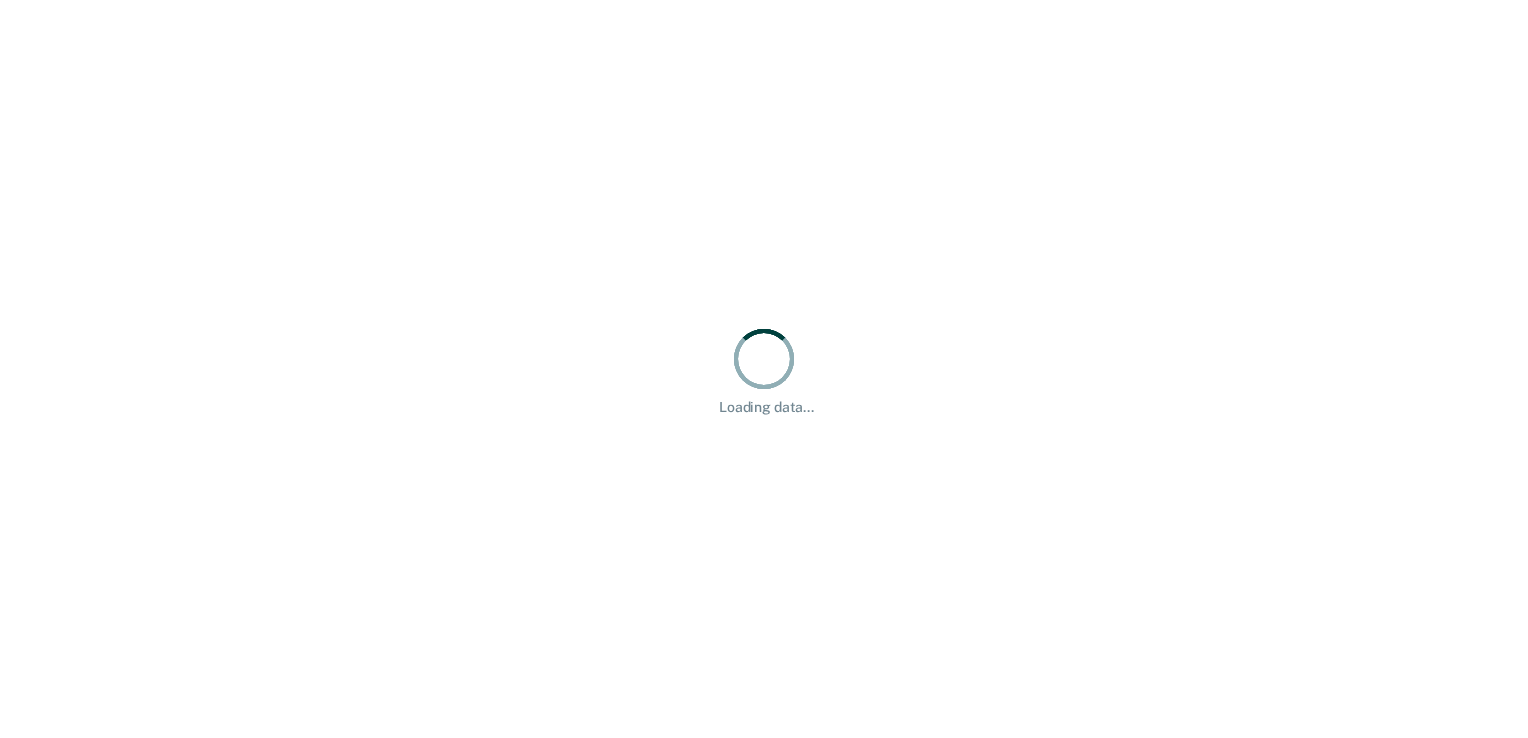 scroll, scrollTop: 0, scrollLeft: 0, axis: both 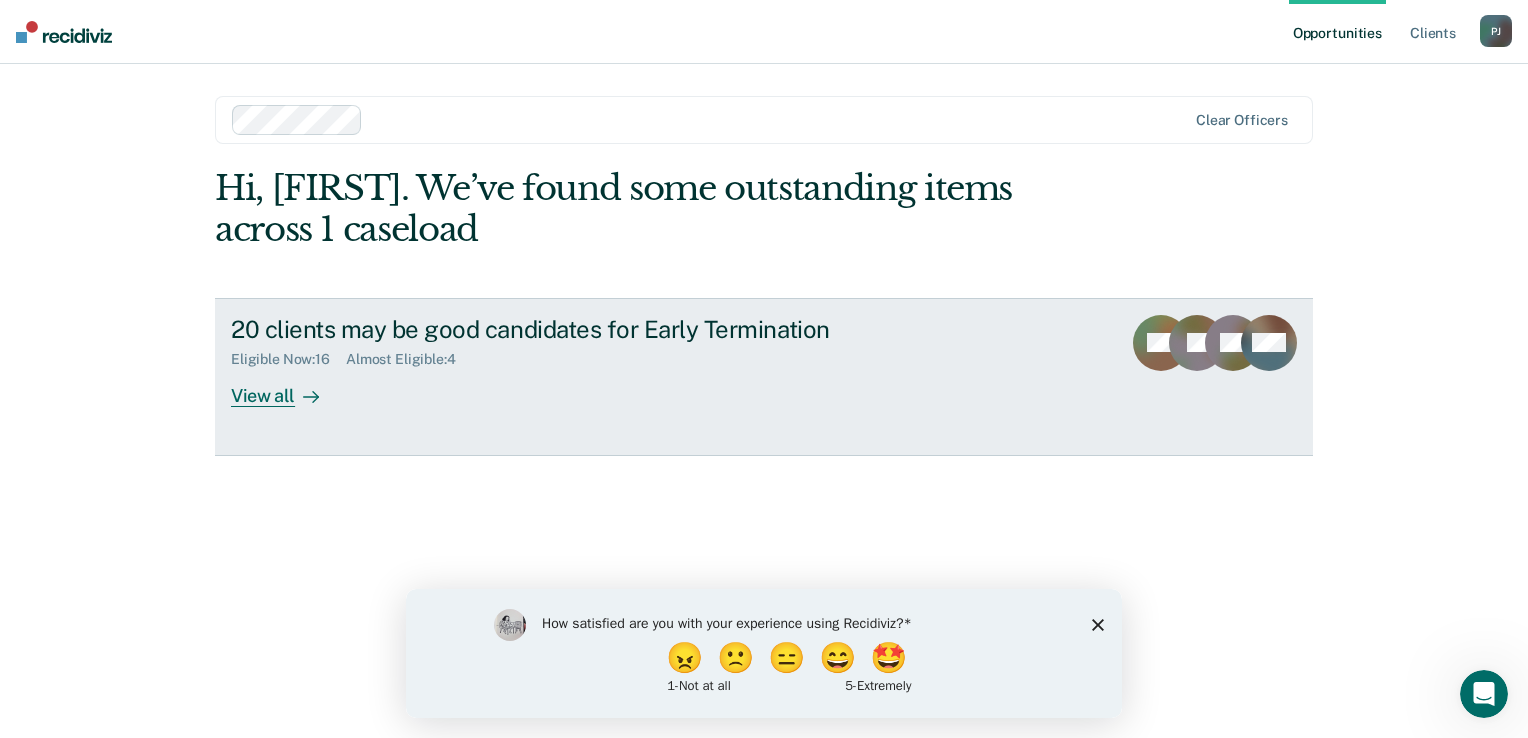 click on "View all" at bounding box center (287, 387) 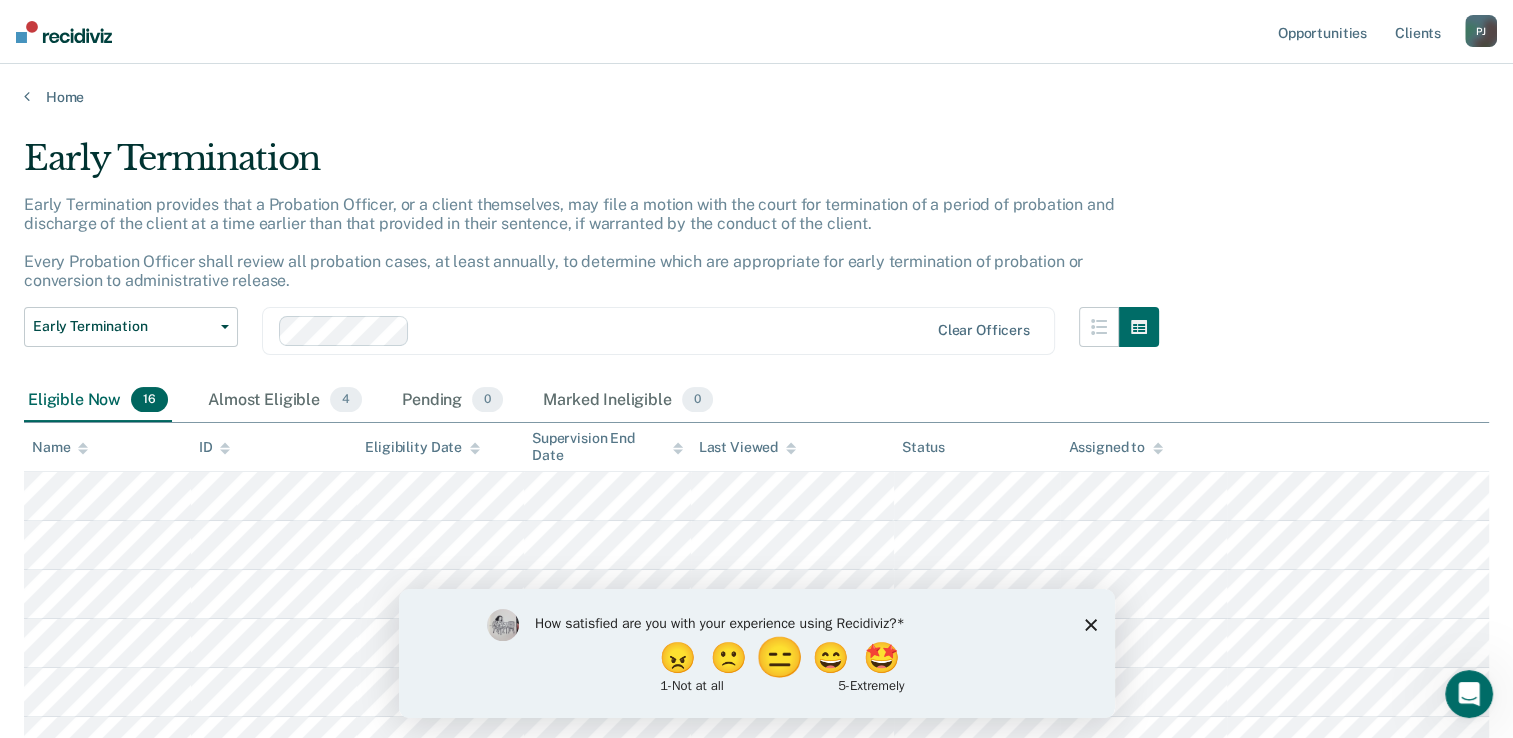 click on "😑" at bounding box center (780, 657) 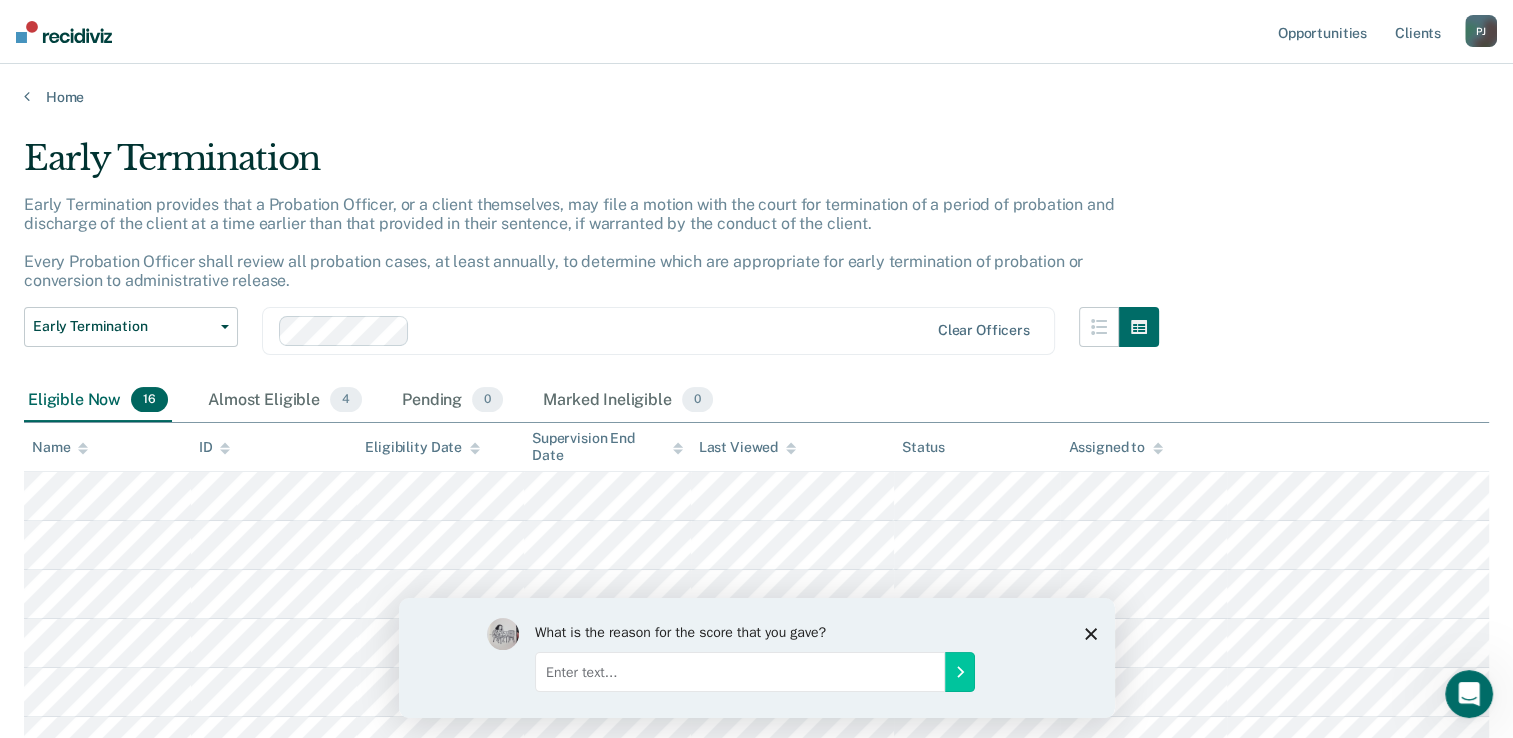 click 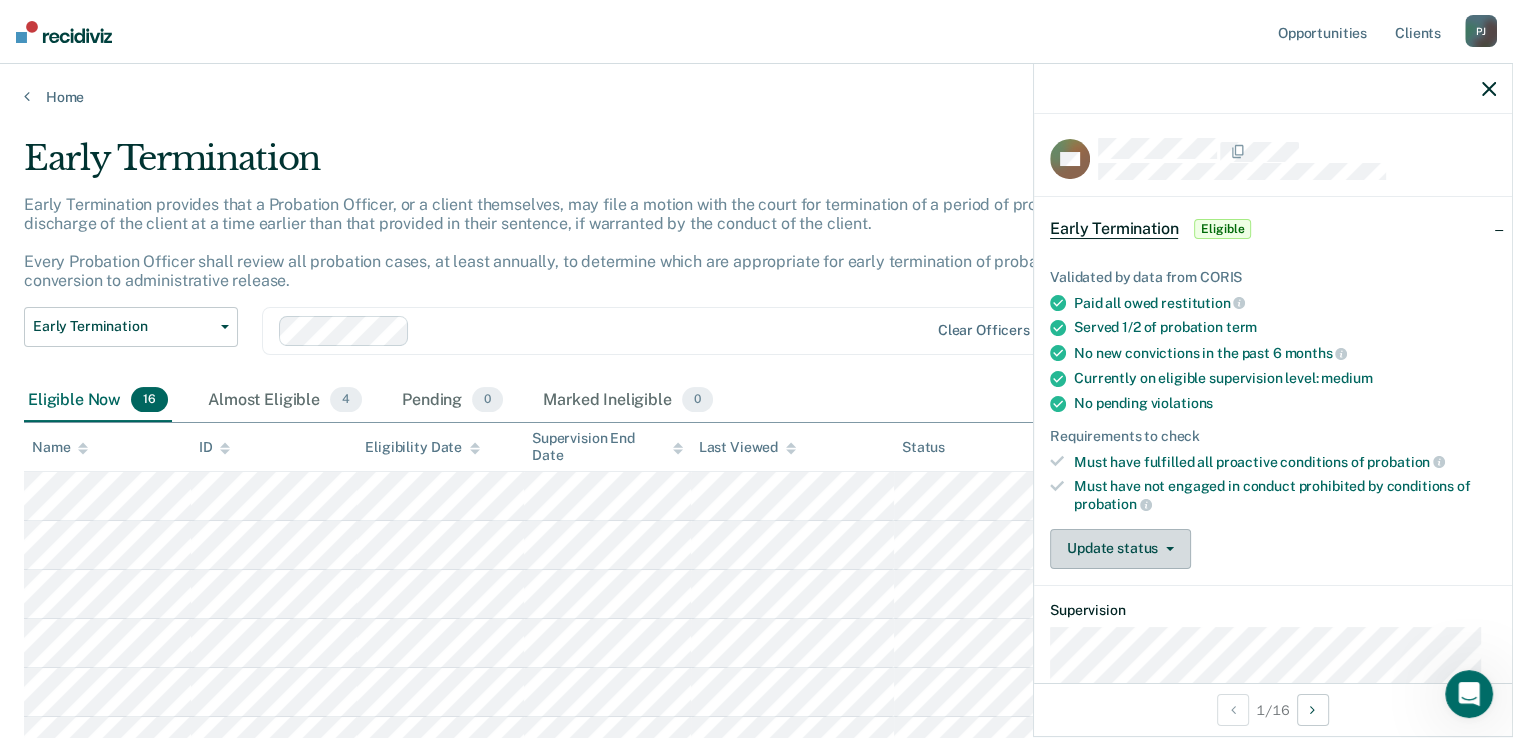 click on "Update status" at bounding box center (1120, 549) 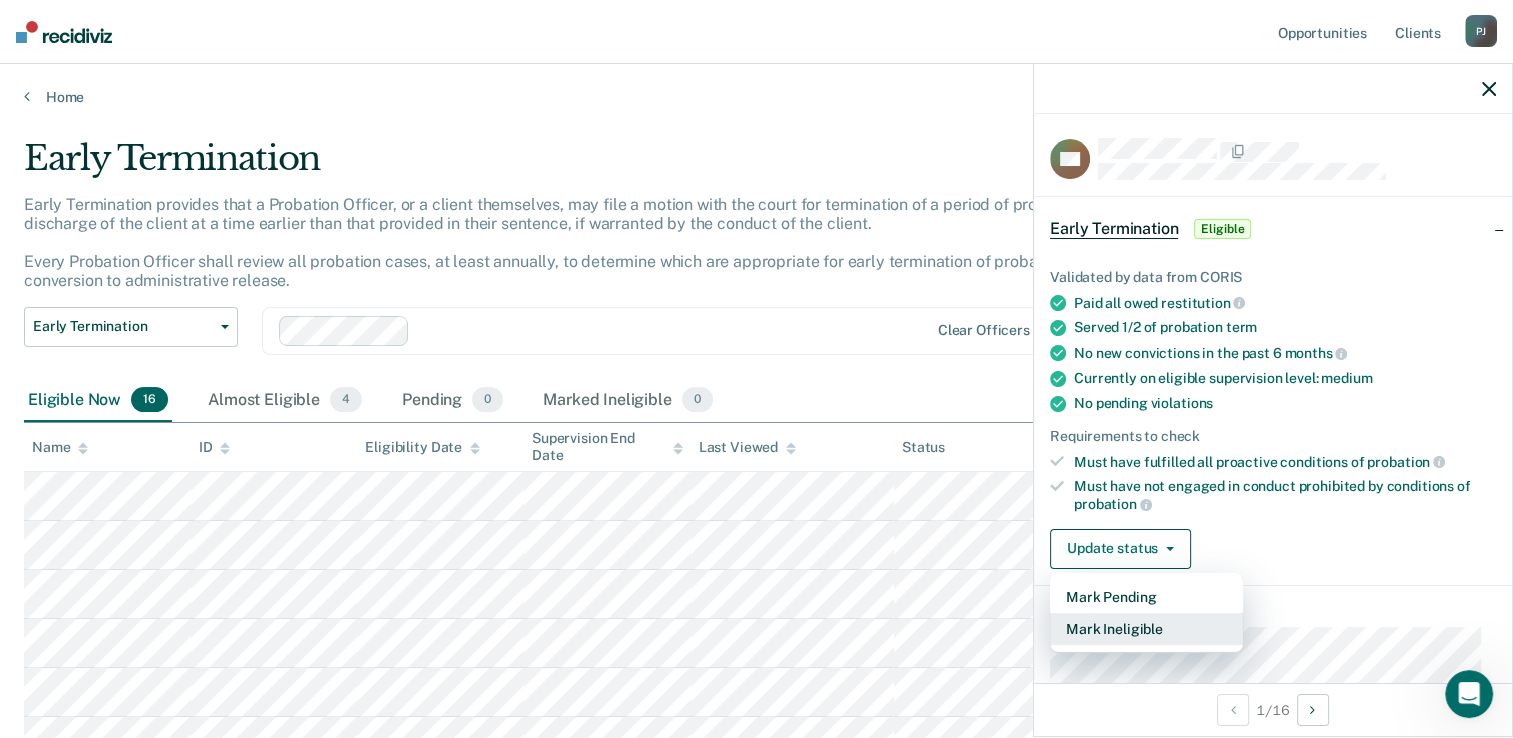 click on "Mark Ineligible" at bounding box center [1146, 629] 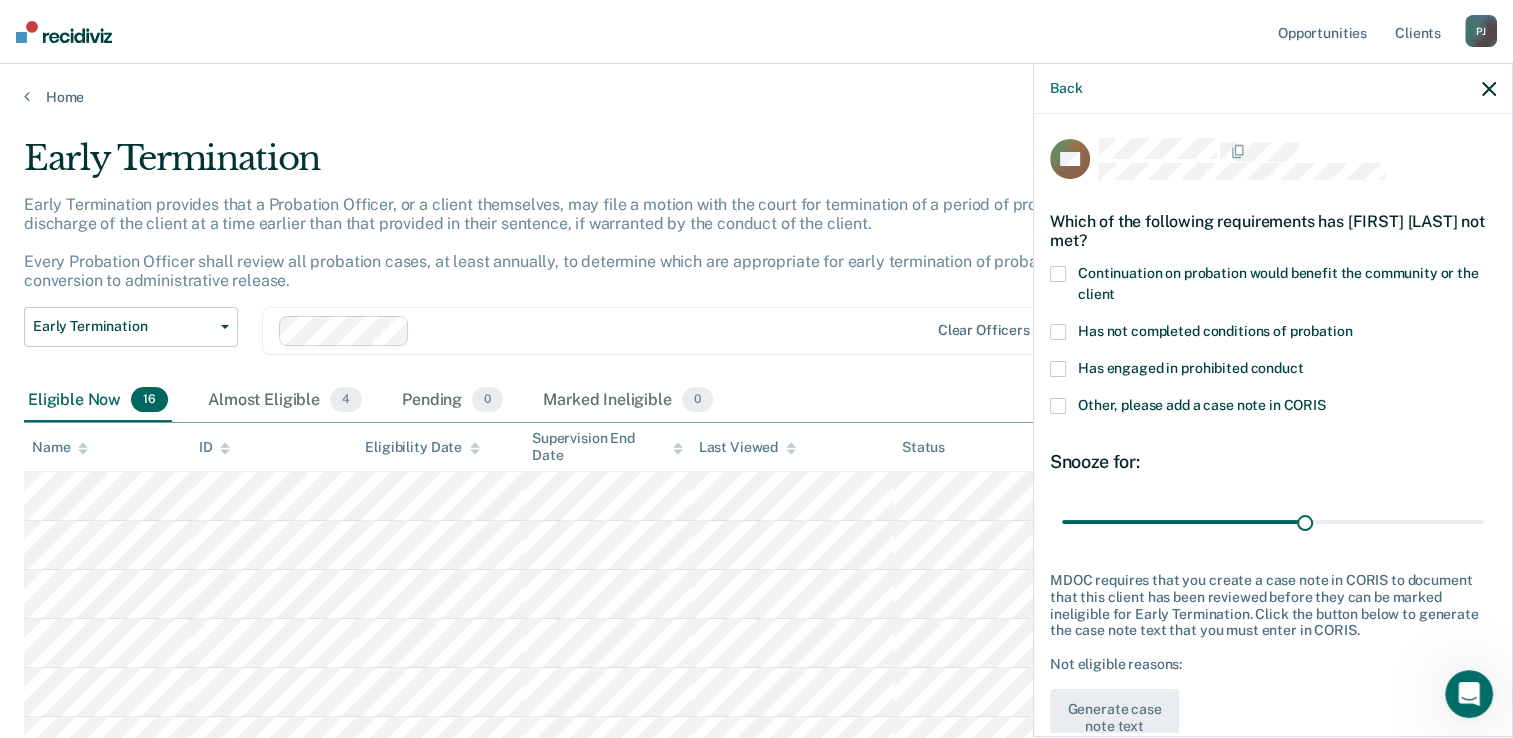 click at bounding box center (1058, 274) 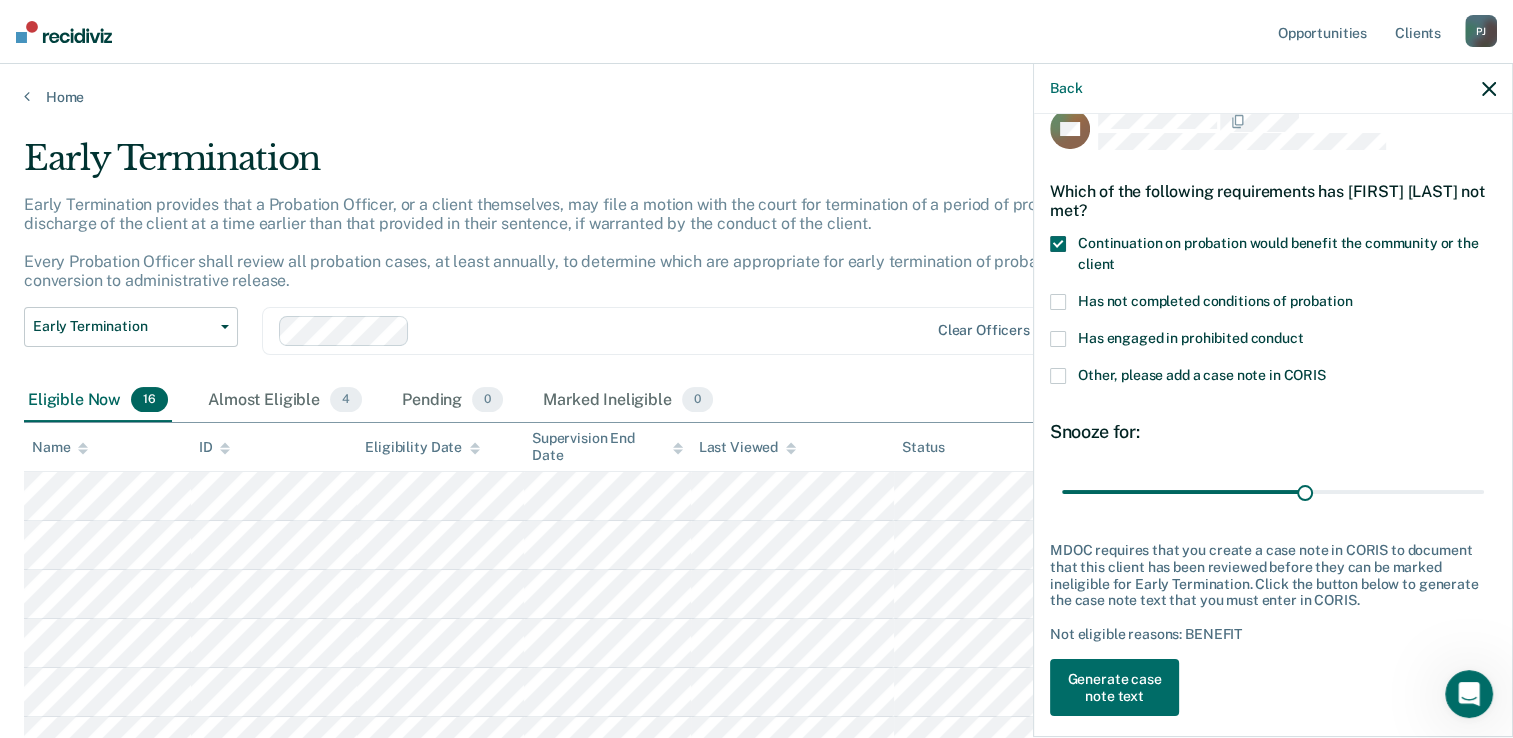 scroll, scrollTop: 46, scrollLeft: 0, axis: vertical 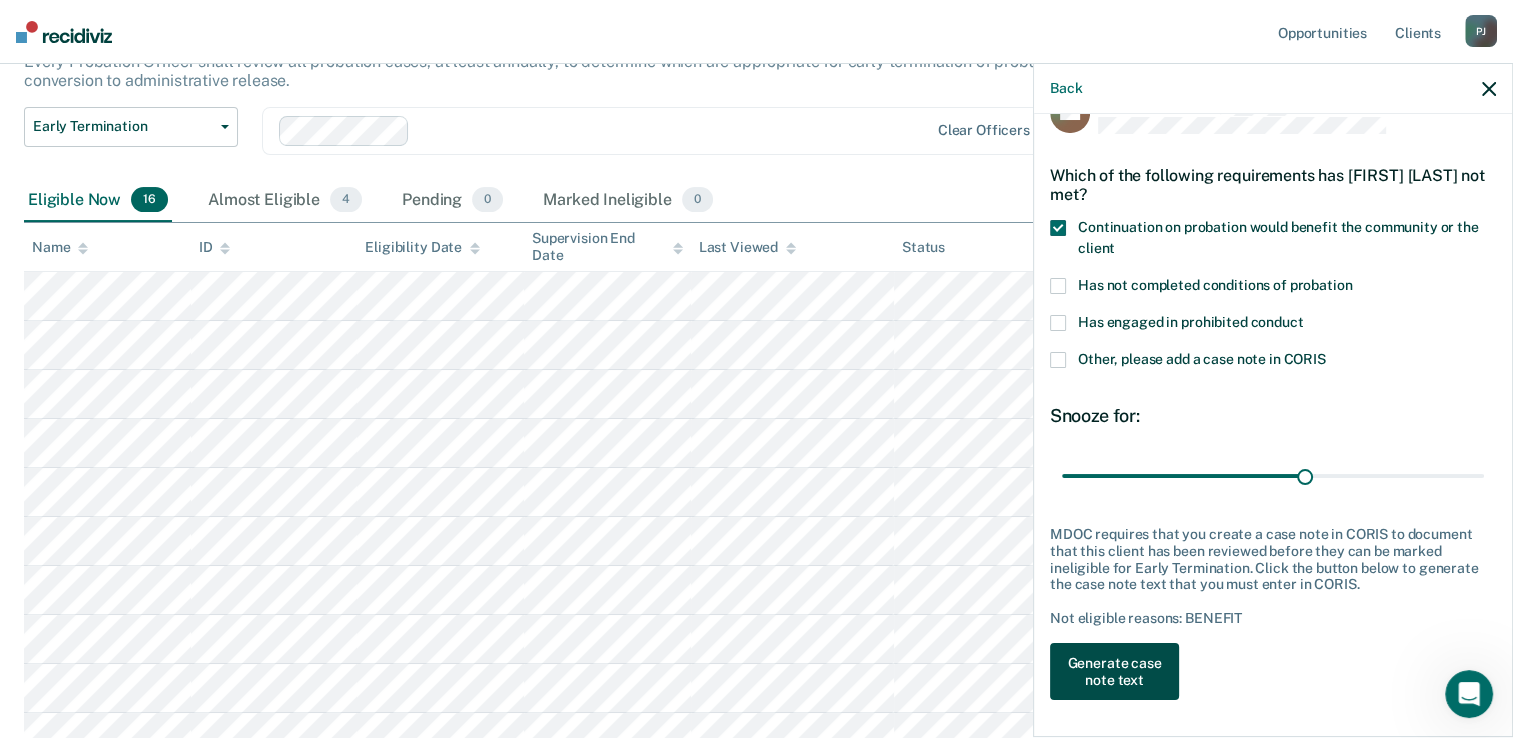 click on "Generate case note text" at bounding box center [1114, 672] 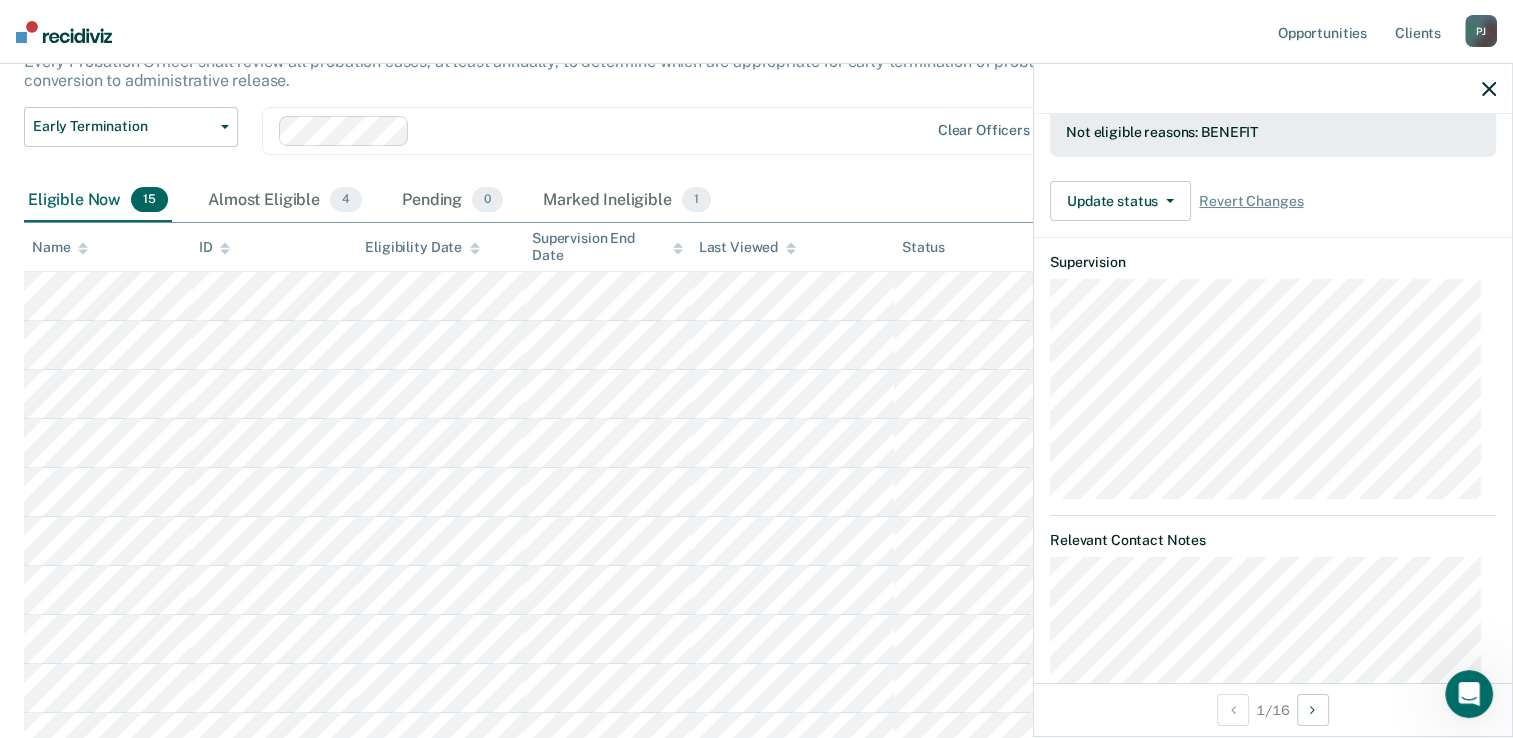 scroll, scrollTop: 973, scrollLeft: 0, axis: vertical 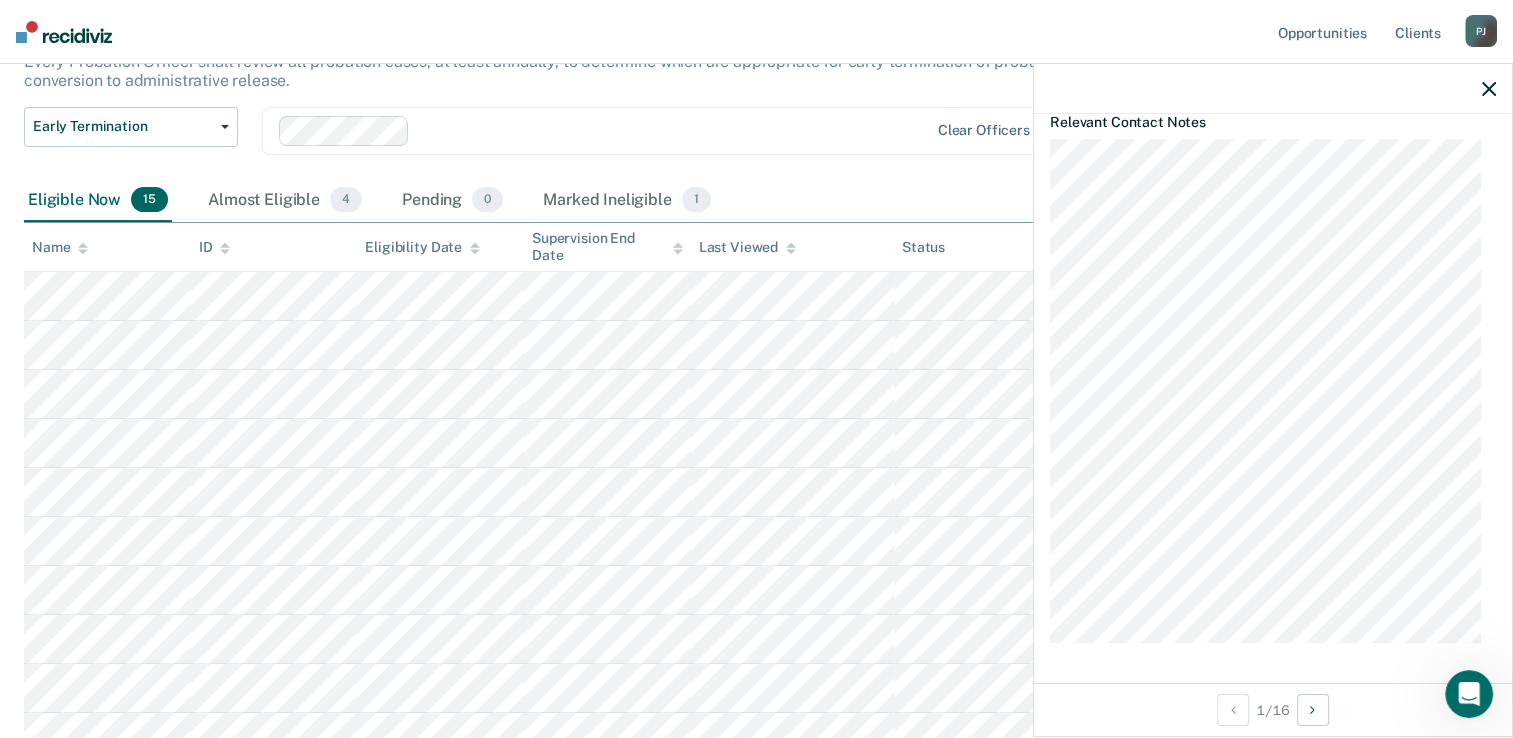 click 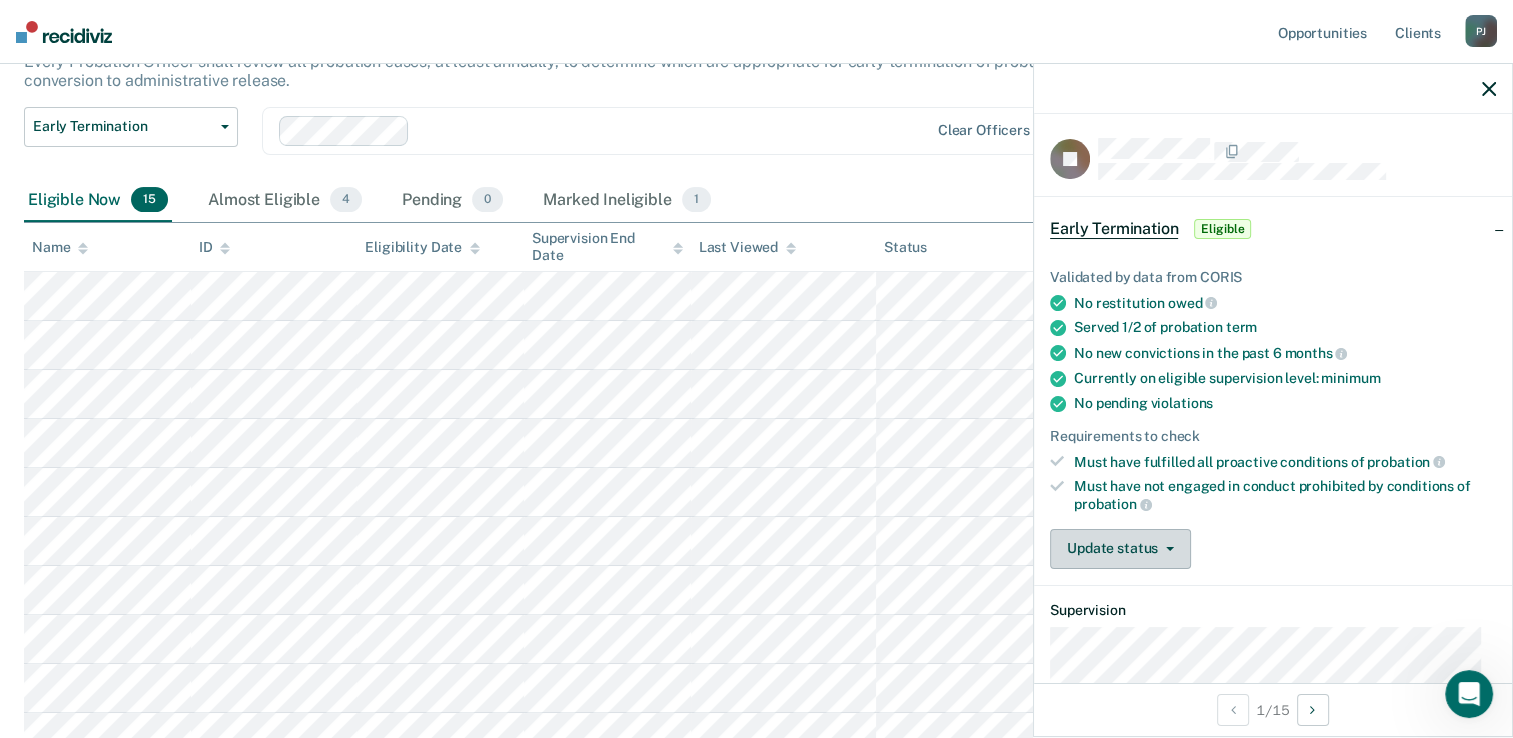 click on "Update status" at bounding box center (1120, 549) 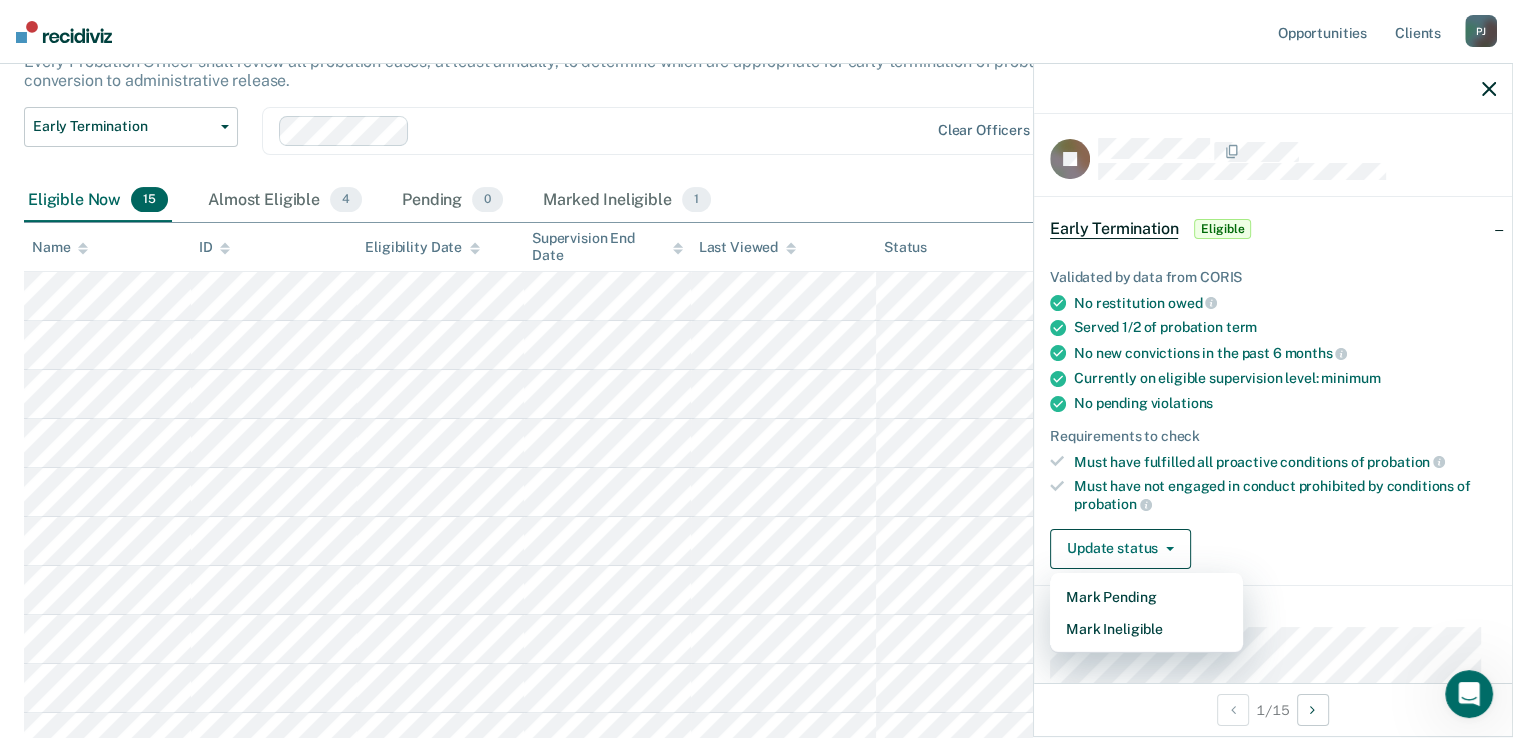 click on "Validated by data from CORIS No restitution   owed   Served 1/2 of probation   term No new convictions in the past 6   months   Currently on eligible supervision level:   minimum No pending   violations Requirements to check Must have fulfilled all proactive conditions of   probation   Must have not engaged in conduct prohibited by conditions of   probation   Update status Mark Pending Mark Ineligible" at bounding box center (1273, 411) 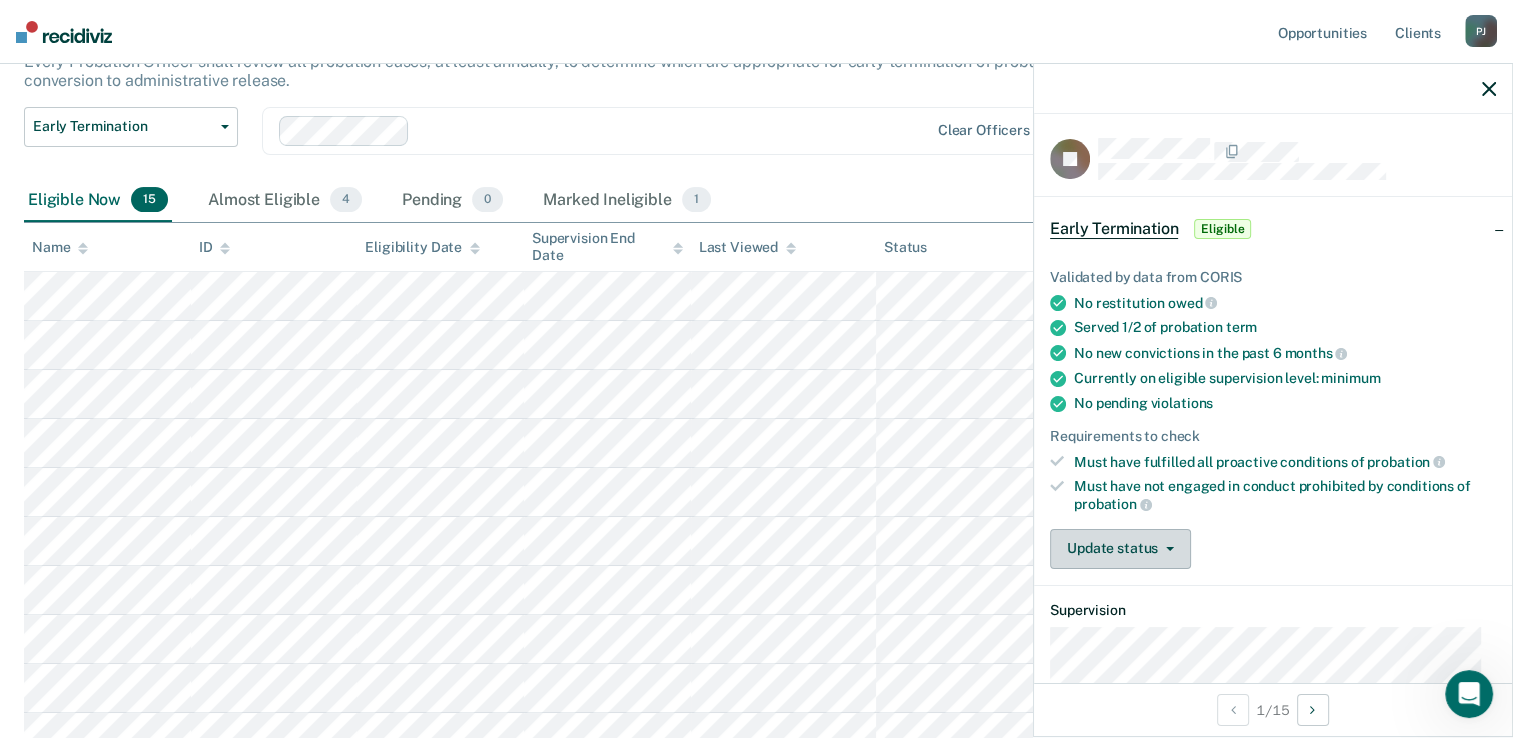 click on "Update status" at bounding box center (1120, 549) 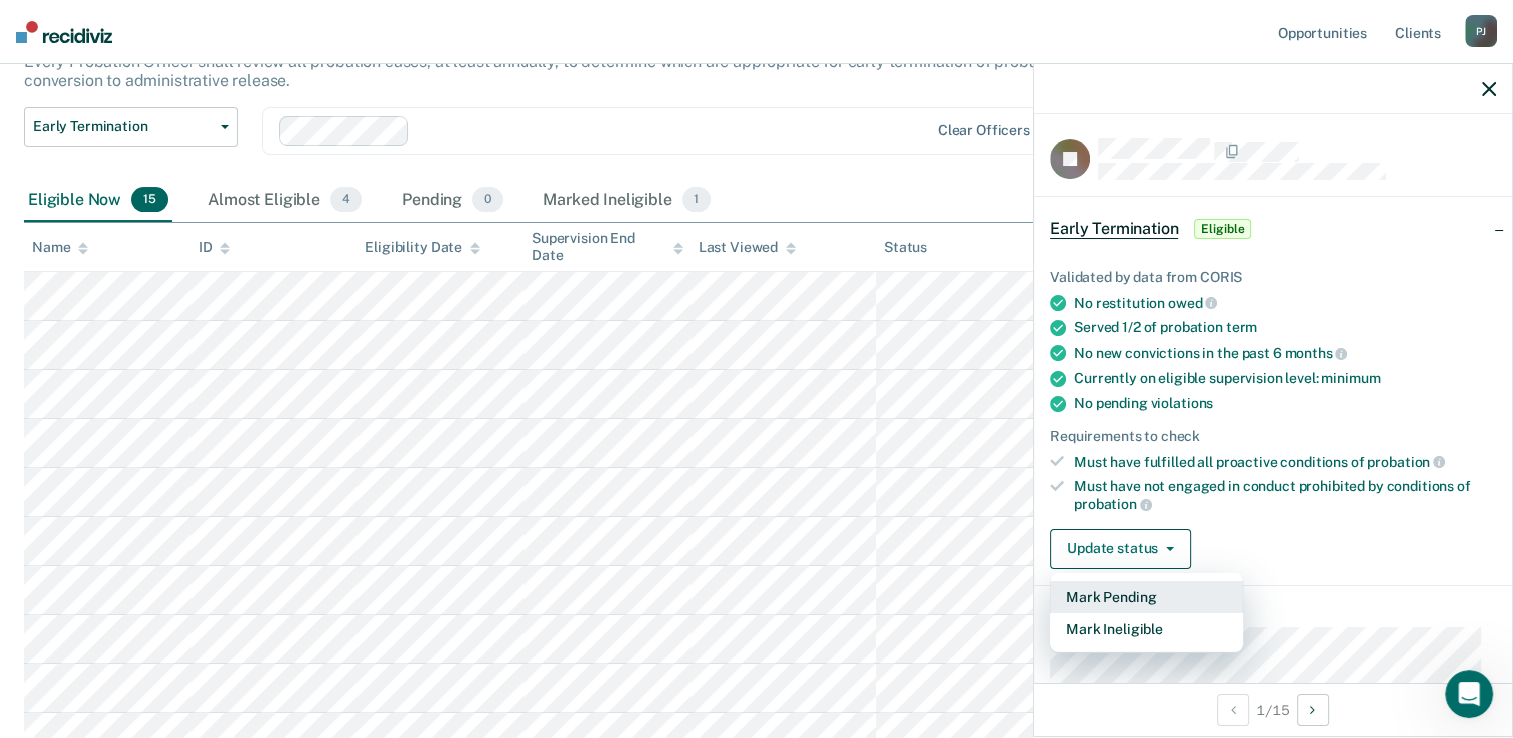 click on "Mark Pending" at bounding box center (1146, 597) 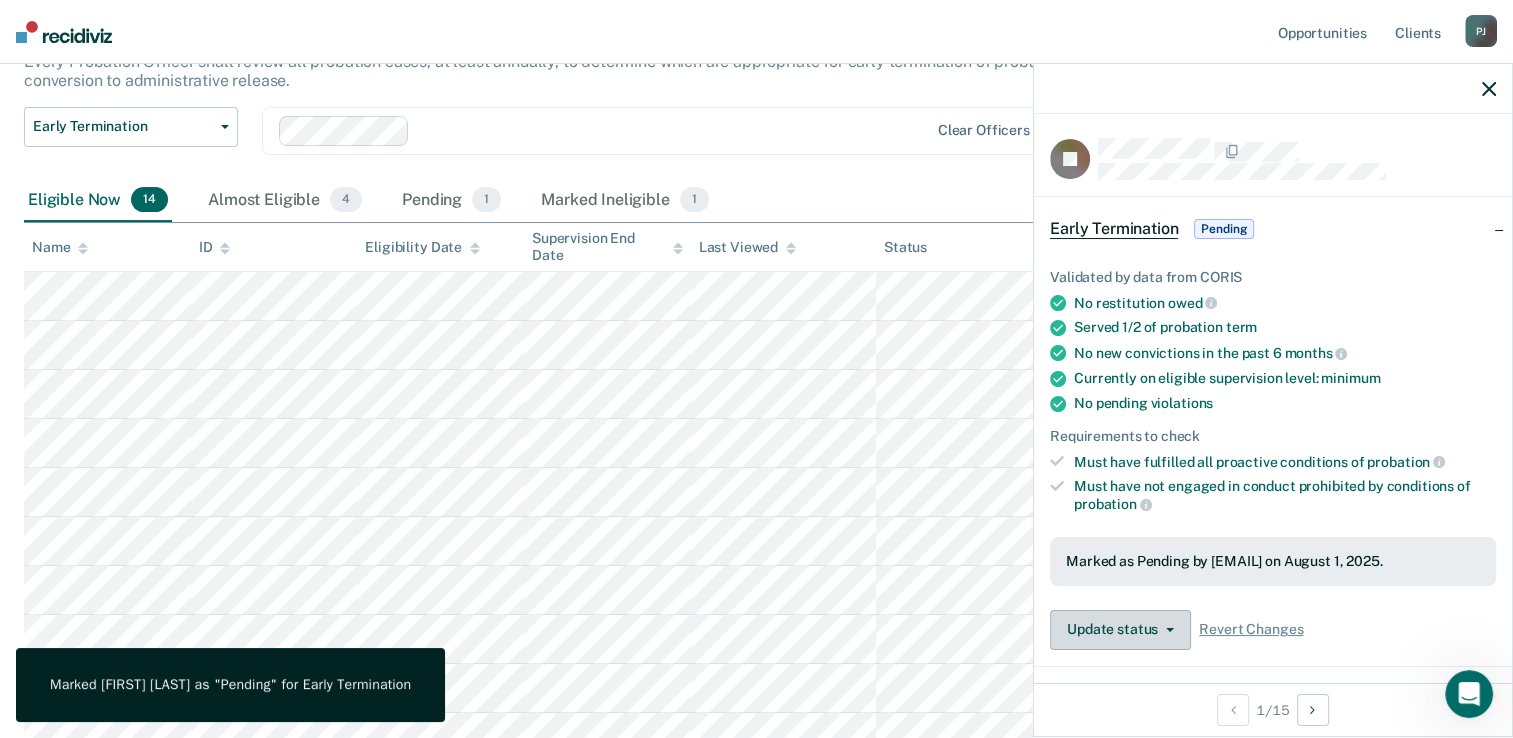 click on "Update status" at bounding box center (1120, 630) 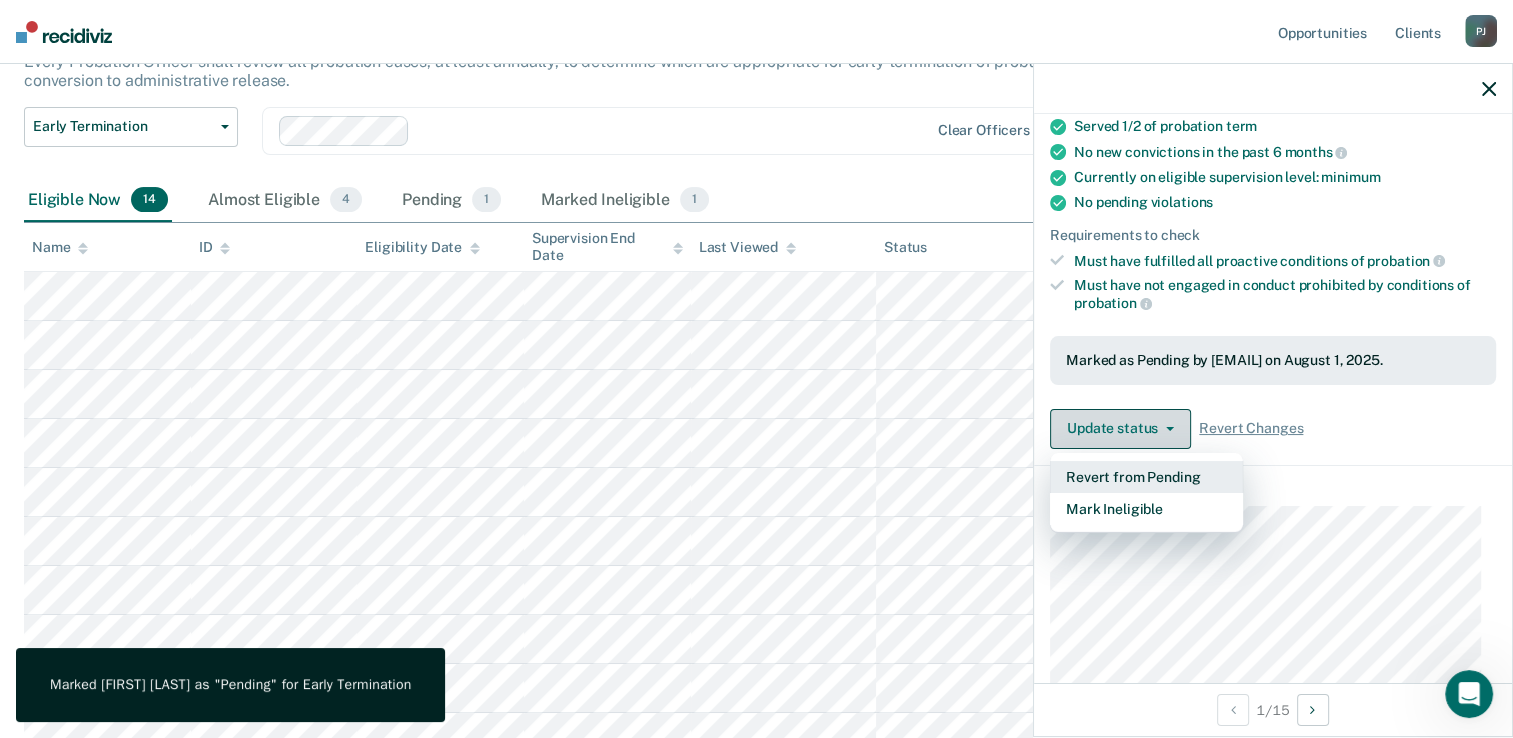 scroll, scrollTop: 221, scrollLeft: 0, axis: vertical 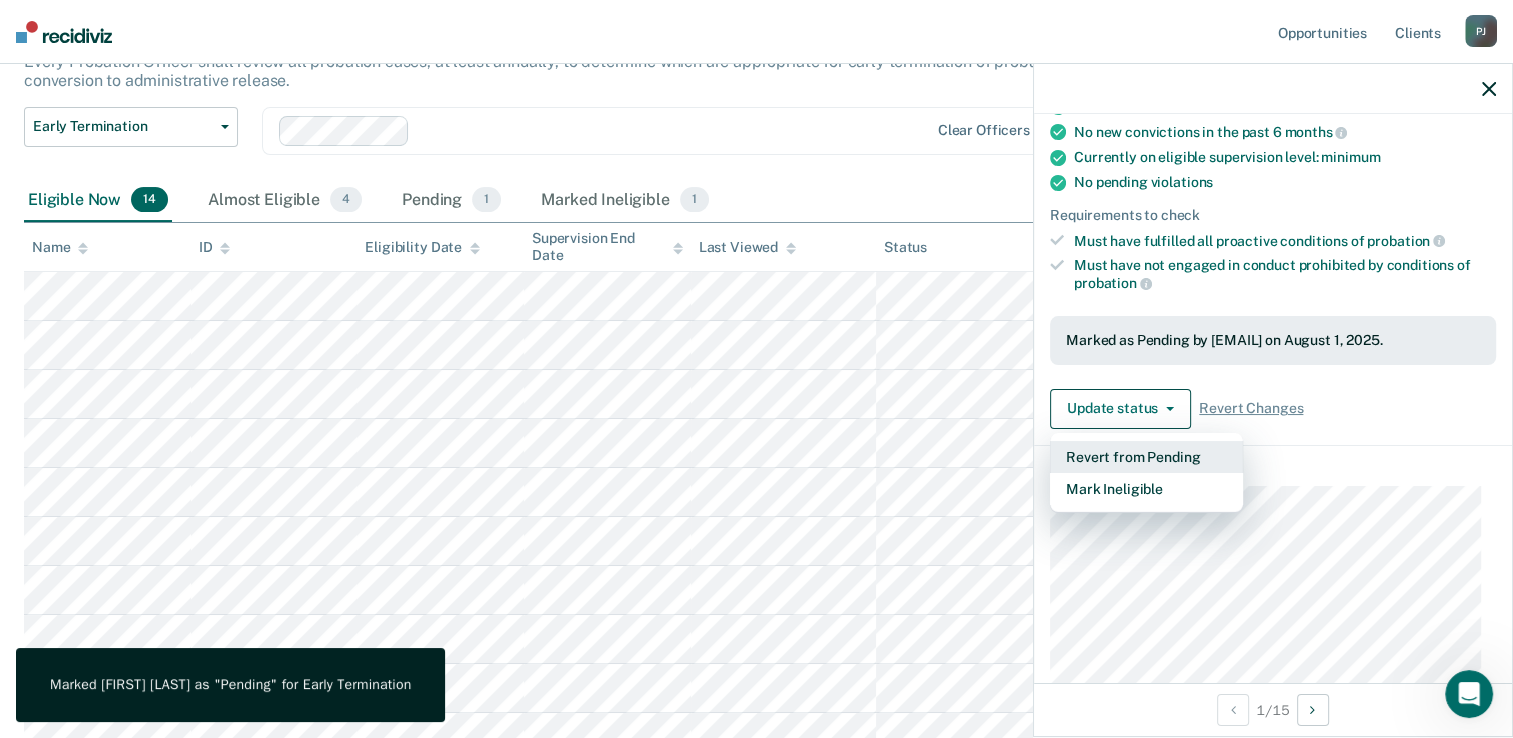 click on "Revert from Pending" at bounding box center [1146, 457] 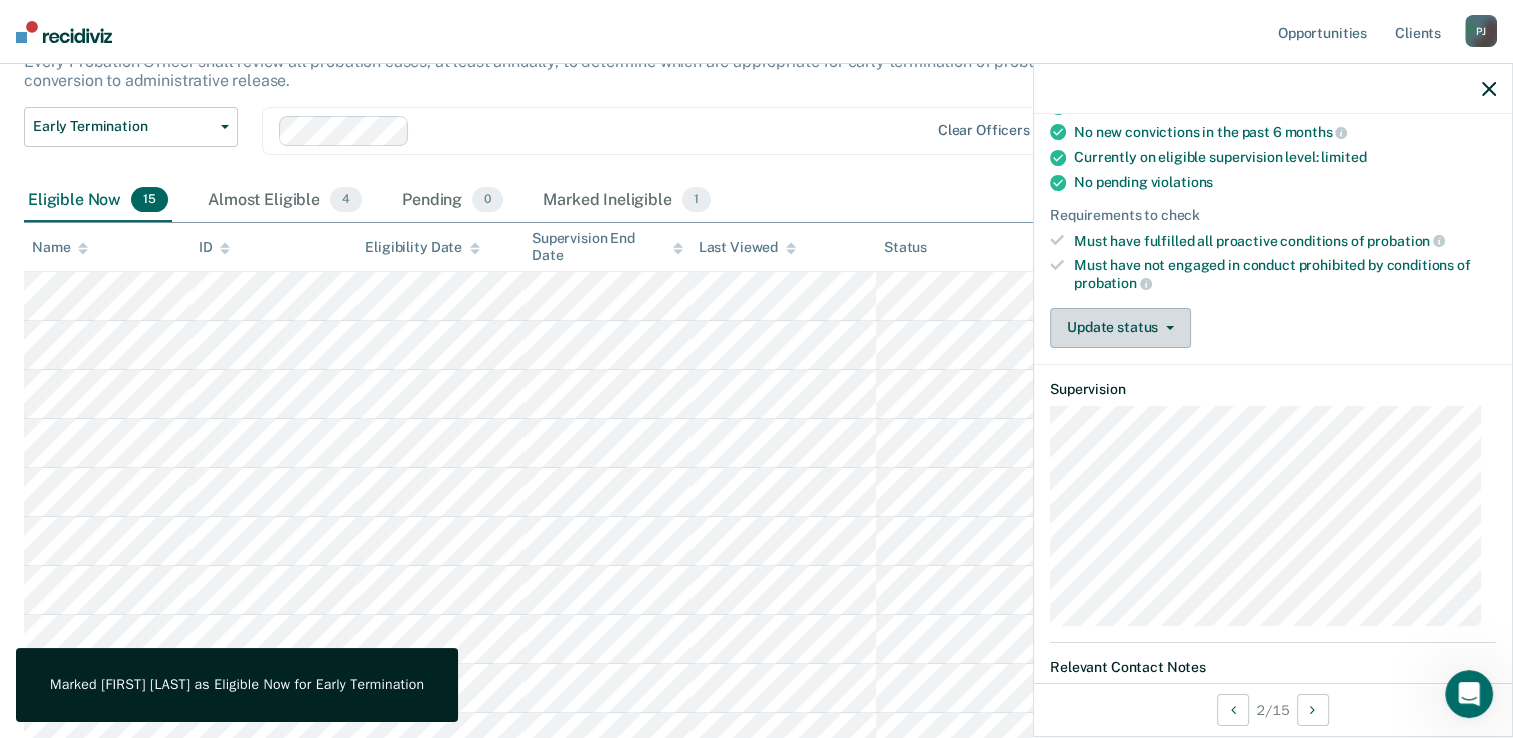 click on "Update status" at bounding box center (1120, 328) 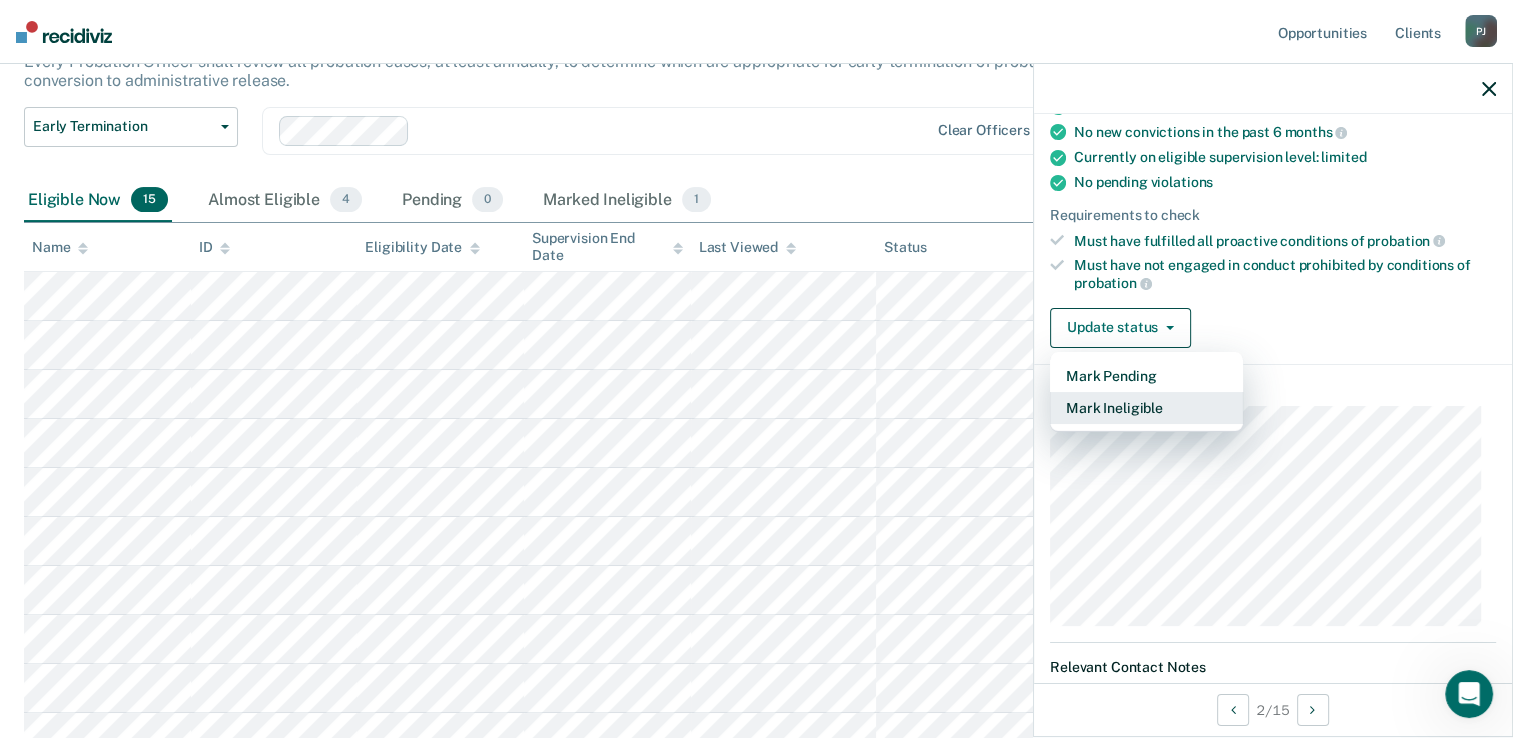 click on "Mark Ineligible" at bounding box center (1146, 408) 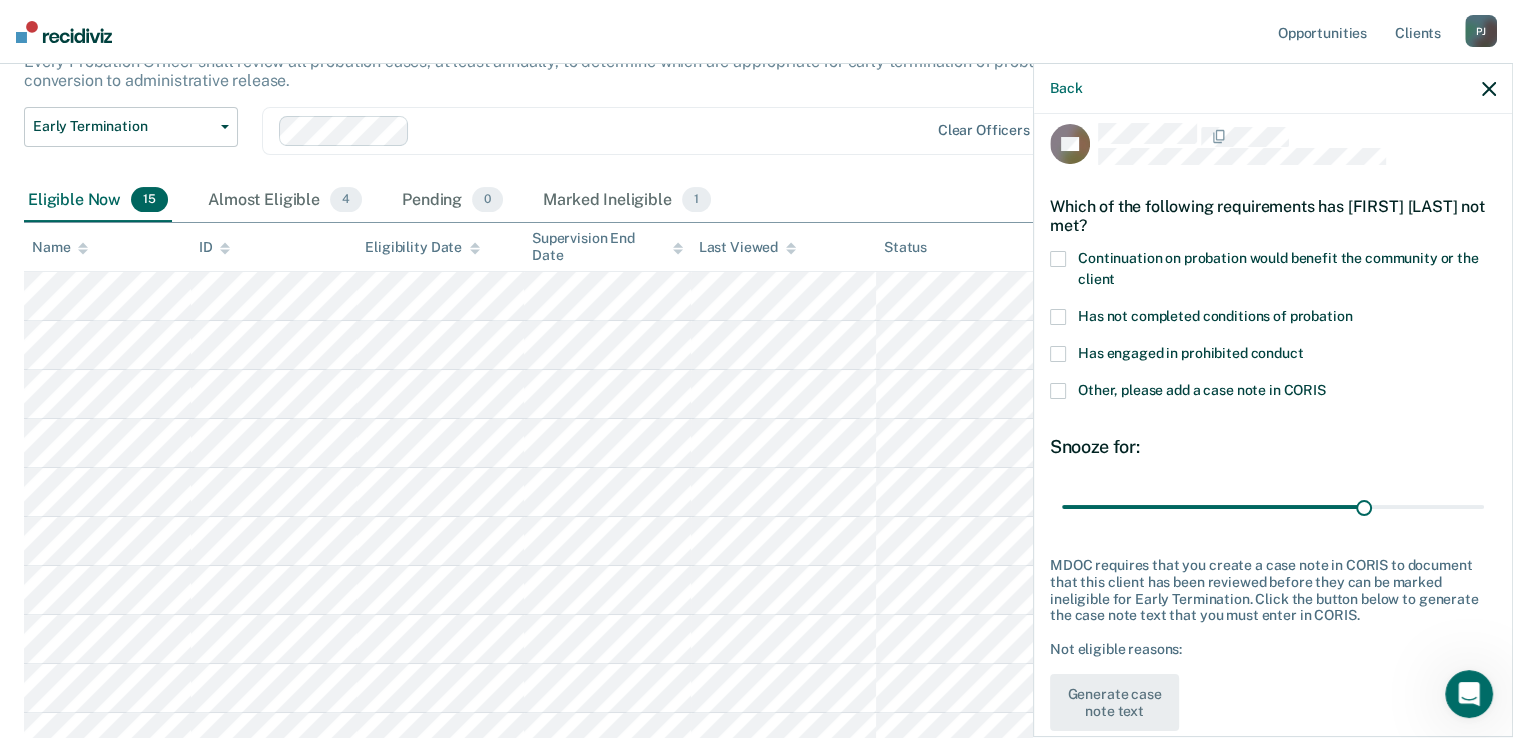 scroll, scrollTop: 0, scrollLeft: 0, axis: both 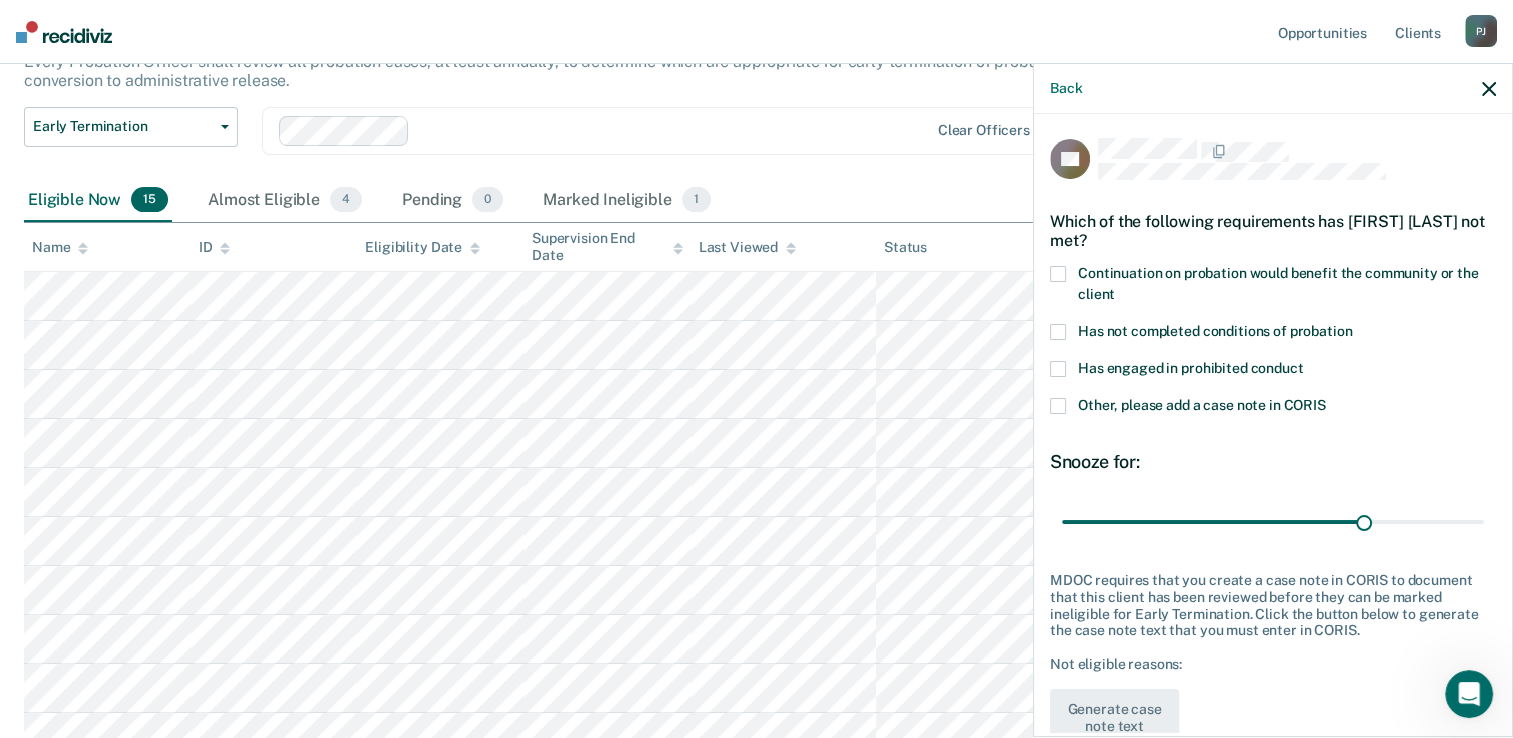 click at bounding box center [1058, 274] 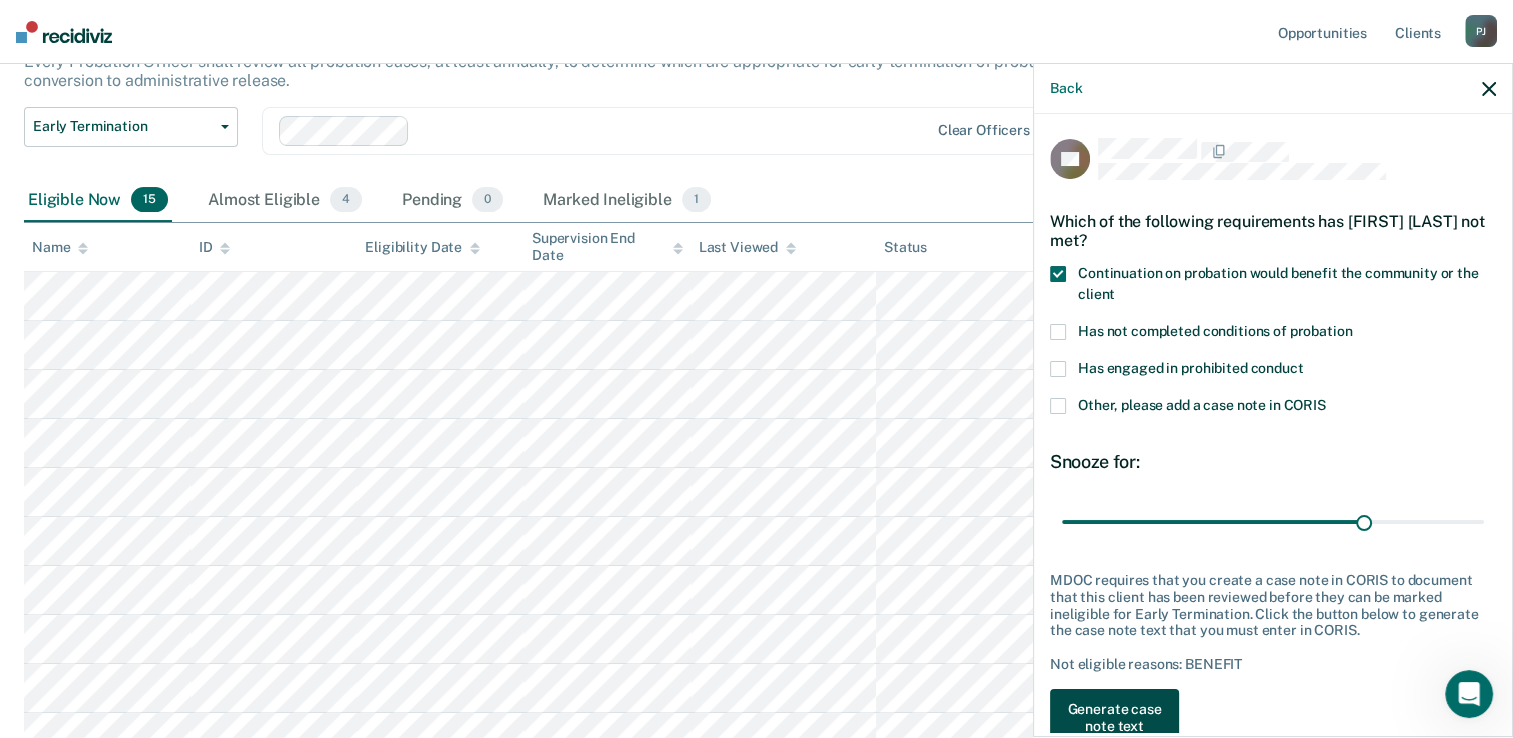 click on "Generate case note text" at bounding box center (1114, 718) 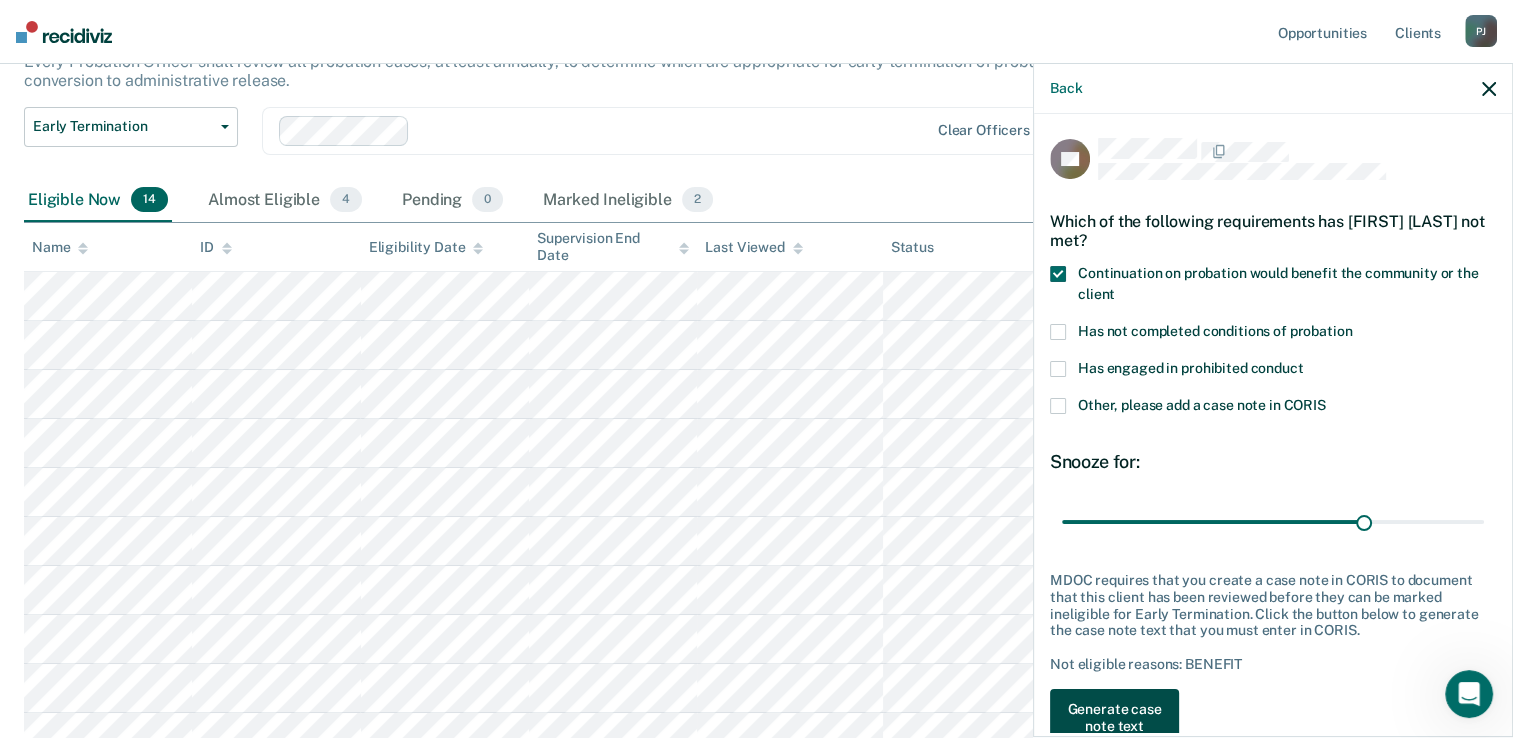 scroll, scrollTop: 10, scrollLeft: 0, axis: vertical 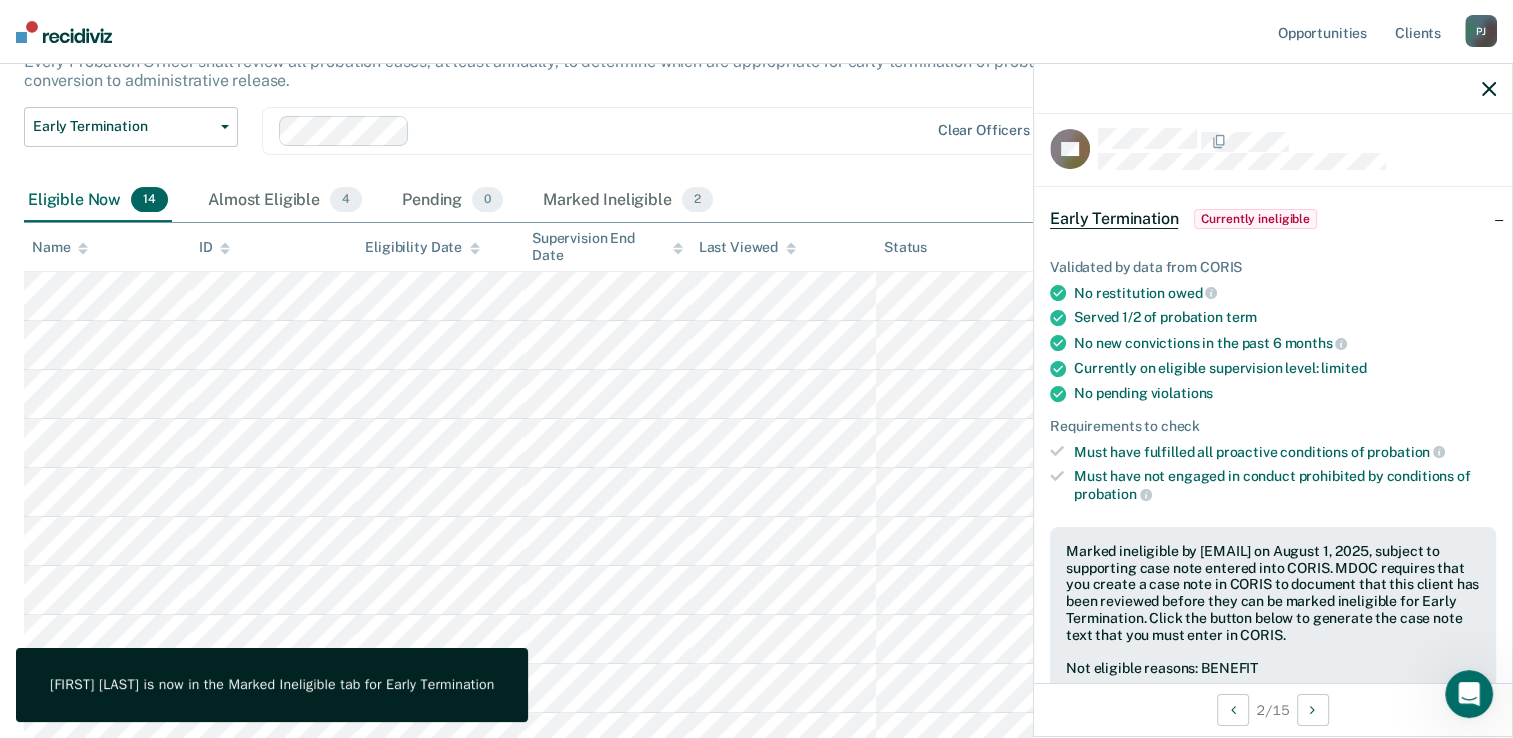 click 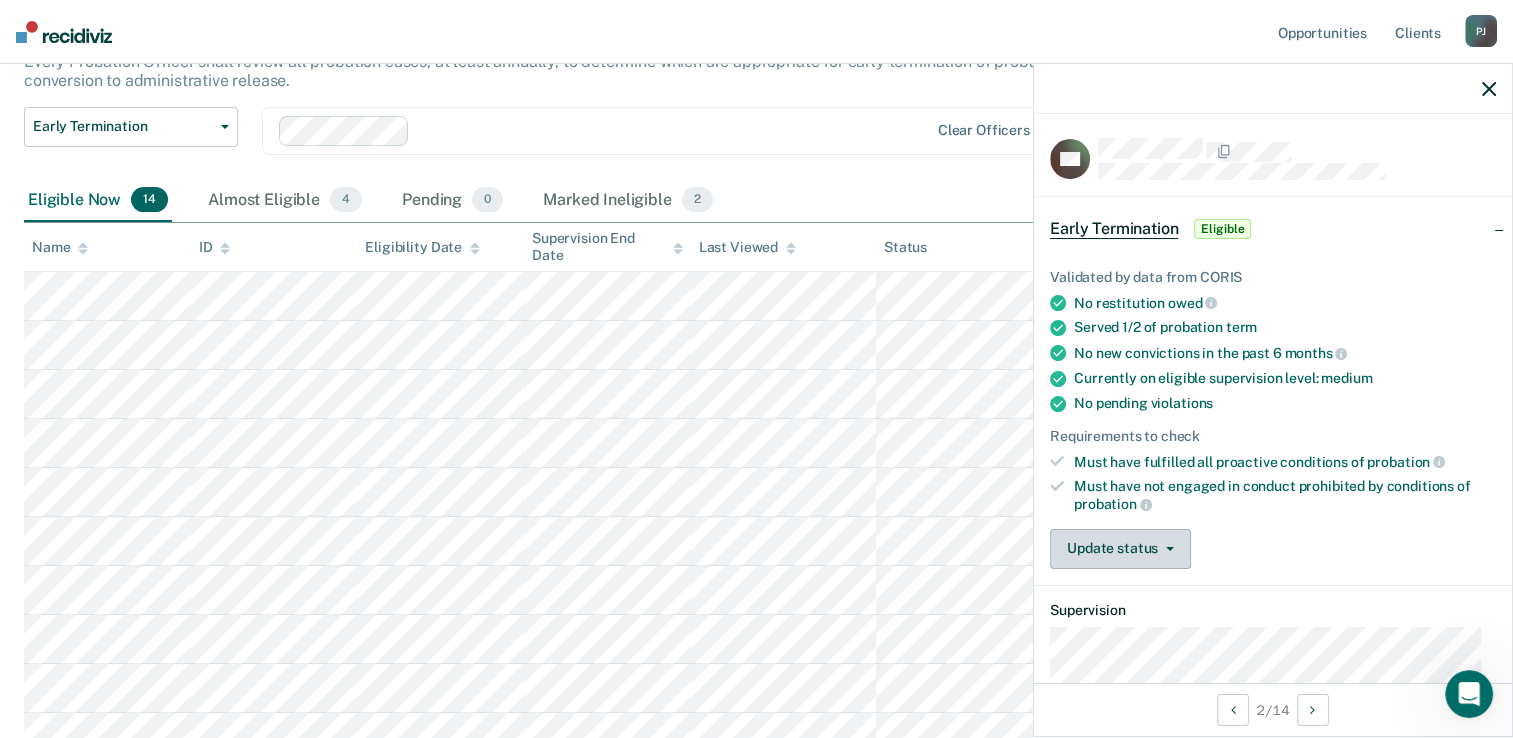 click on "Update status" at bounding box center [1120, 549] 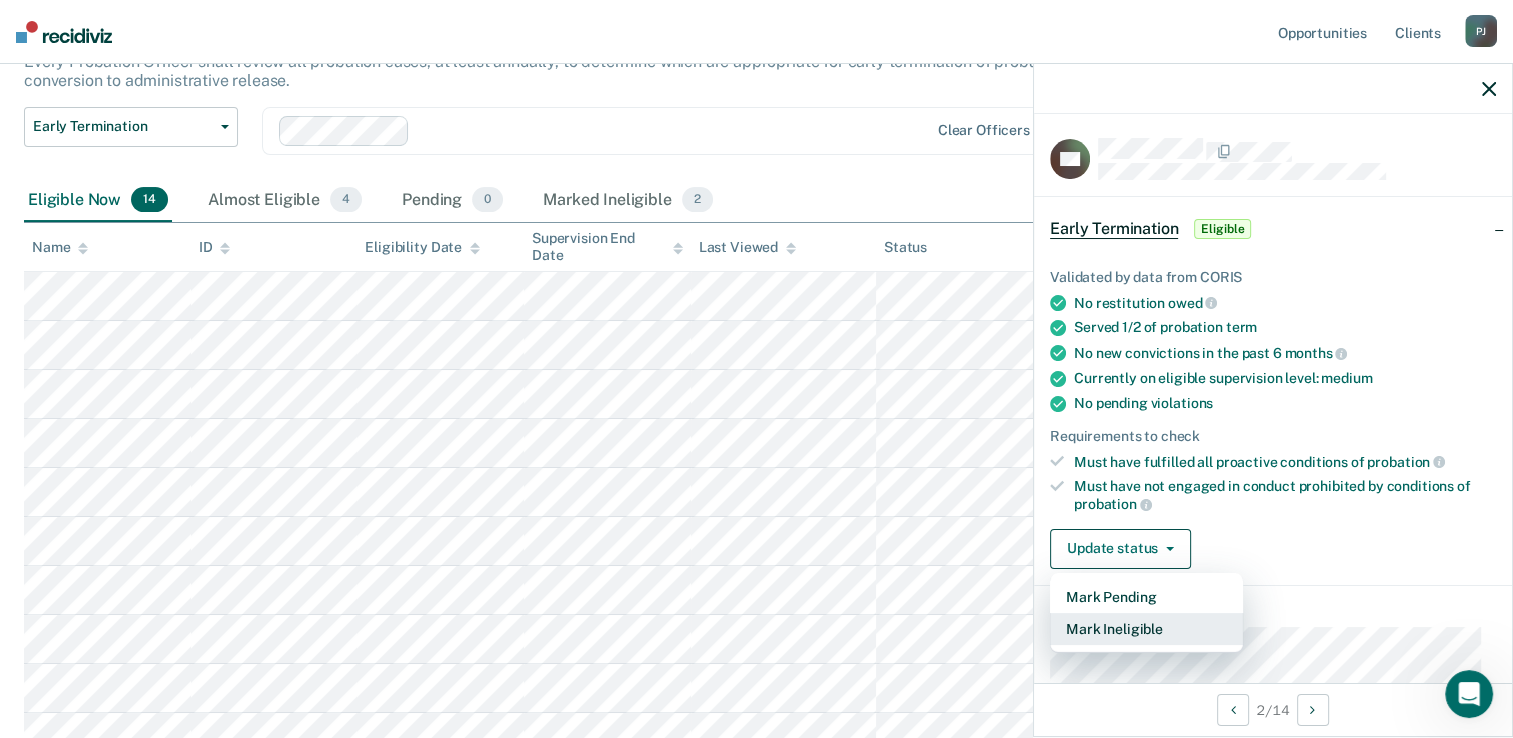 click on "Mark Ineligible" at bounding box center [1146, 629] 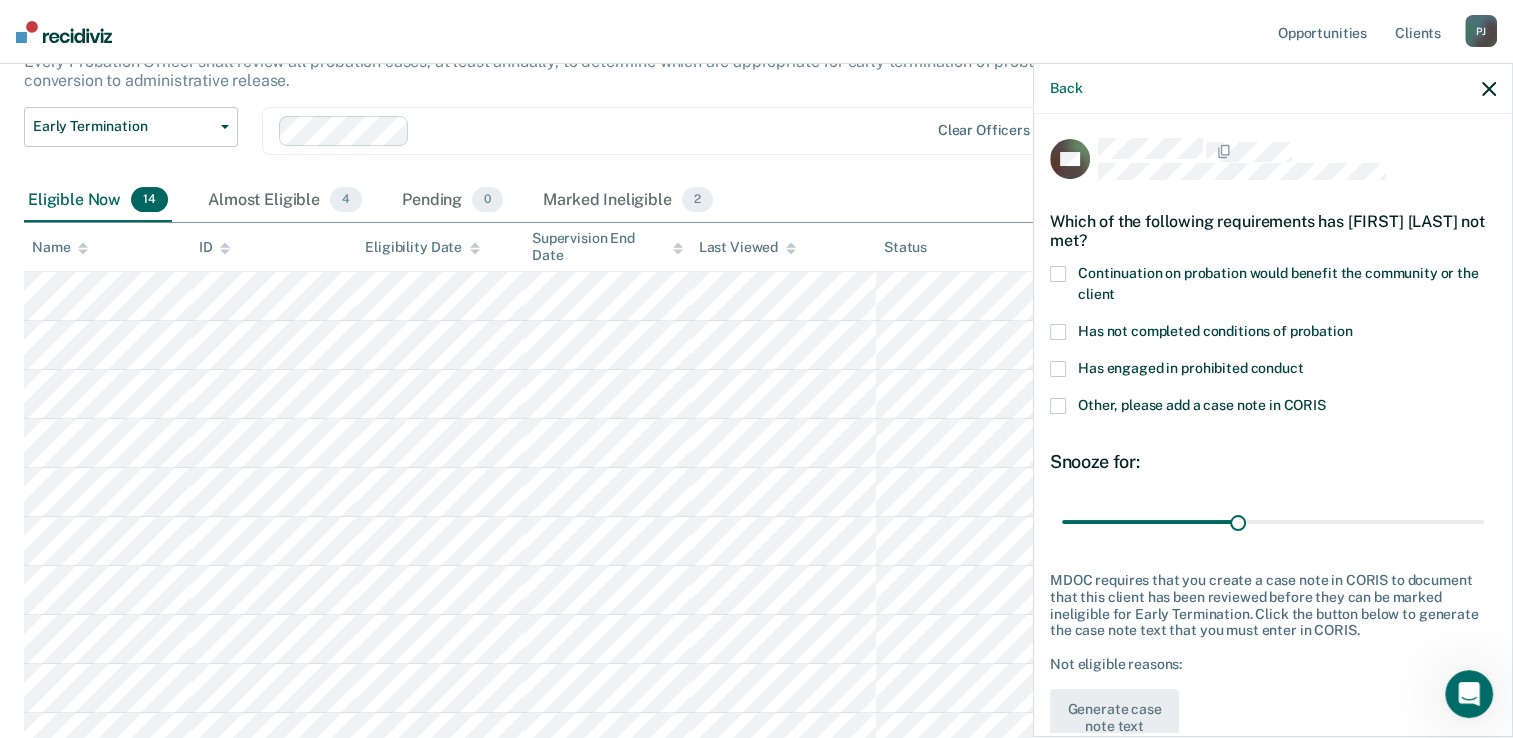 click at bounding box center [1058, 274] 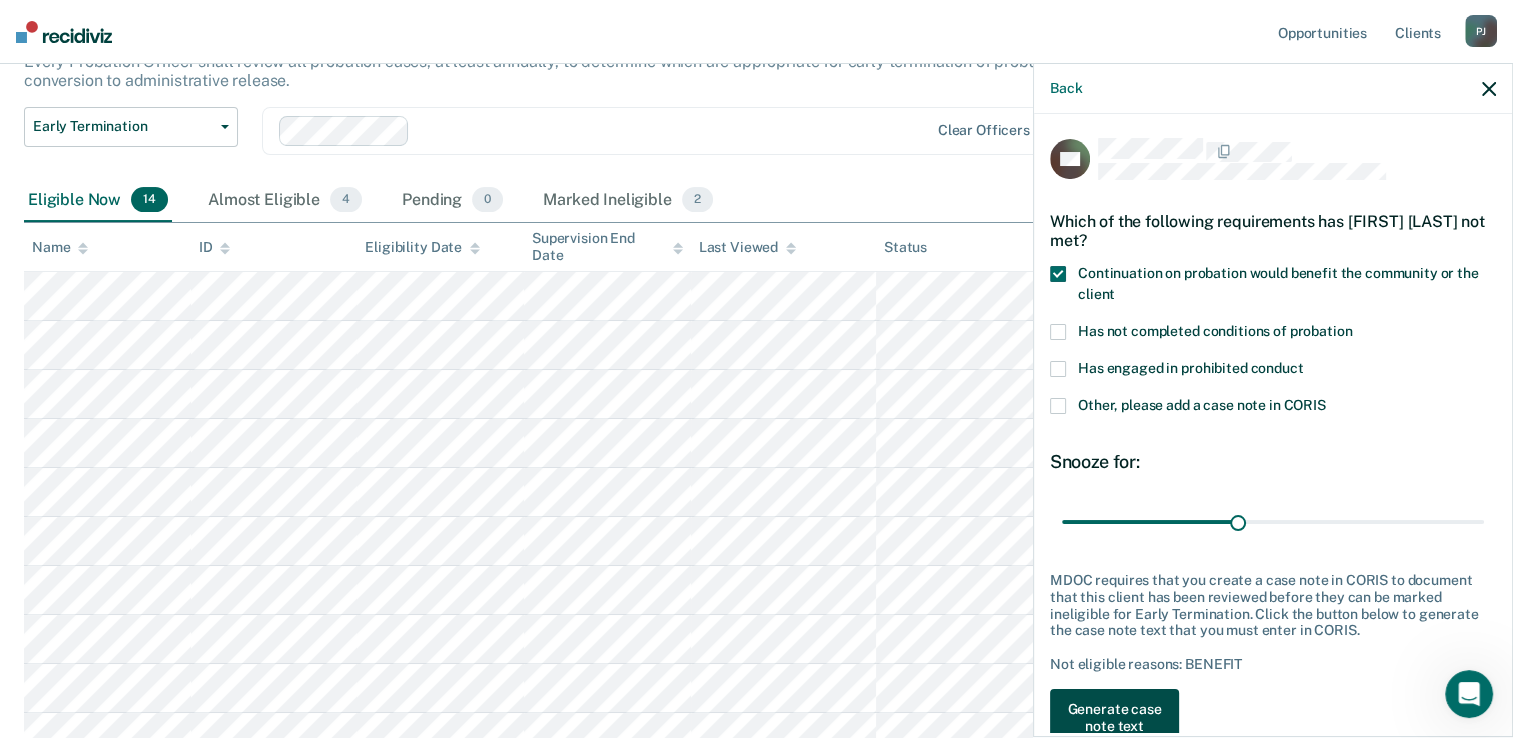 click on "Generate case note text" at bounding box center [1114, 718] 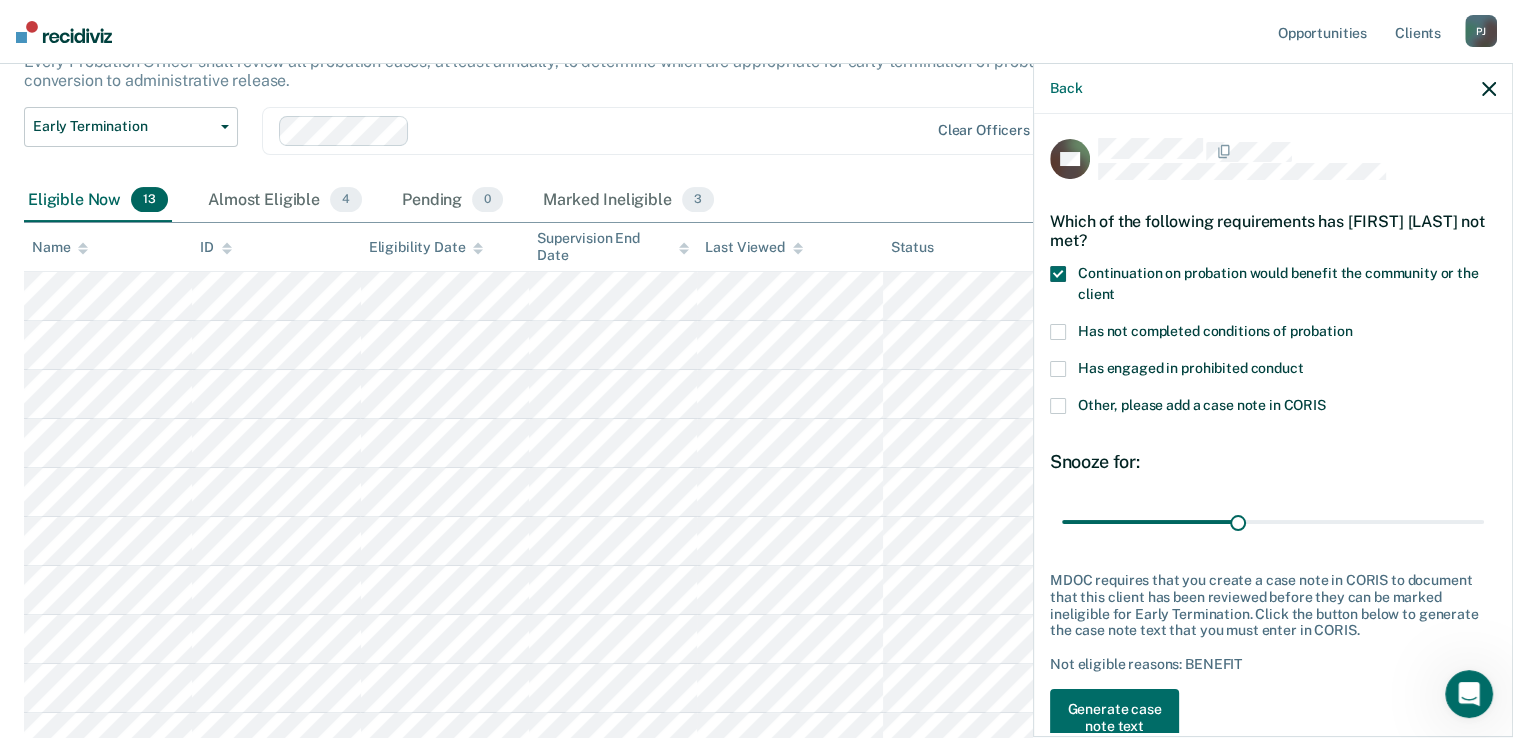 scroll, scrollTop: 10, scrollLeft: 0, axis: vertical 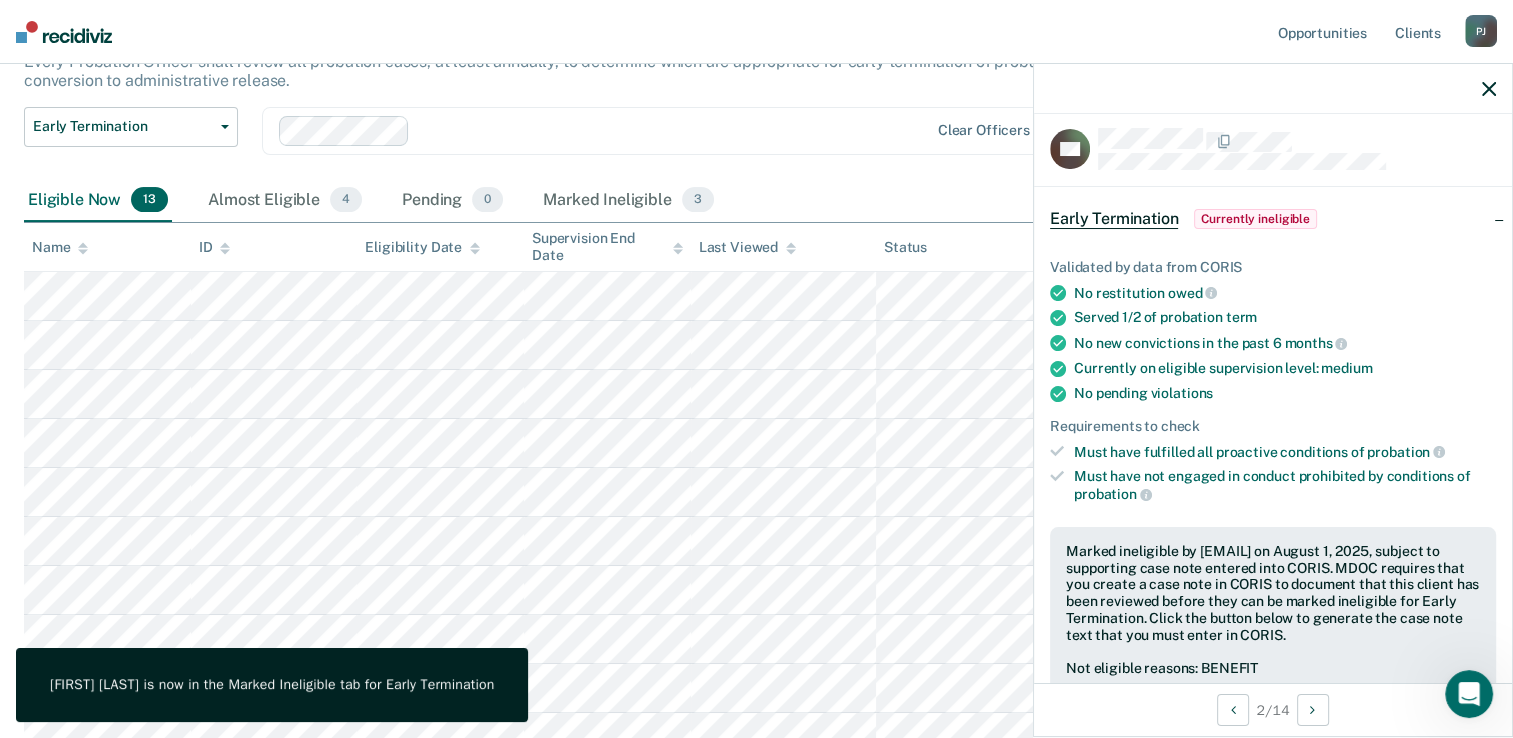 click at bounding box center (1273, 89) 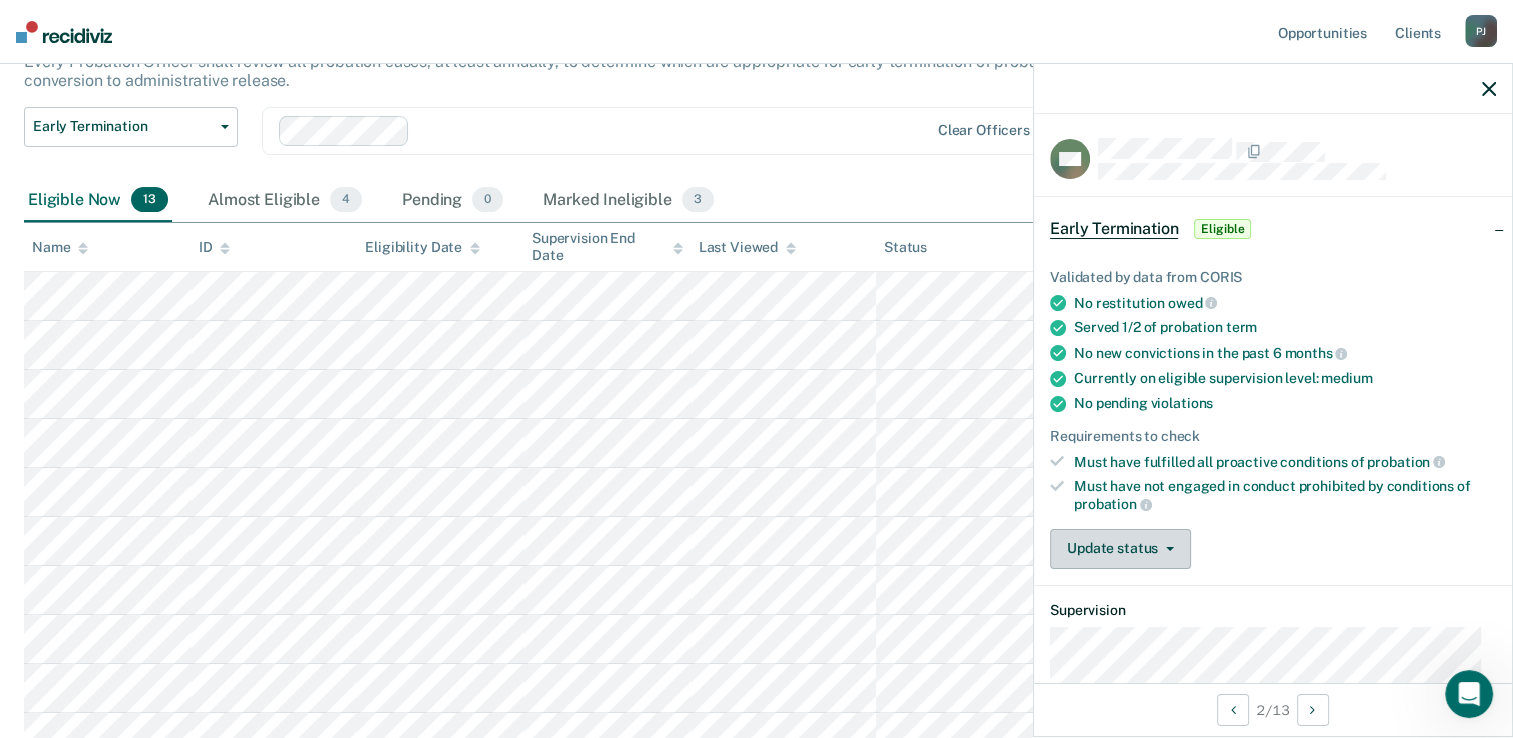 click on "Update status" at bounding box center [1120, 549] 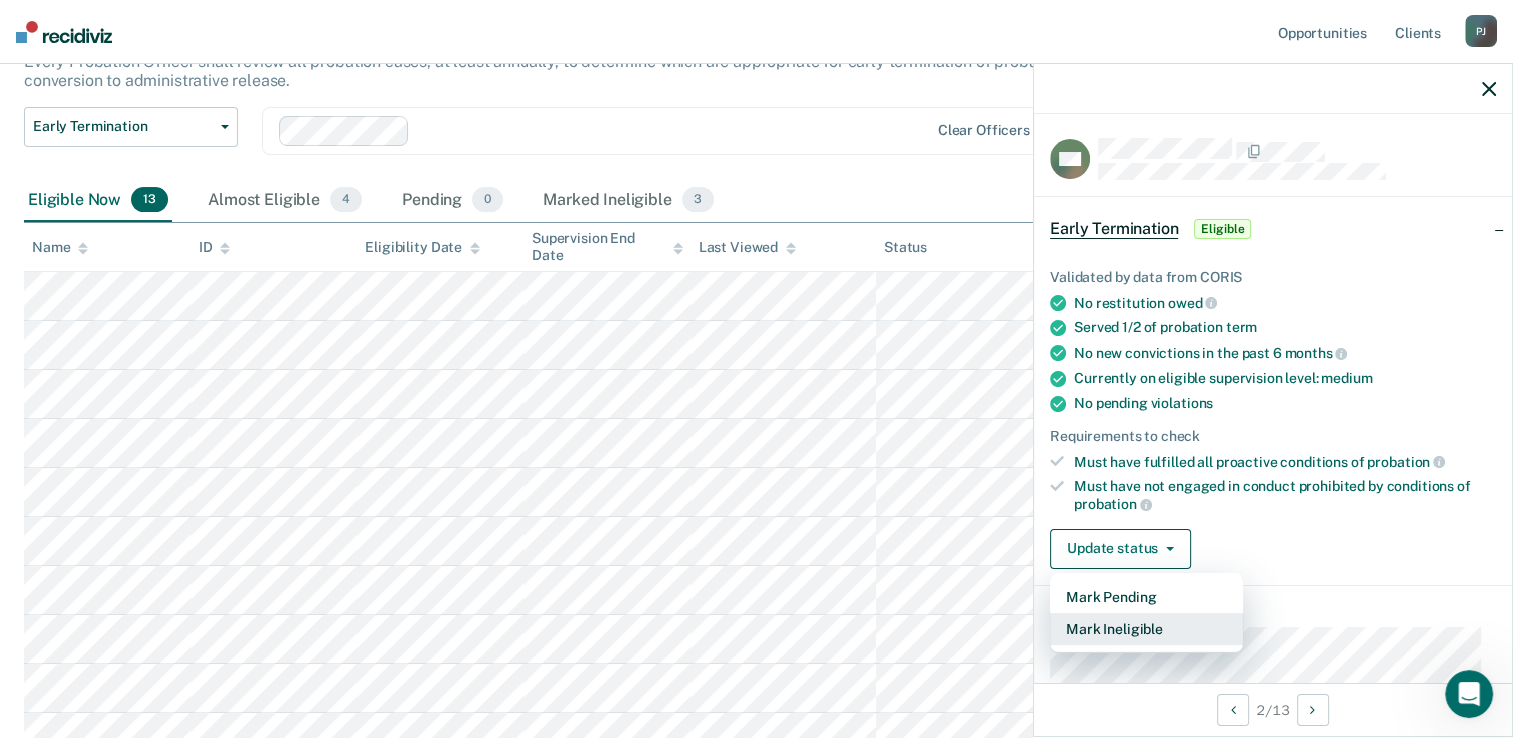 click on "Mark Ineligible" at bounding box center [1146, 629] 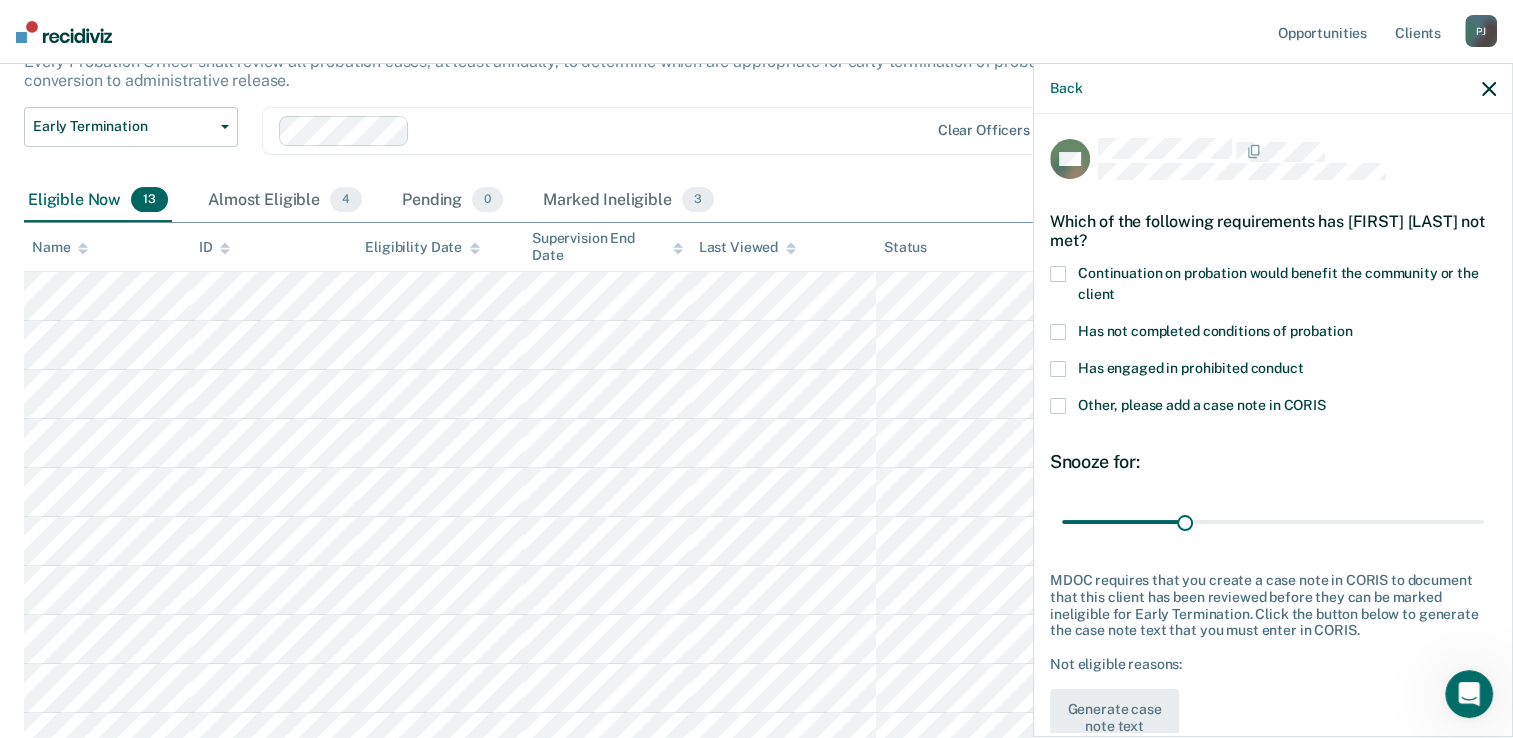 click at bounding box center [1058, 332] 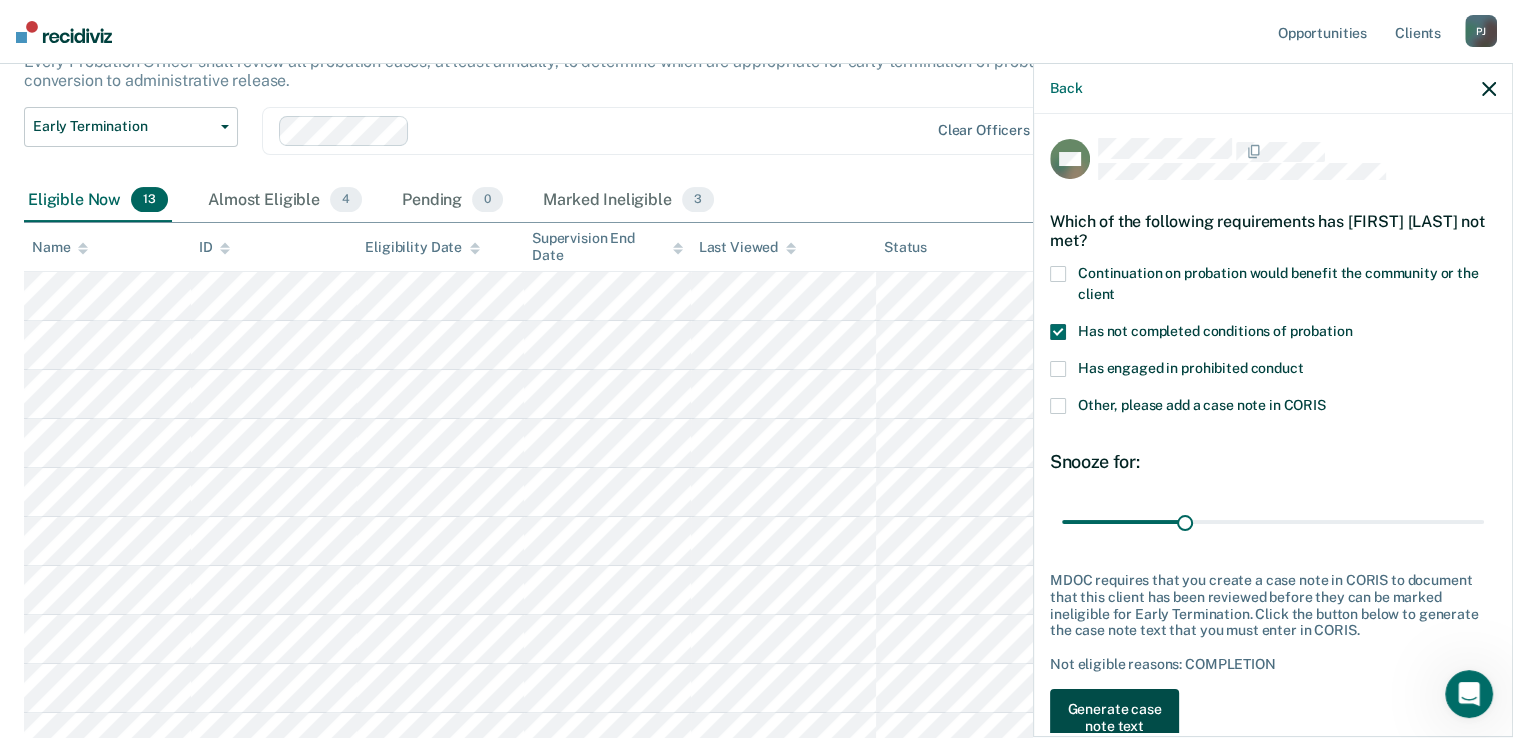 click on "Generate case note text" at bounding box center [1114, 718] 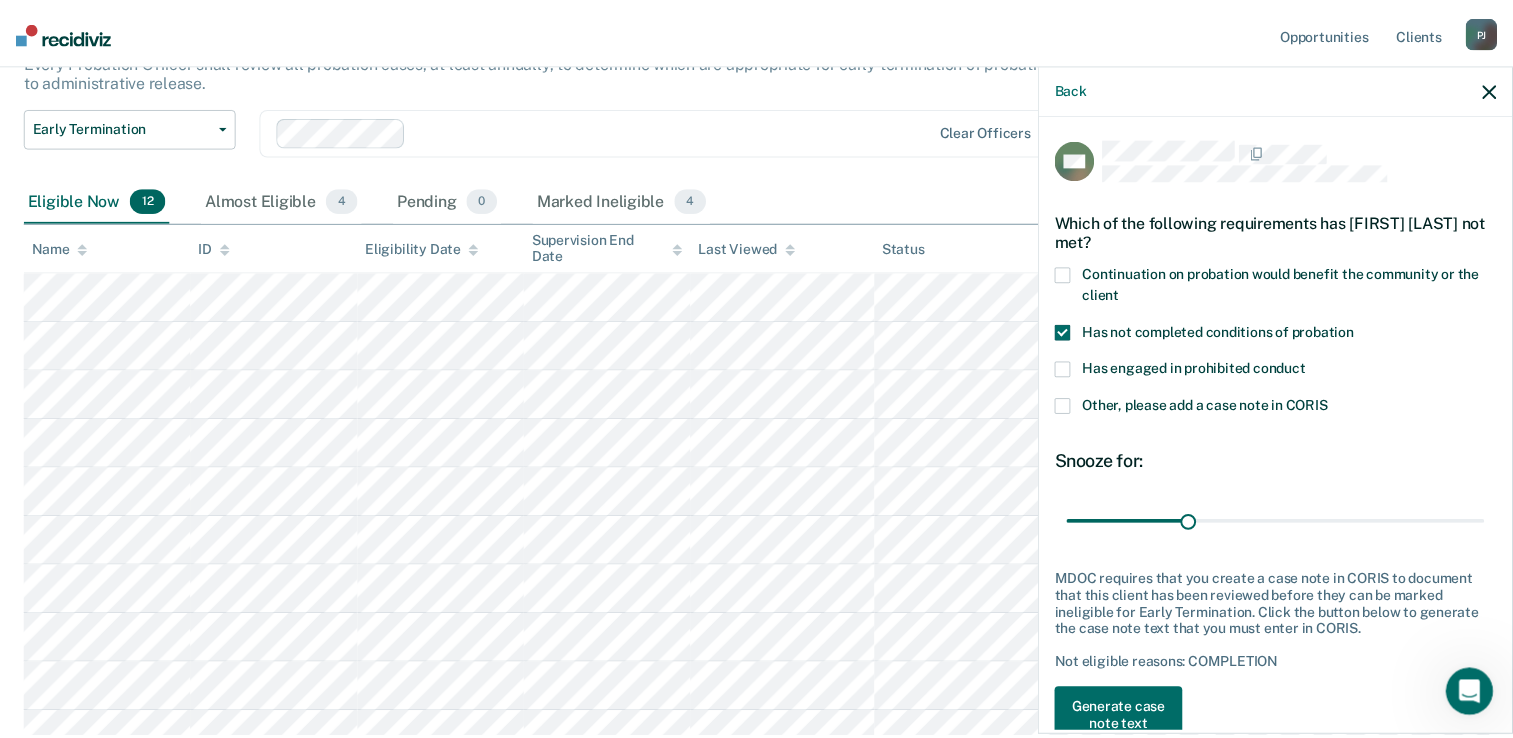 scroll, scrollTop: 10, scrollLeft: 0, axis: vertical 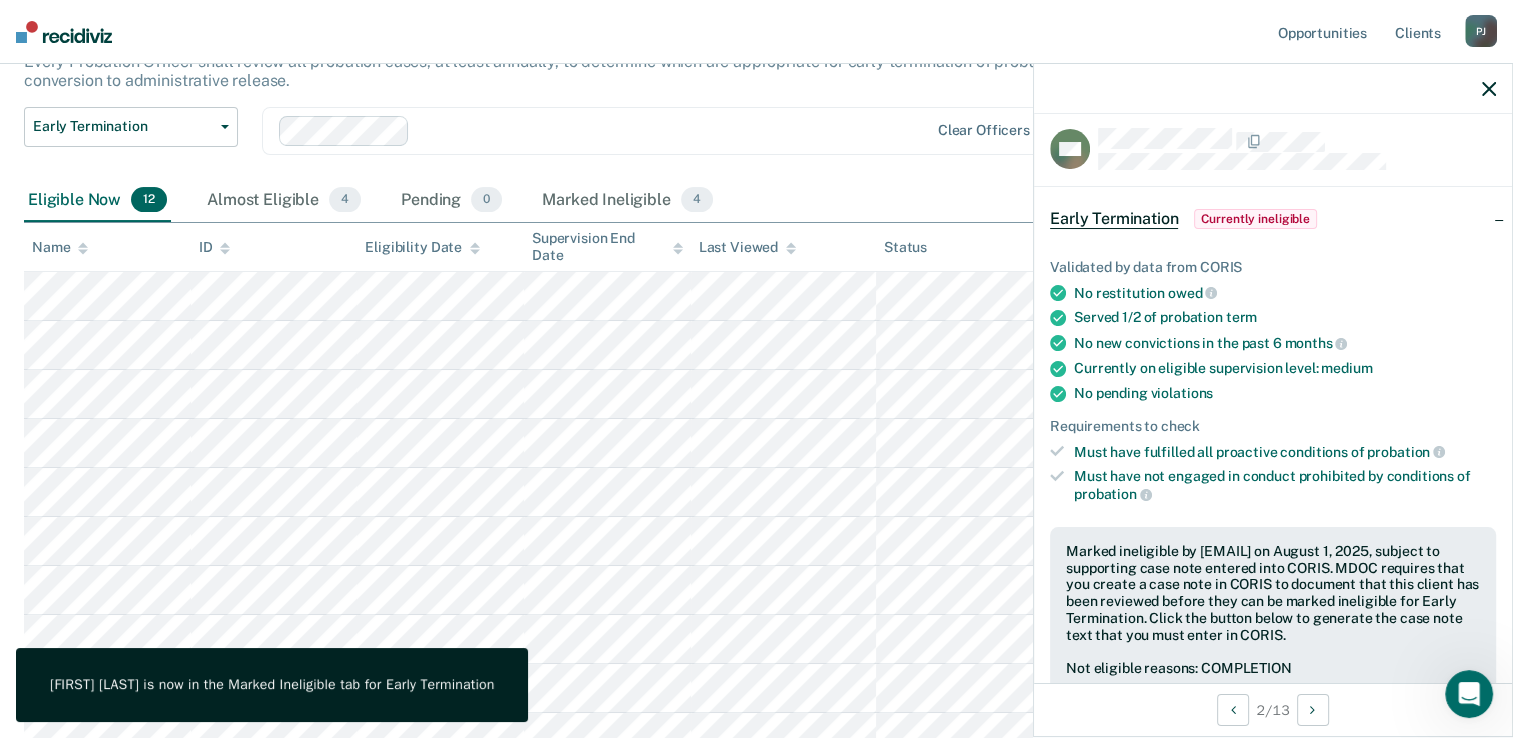 click at bounding box center [1273, 89] 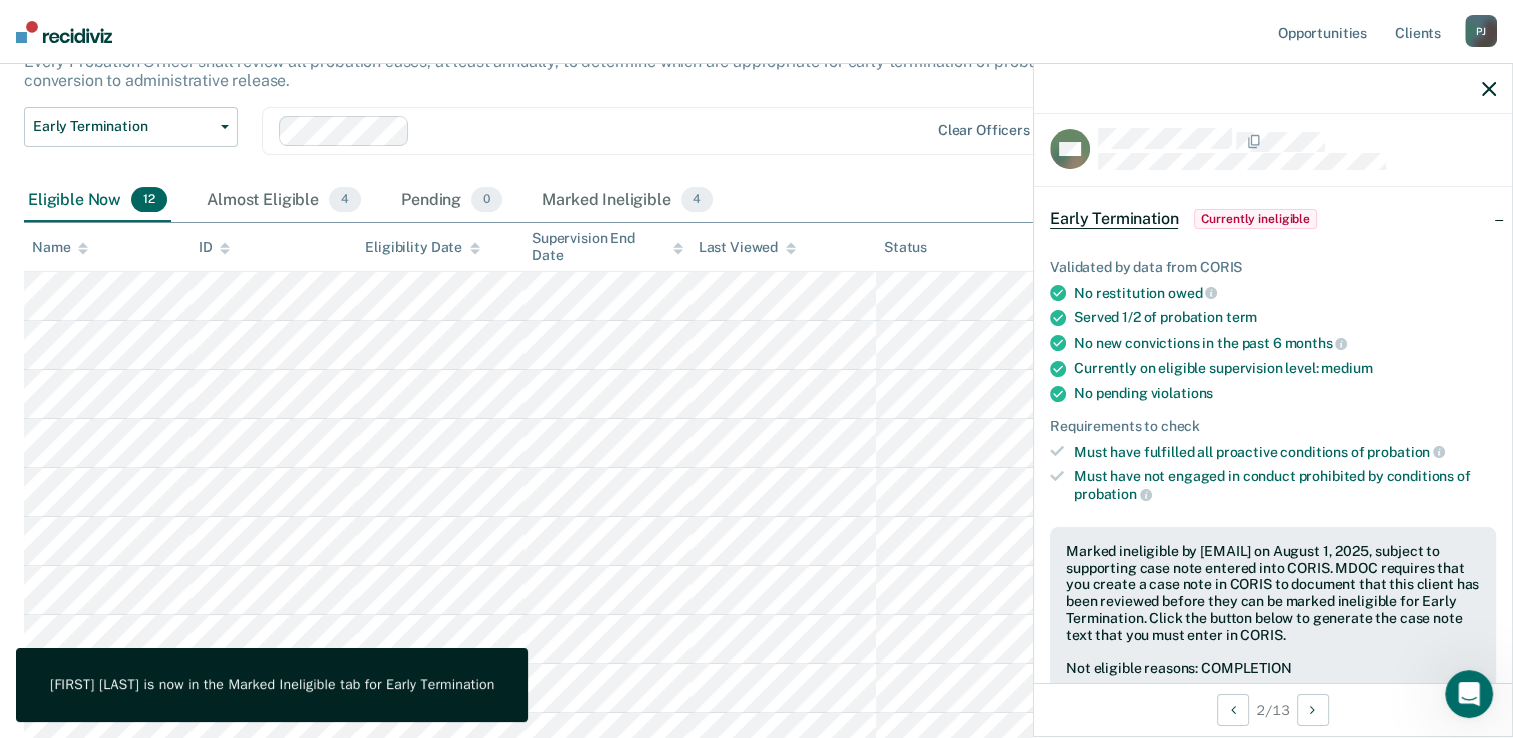 click 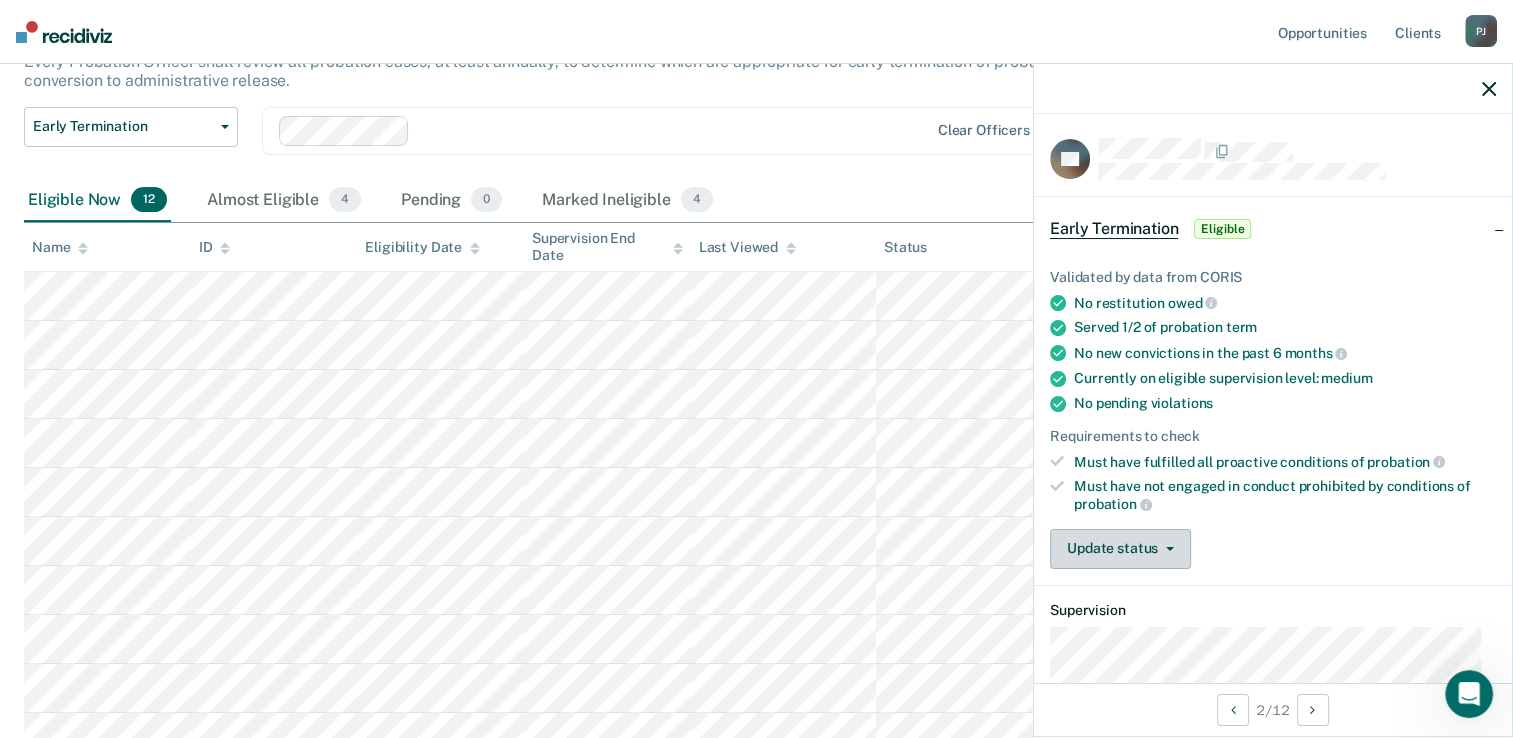 click on "Update status" at bounding box center (1120, 549) 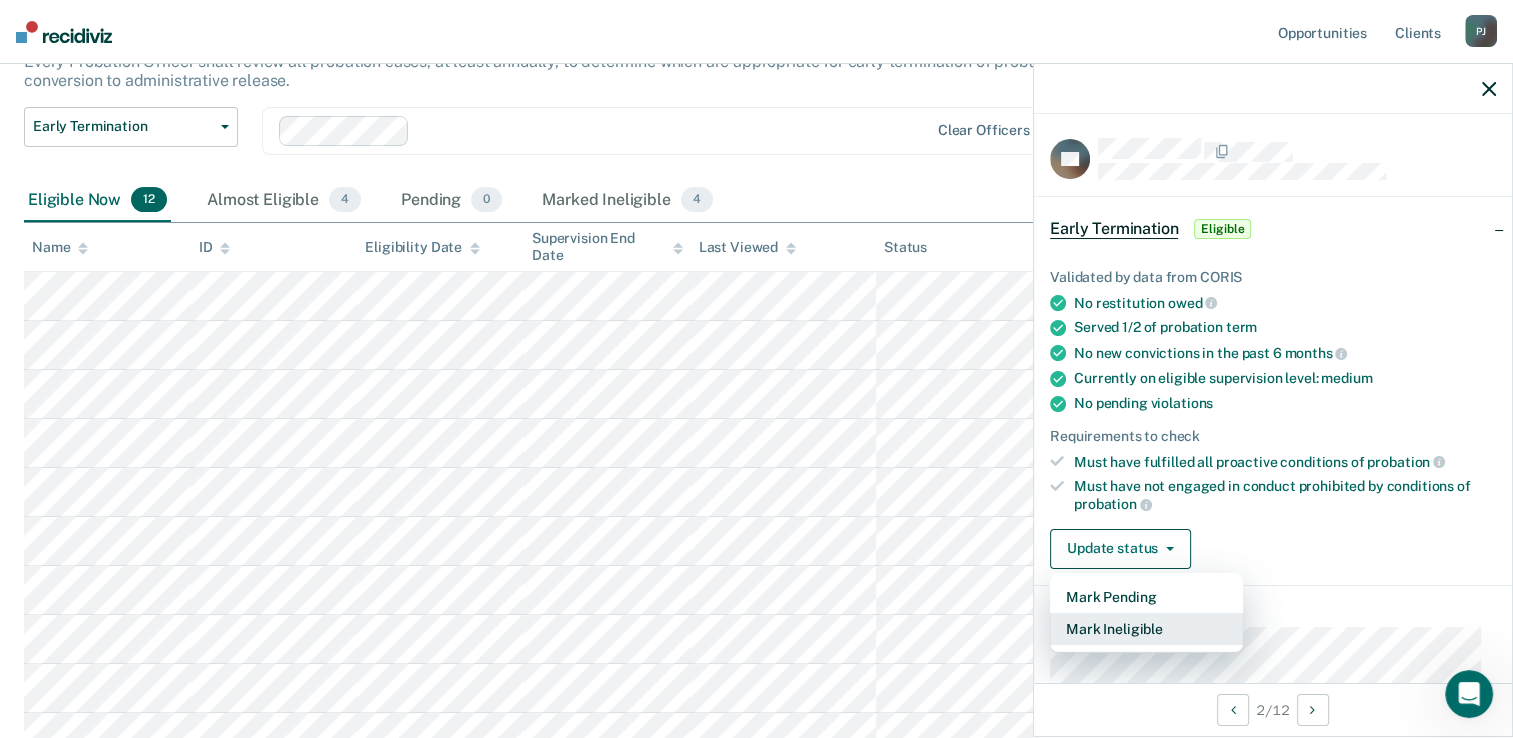 click on "Mark Ineligible" at bounding box center [1146, 629] 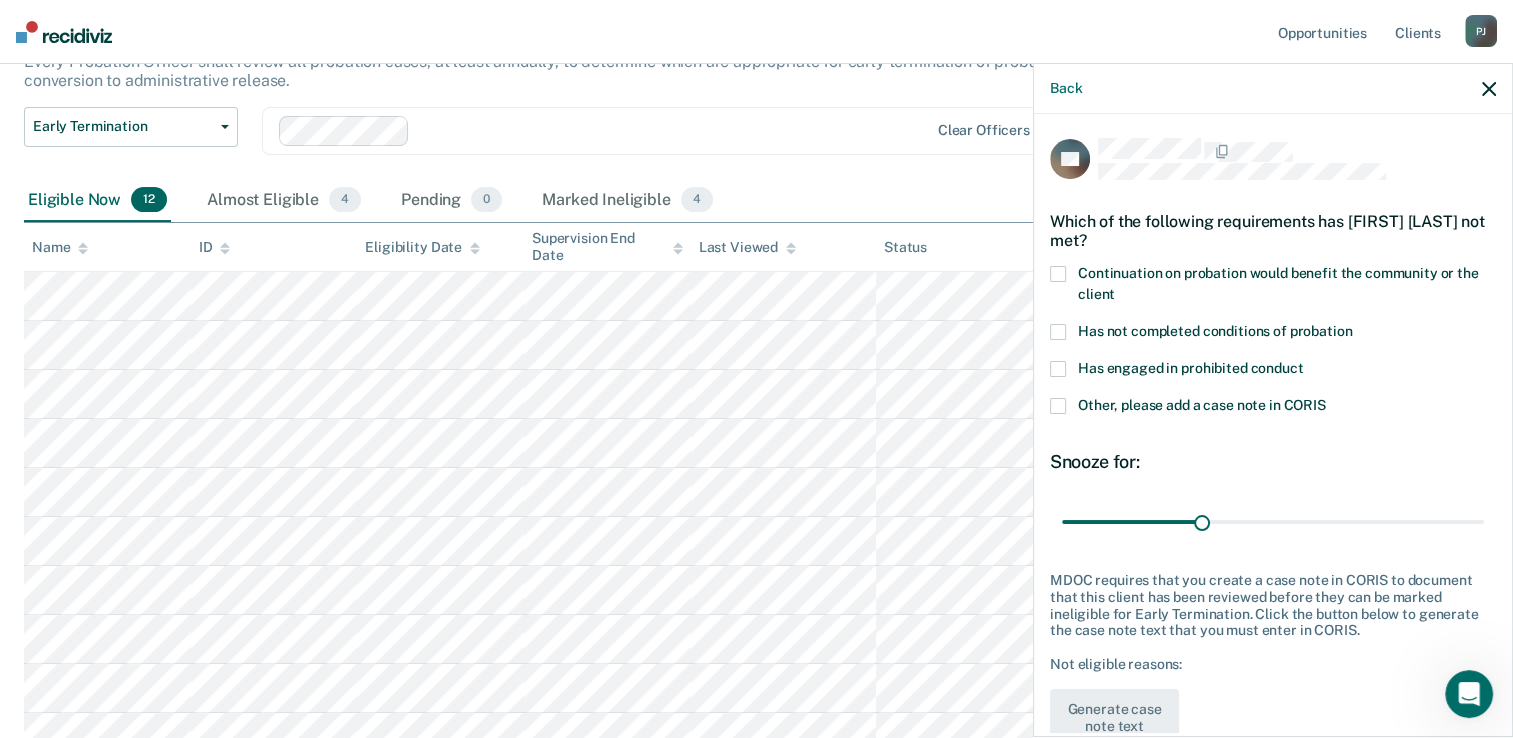 click on "Has not completed conditions of probation" at bounding box center (1215, 331) 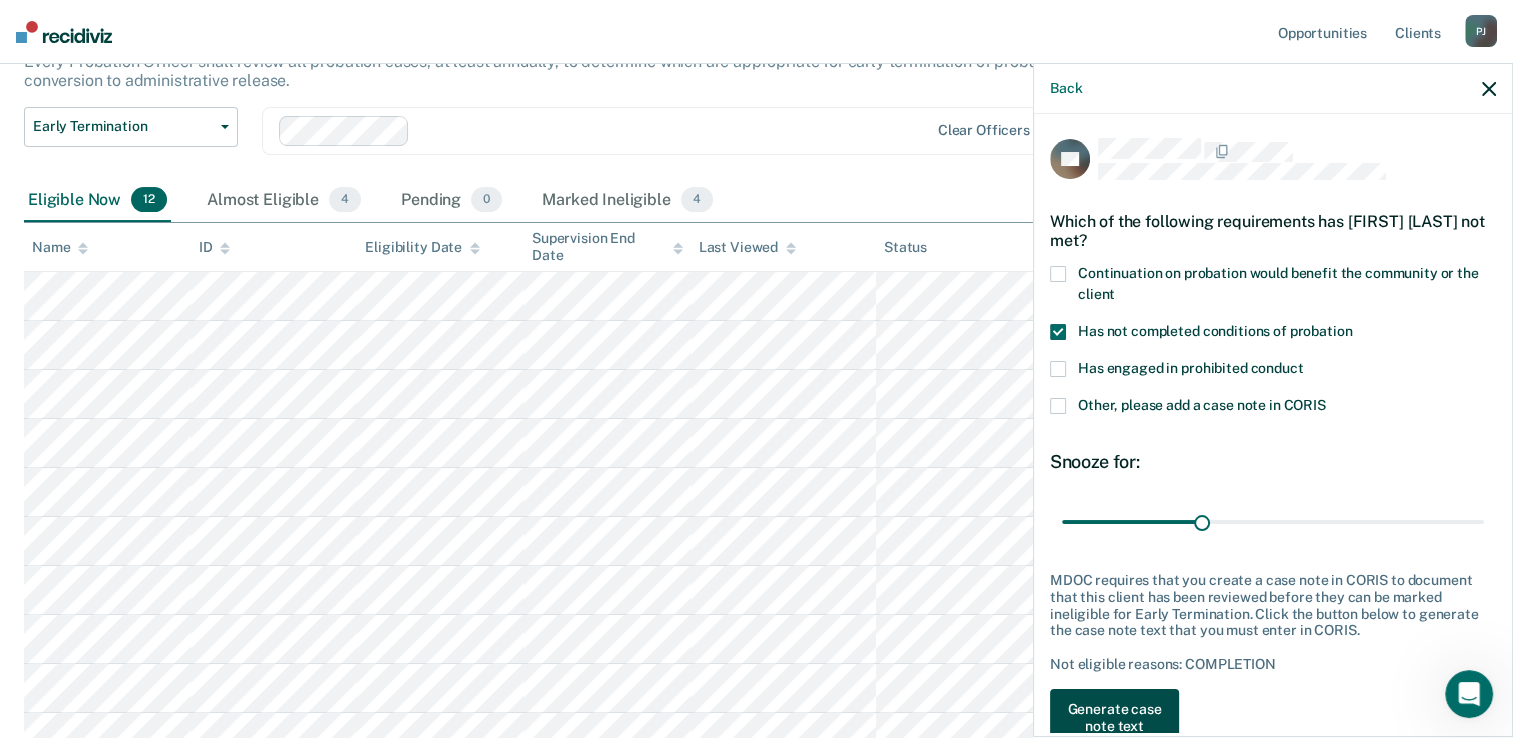 click on "Generate case note text" at bounding box center (1114, 718) 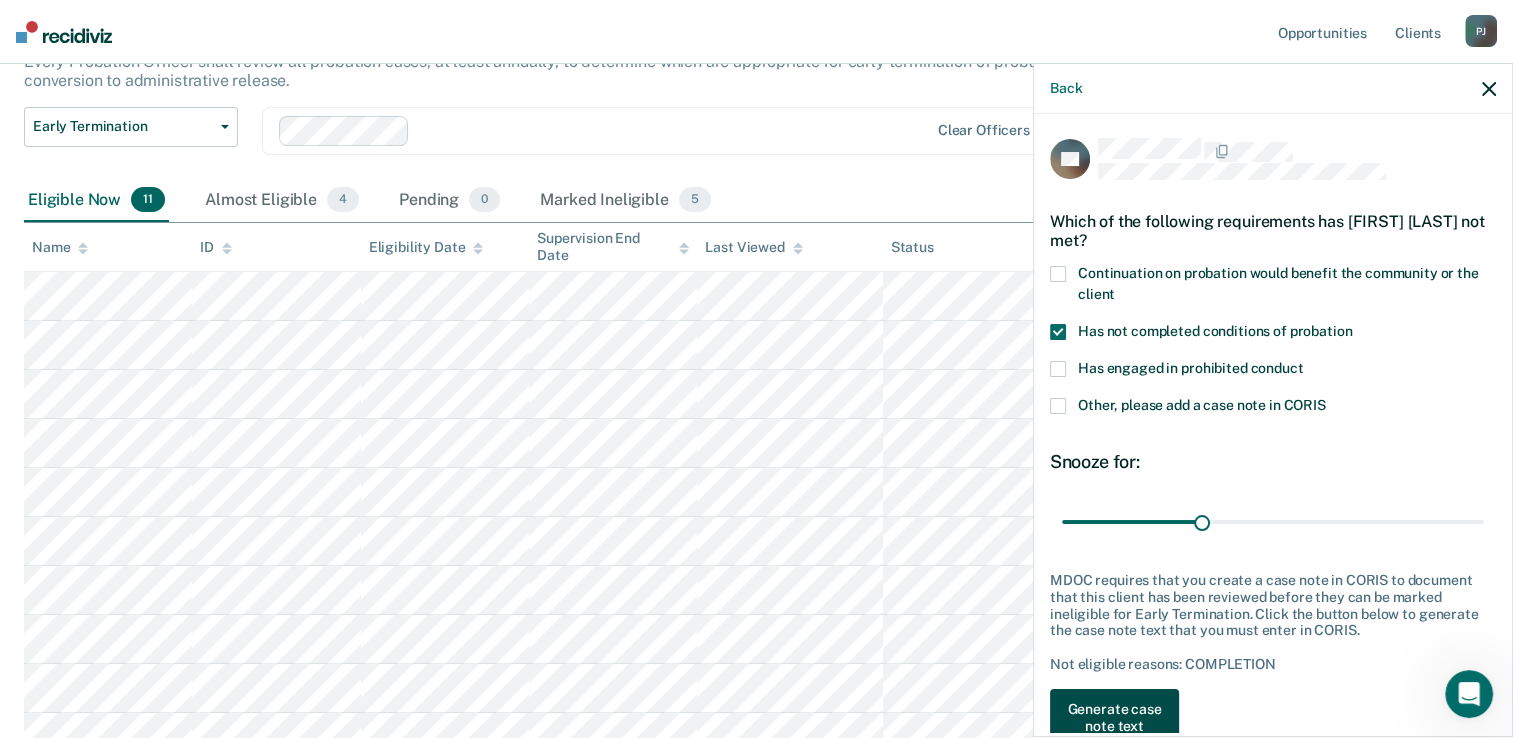 scroll, scrollTop: 10, scrollLeft: 0, axis: vertical 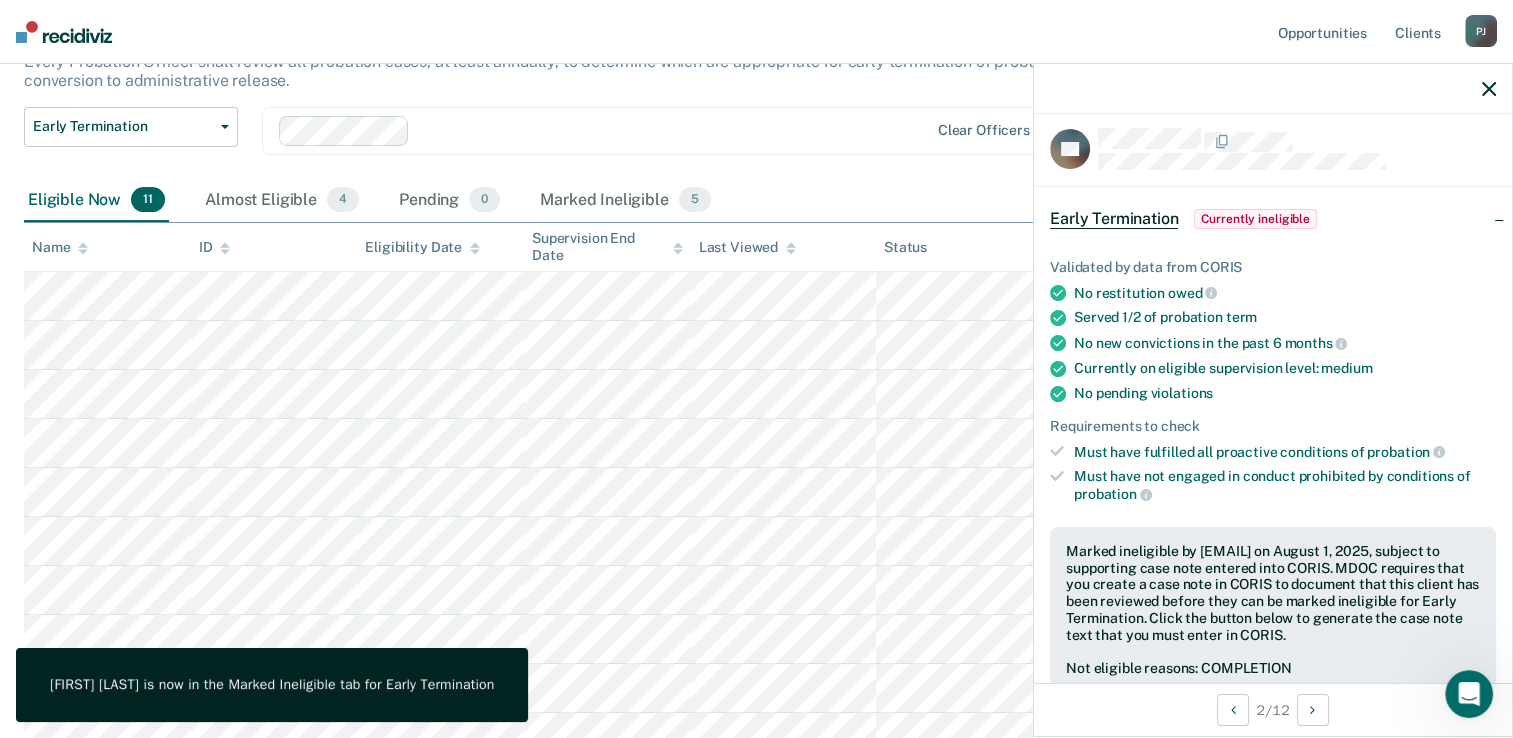 click 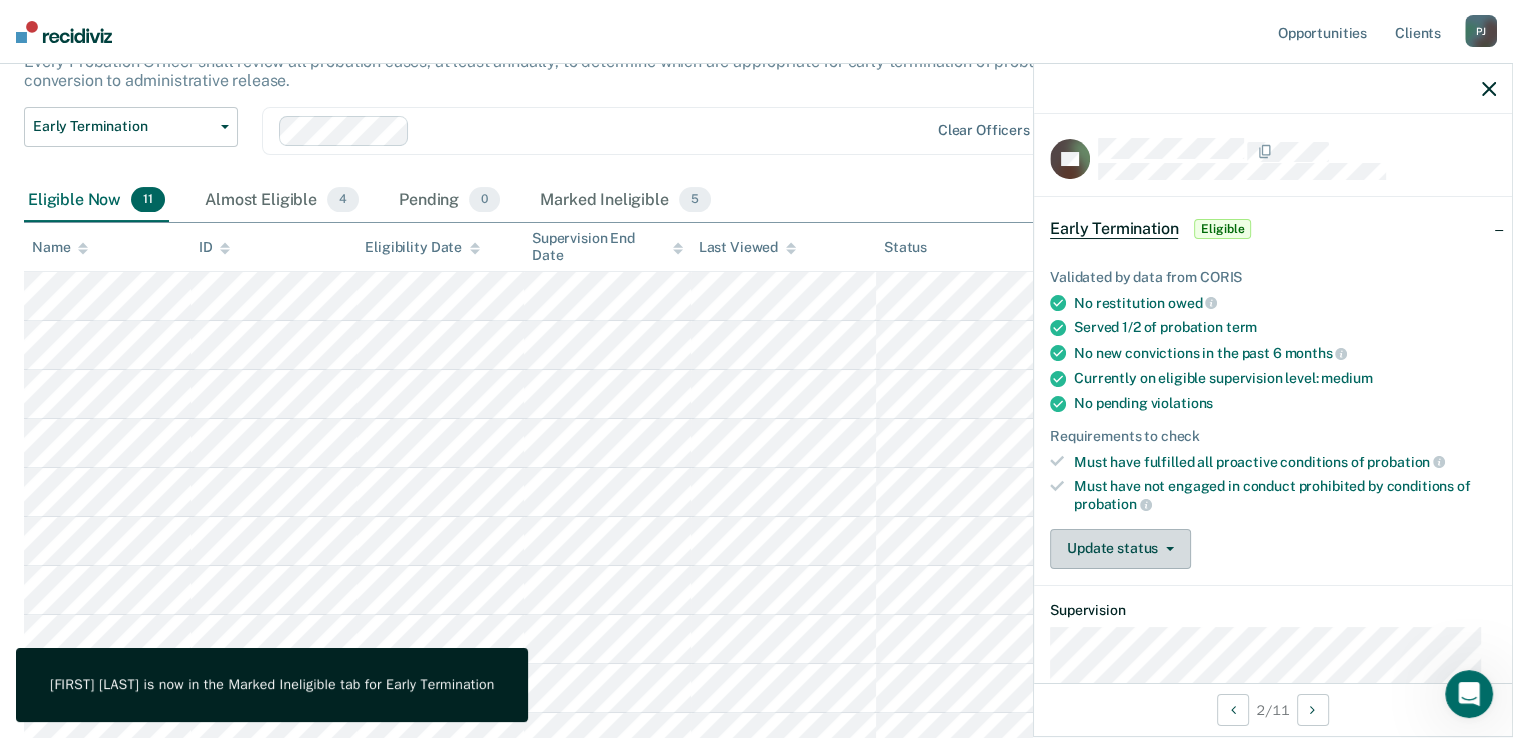 click on "Update status" at bounding box center [1120, 549] 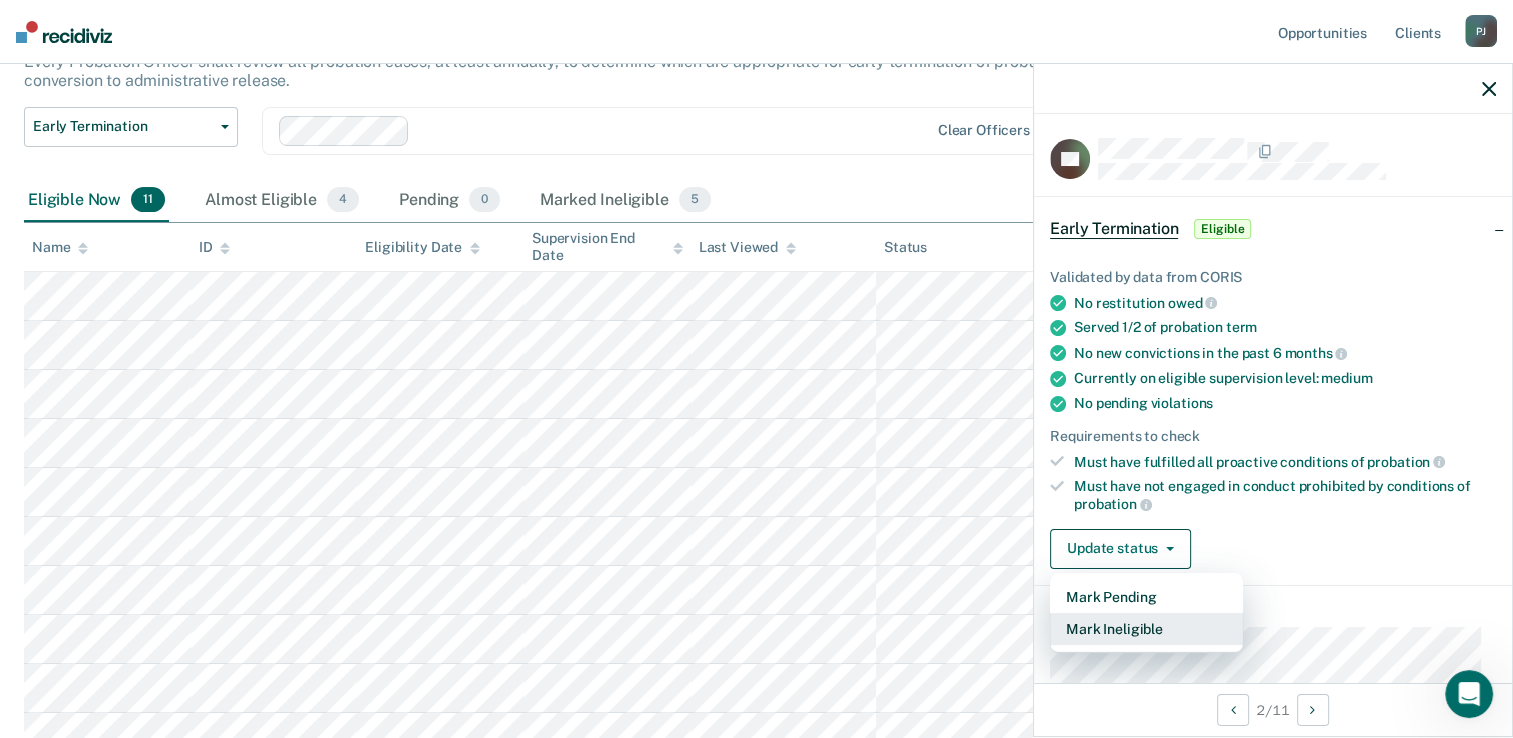 click on "Mark Ineligible" at bounding box center (1146, 629) 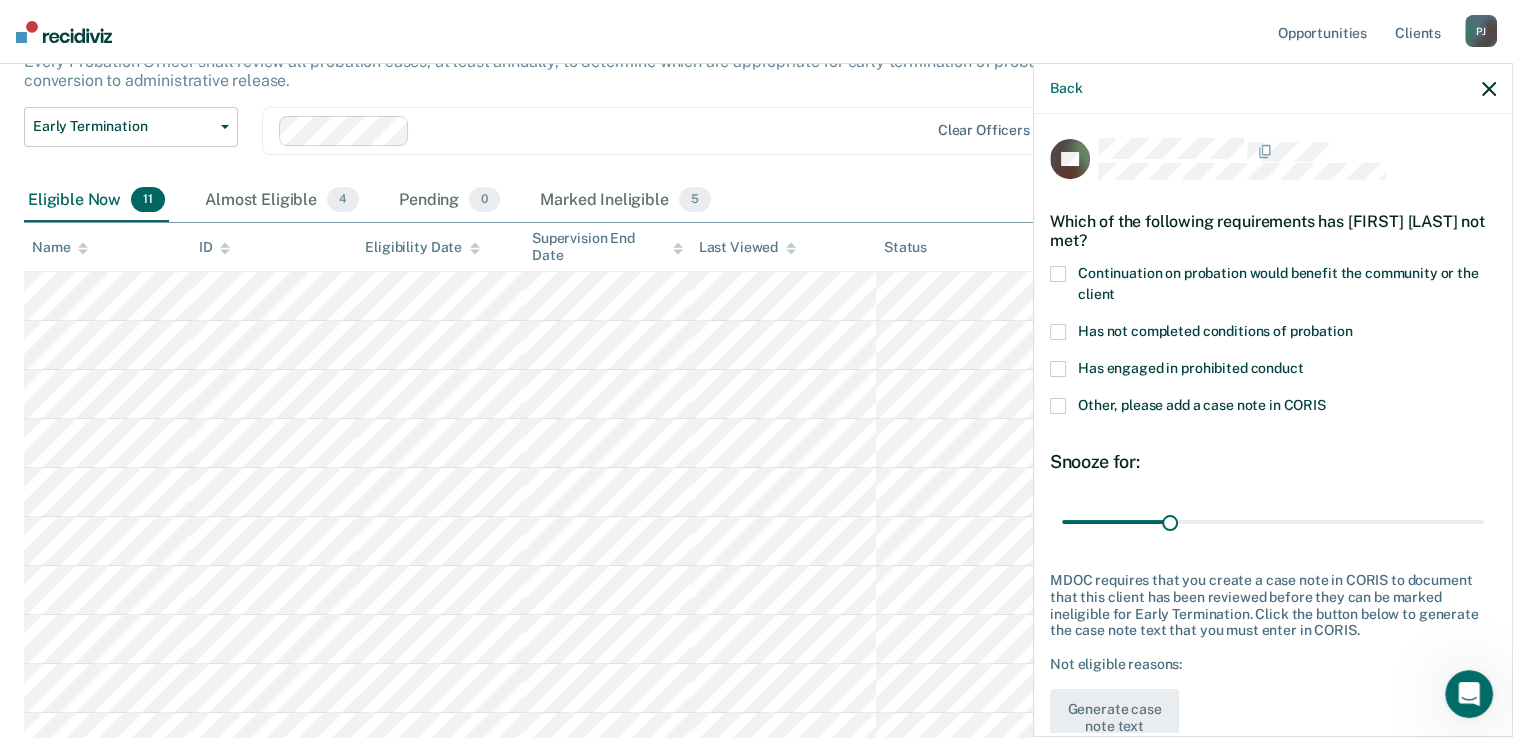 click on "Has not completed conditions of probation" at bounding box center (1215, 331) 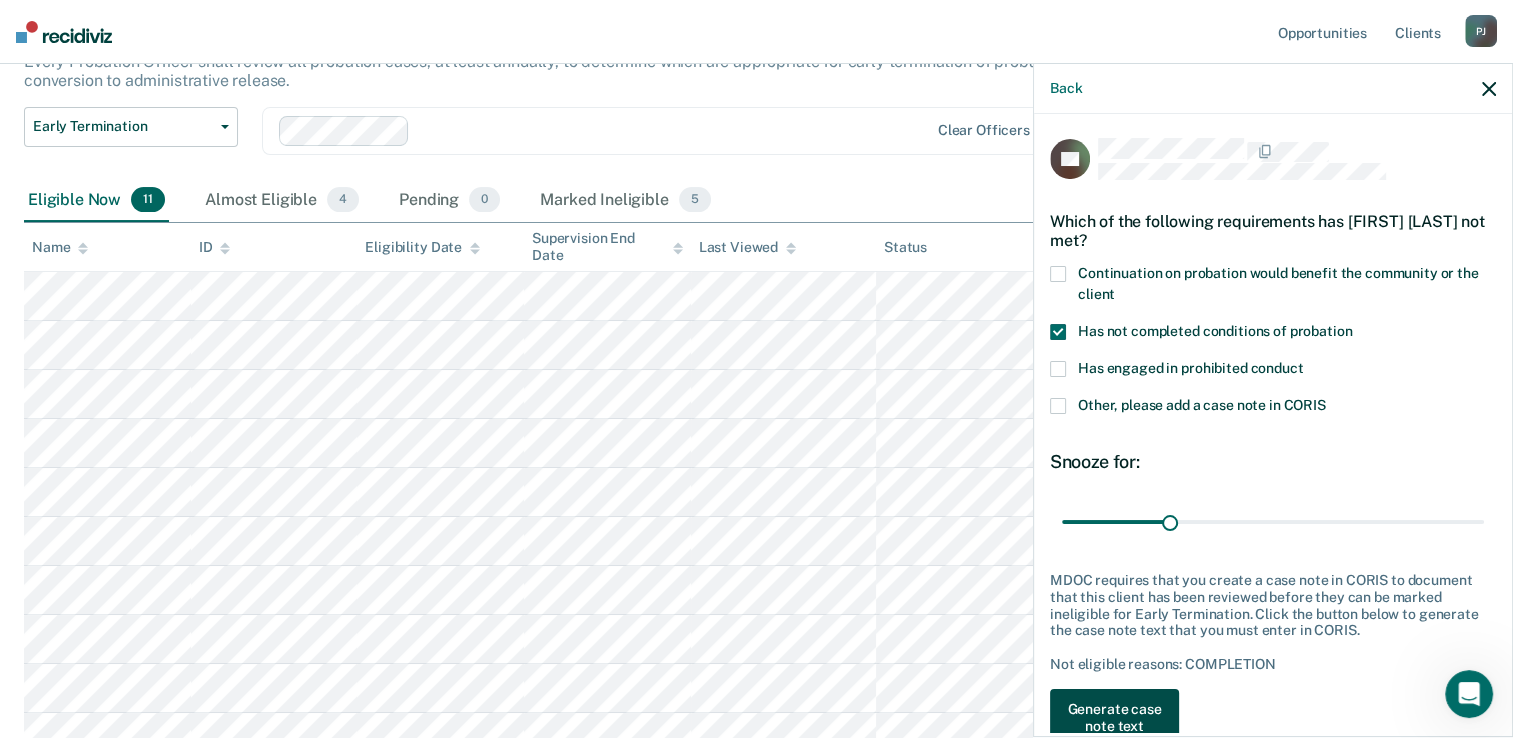 click on "Generate case note text" at bounding box center [1114, 718] 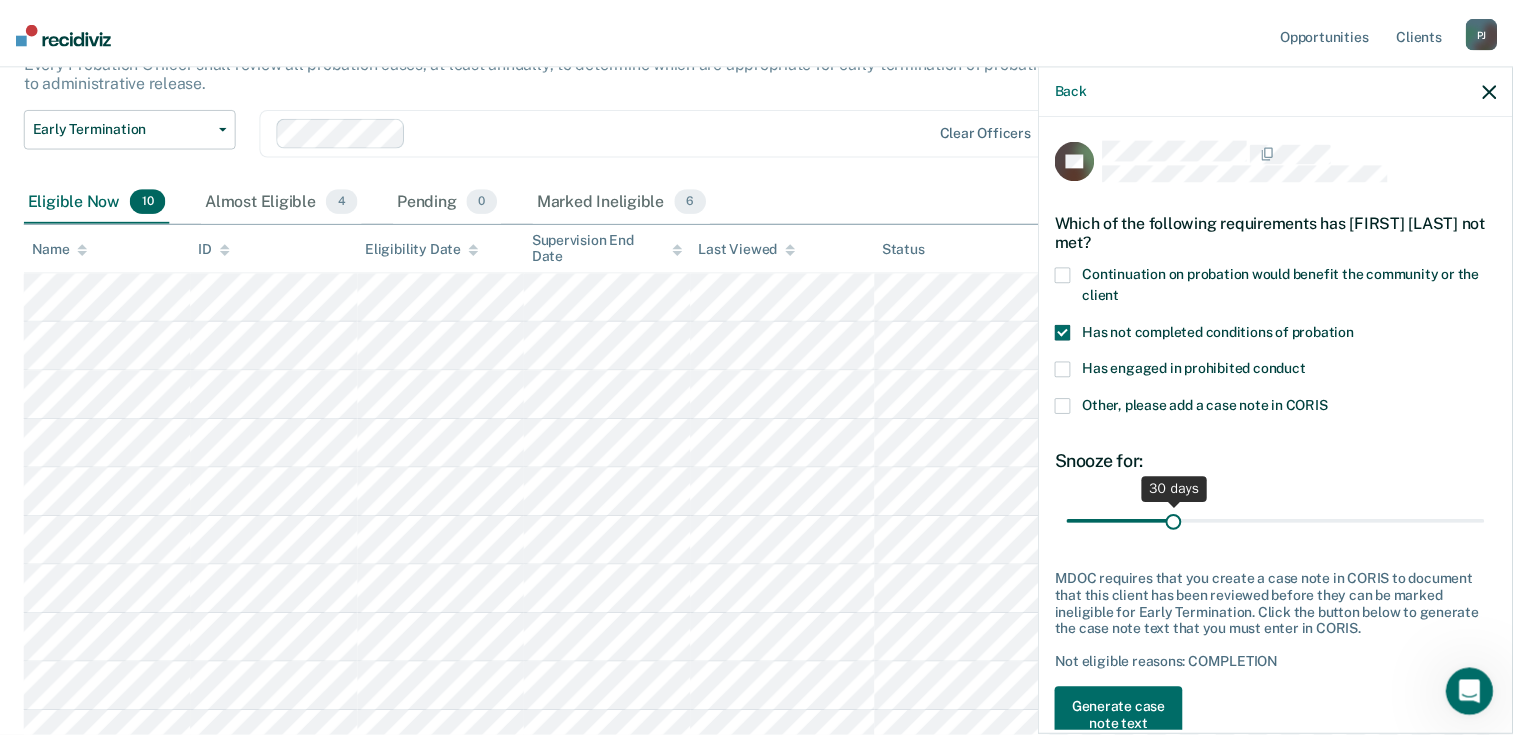 scroll, scrollTop: 10, scrollLeft: 0, axis: vertical 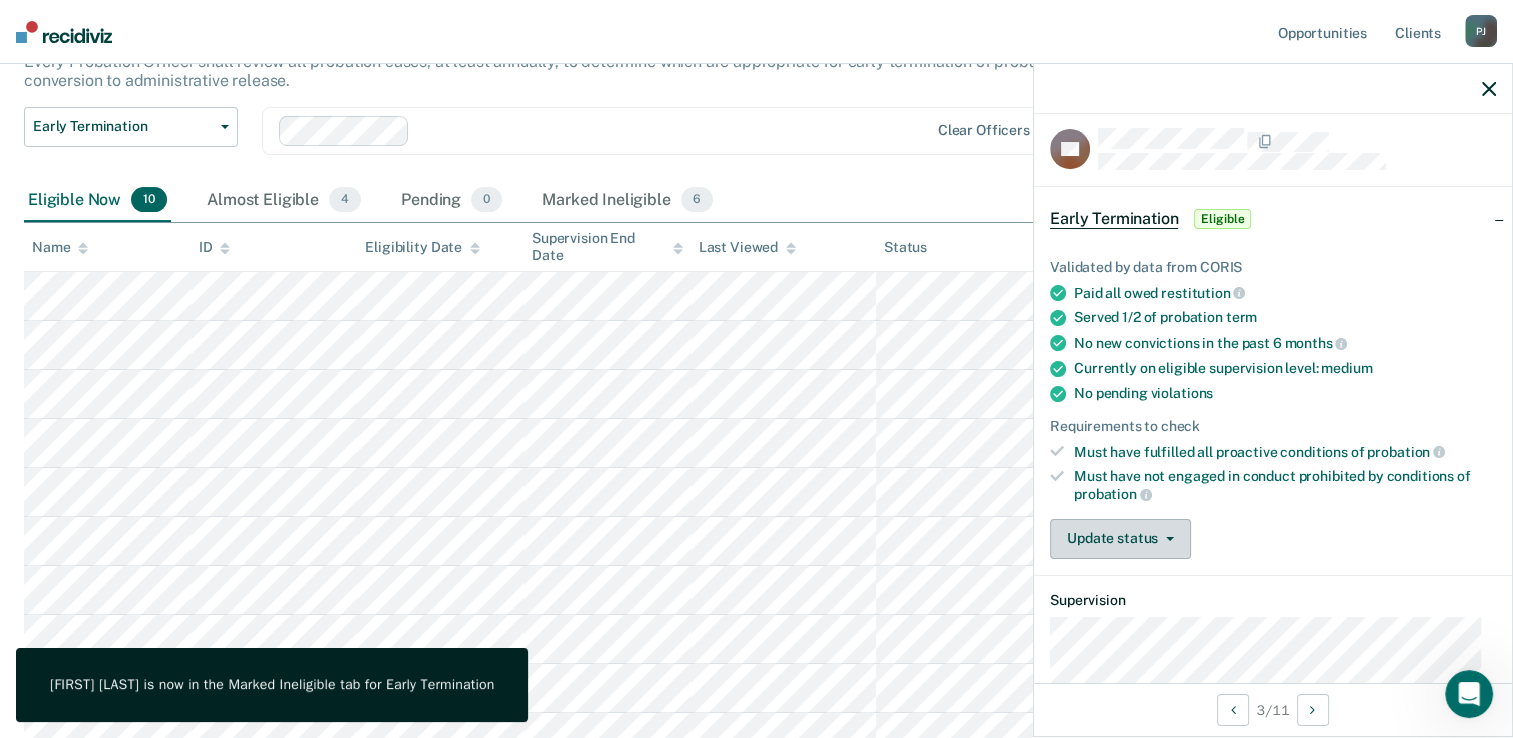 click on "Update status" at bounding box center (1120, 539) 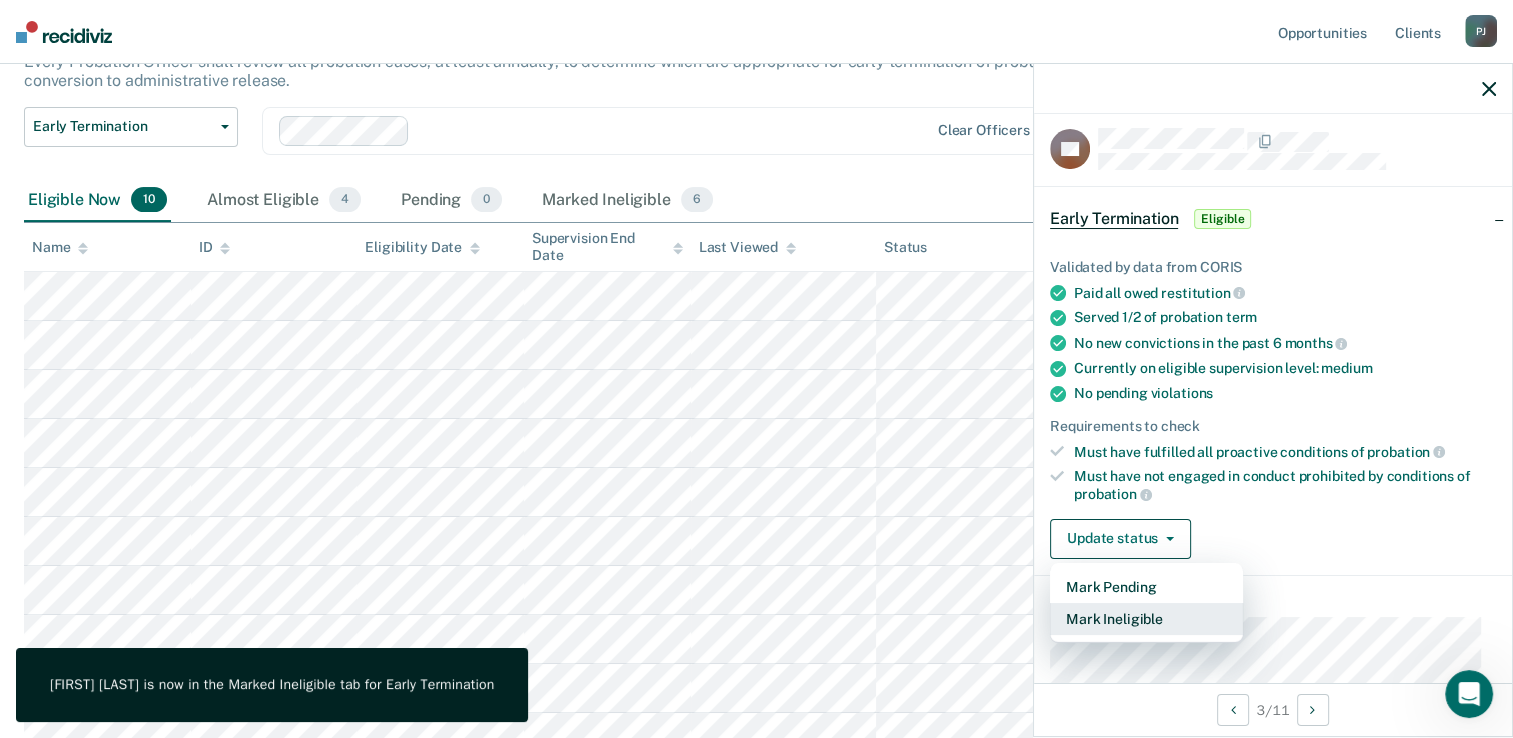 click on "Mark Ineligible" at bounding box center [1146, 619] 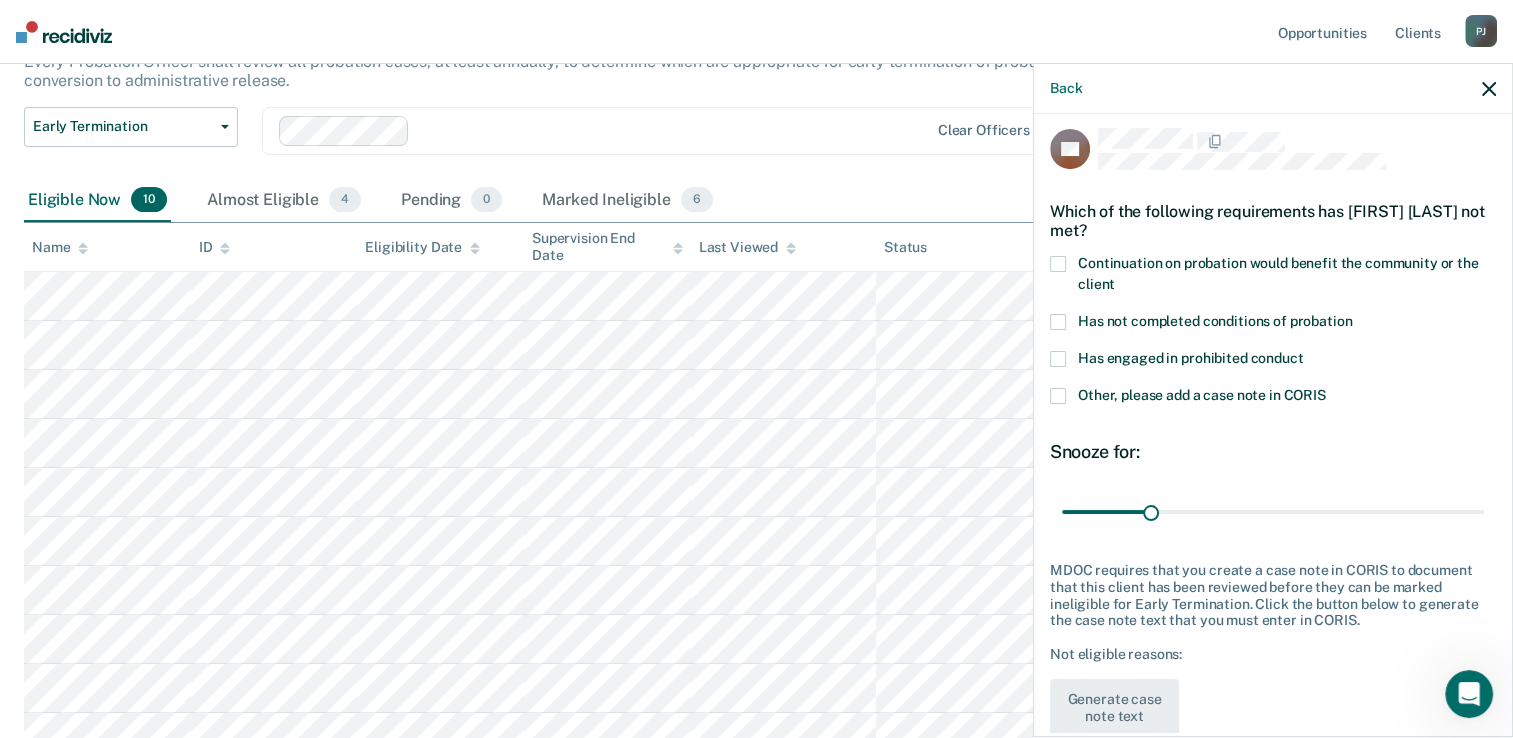 click on "Has not completed conditions of probation" at bounding box center [1215, 321] 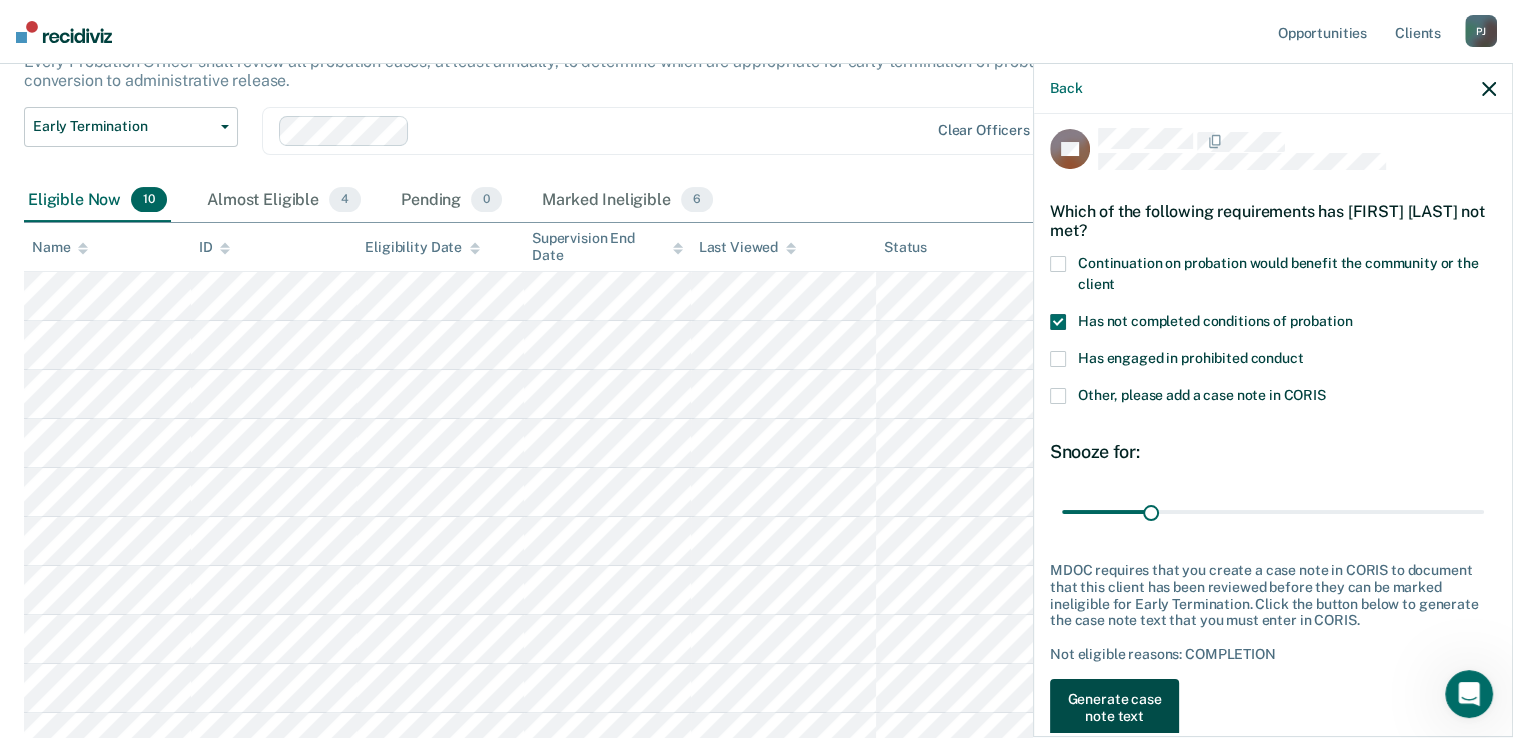 click on "Generate case note text" at bounding box center [1114, 708] 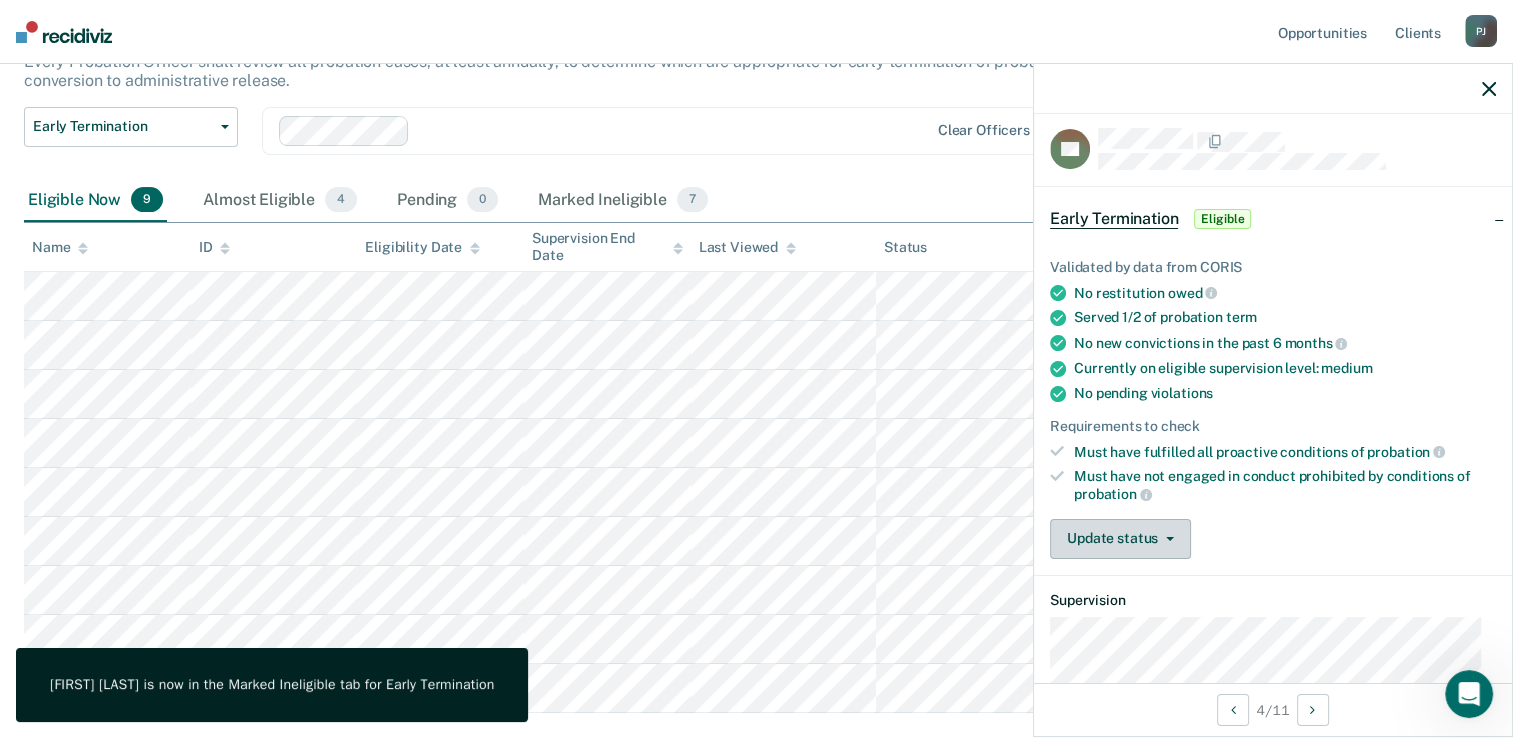 drag, startPoint x: 1176, startPoint y: 514, endPoint x: 1175, endPoint y: 524, distance: 10.049875 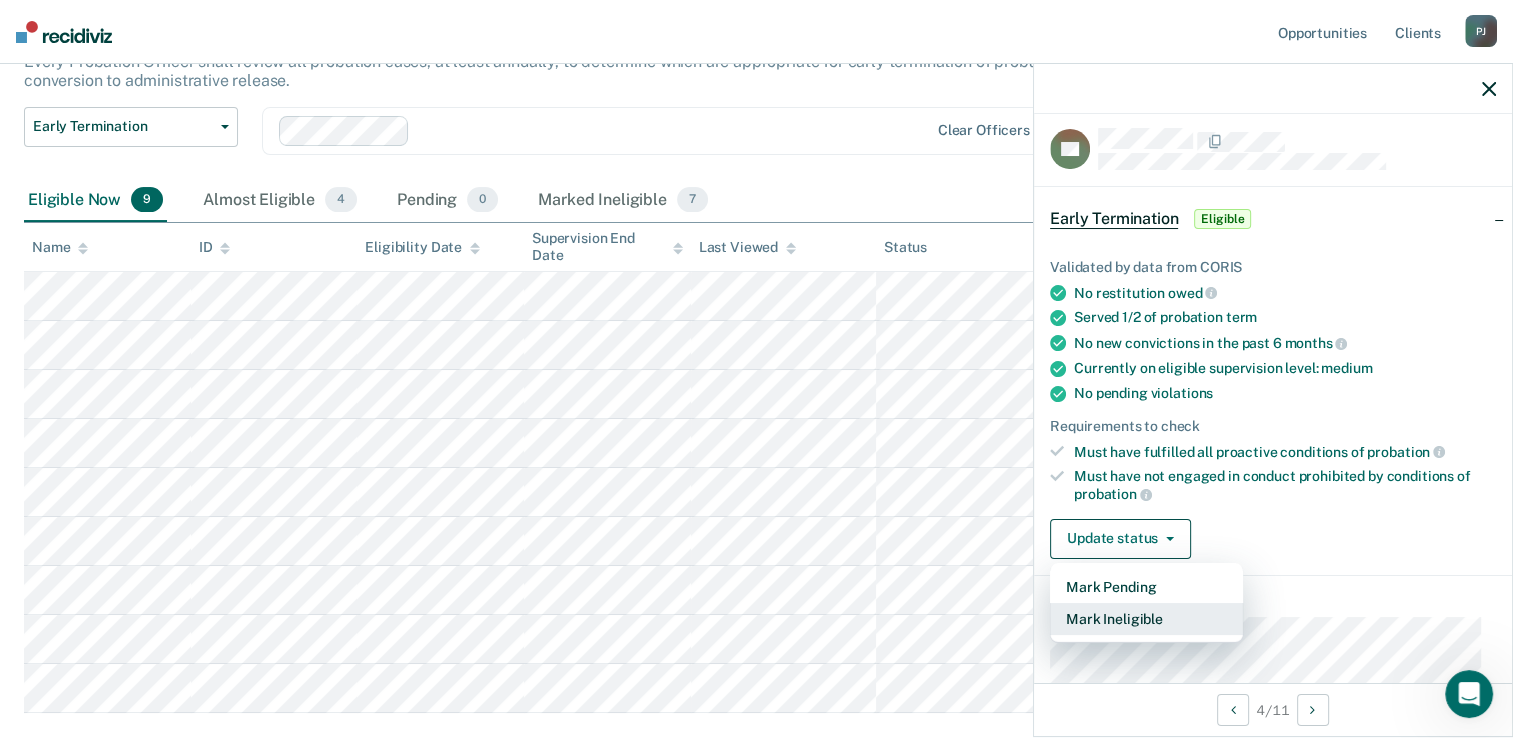 click on "Mark Ineligible" at bounding box center [1146, 619] 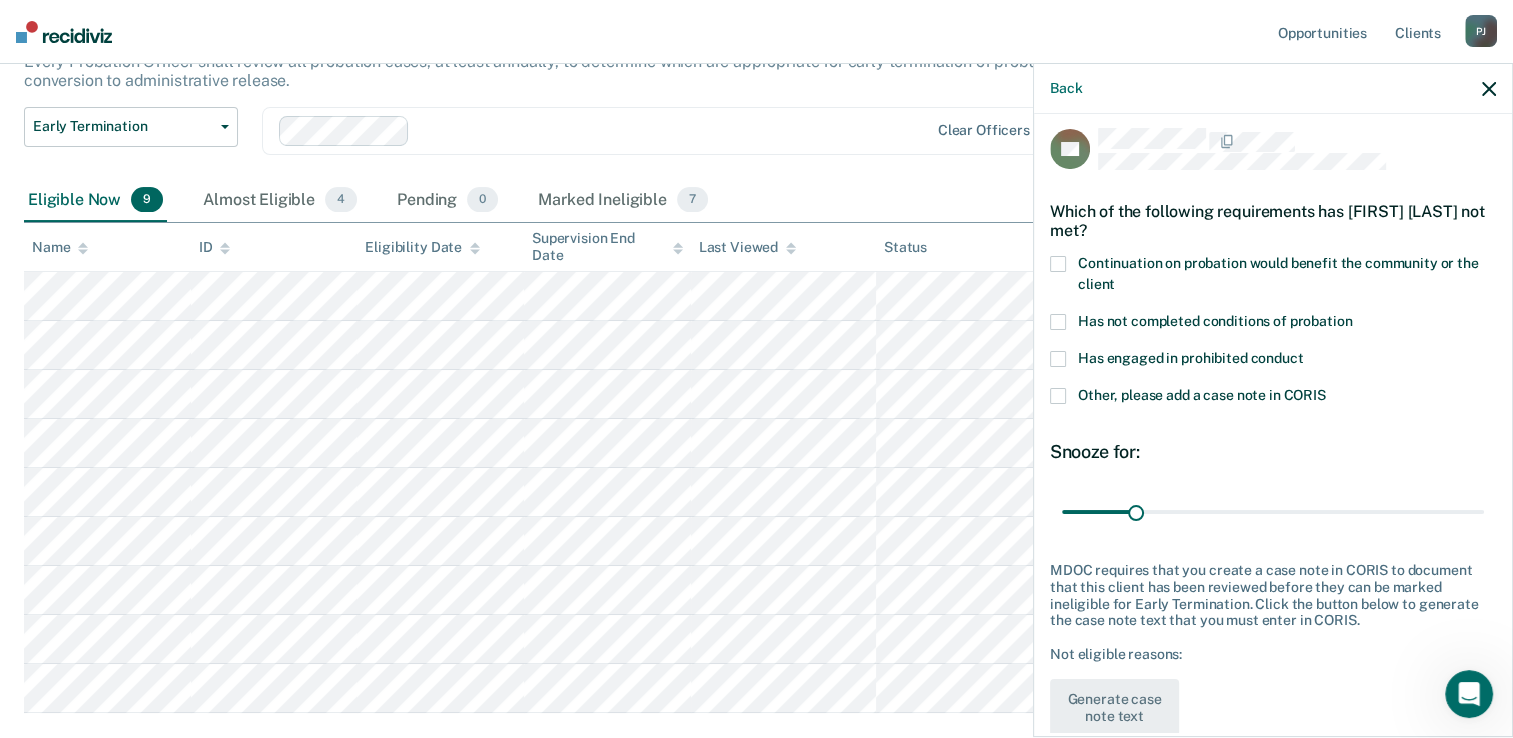 click on "Has not completed conditions of probation" at bounding box center (1215, 321) 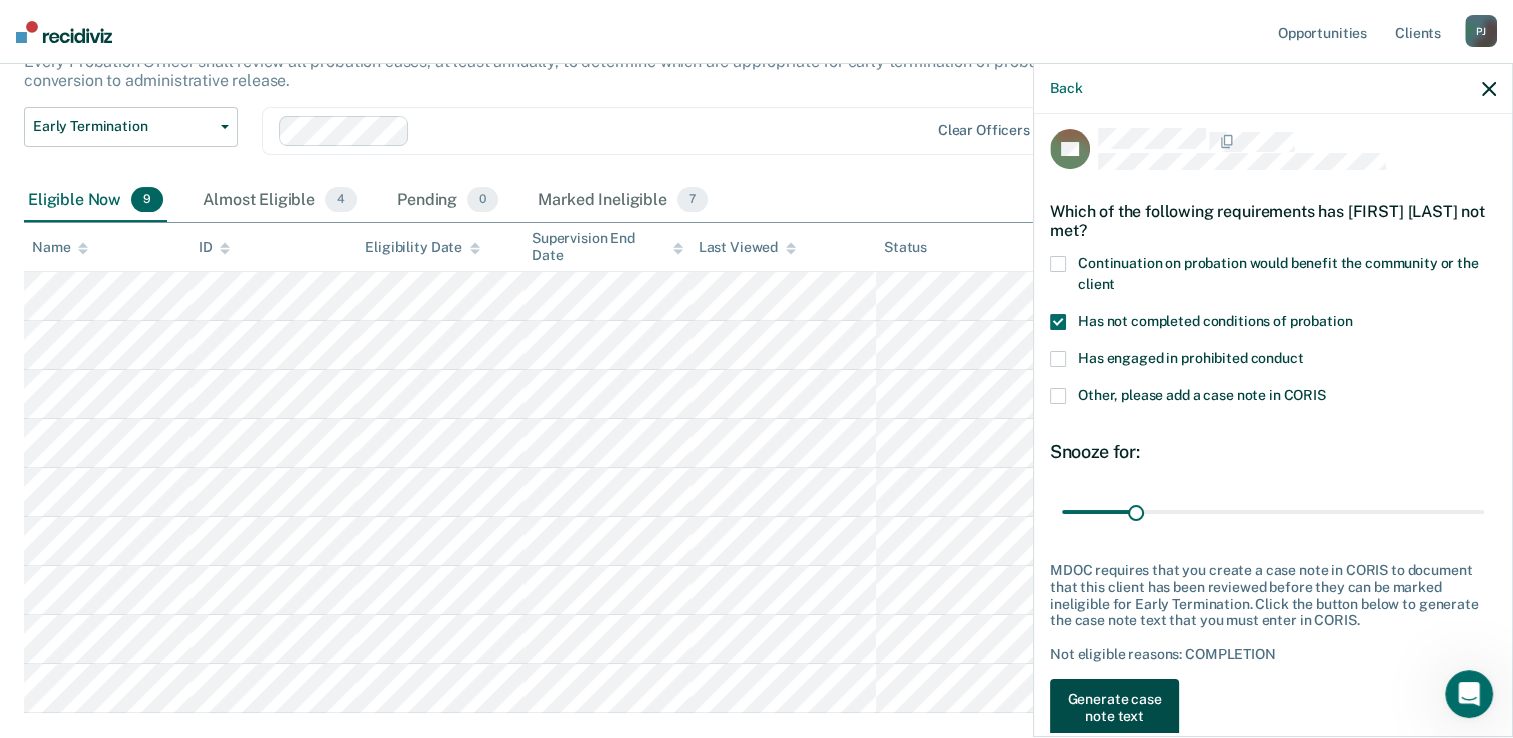 click on "Generate case note text" at bounding box center [1114, 708] 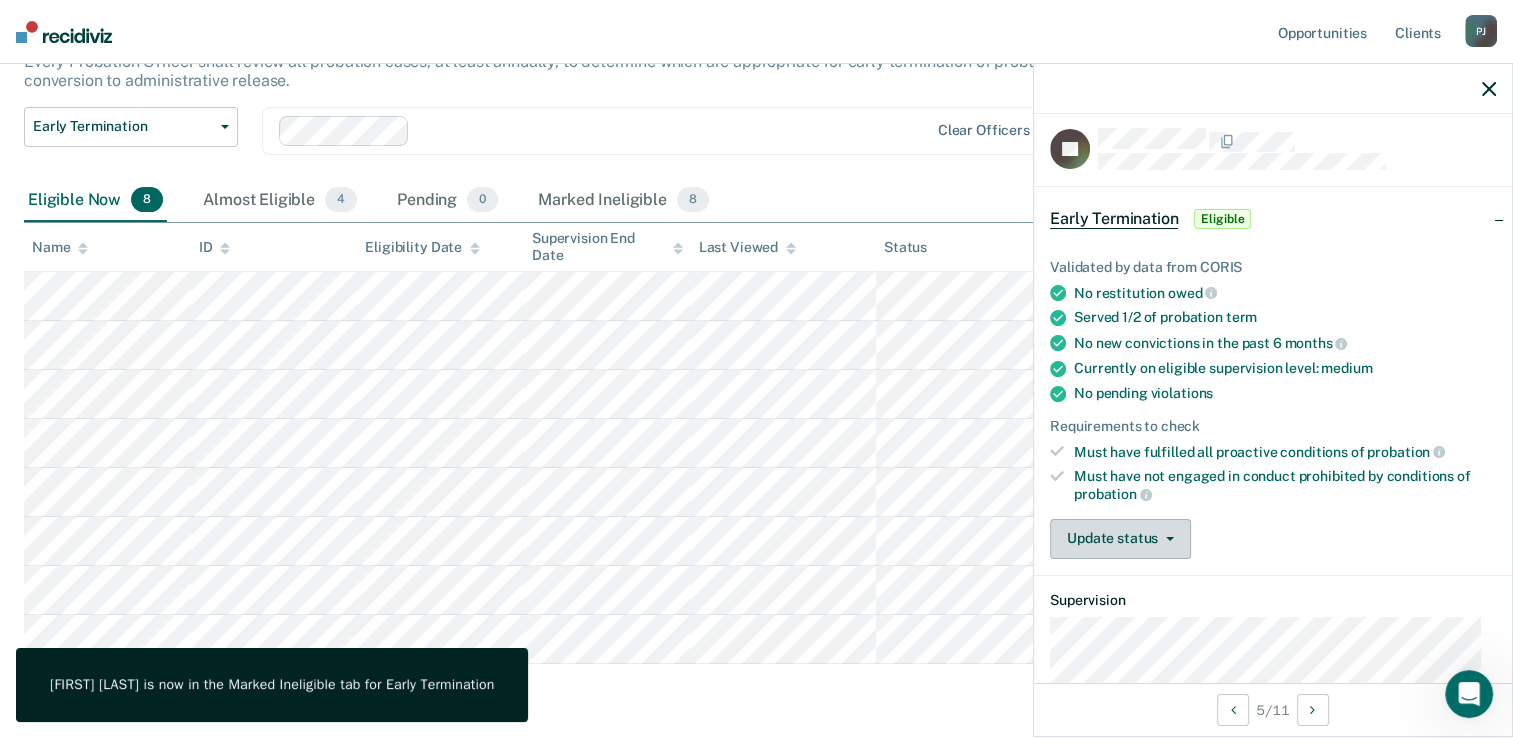 click on "Update status" at bounding box center (1120, 539) 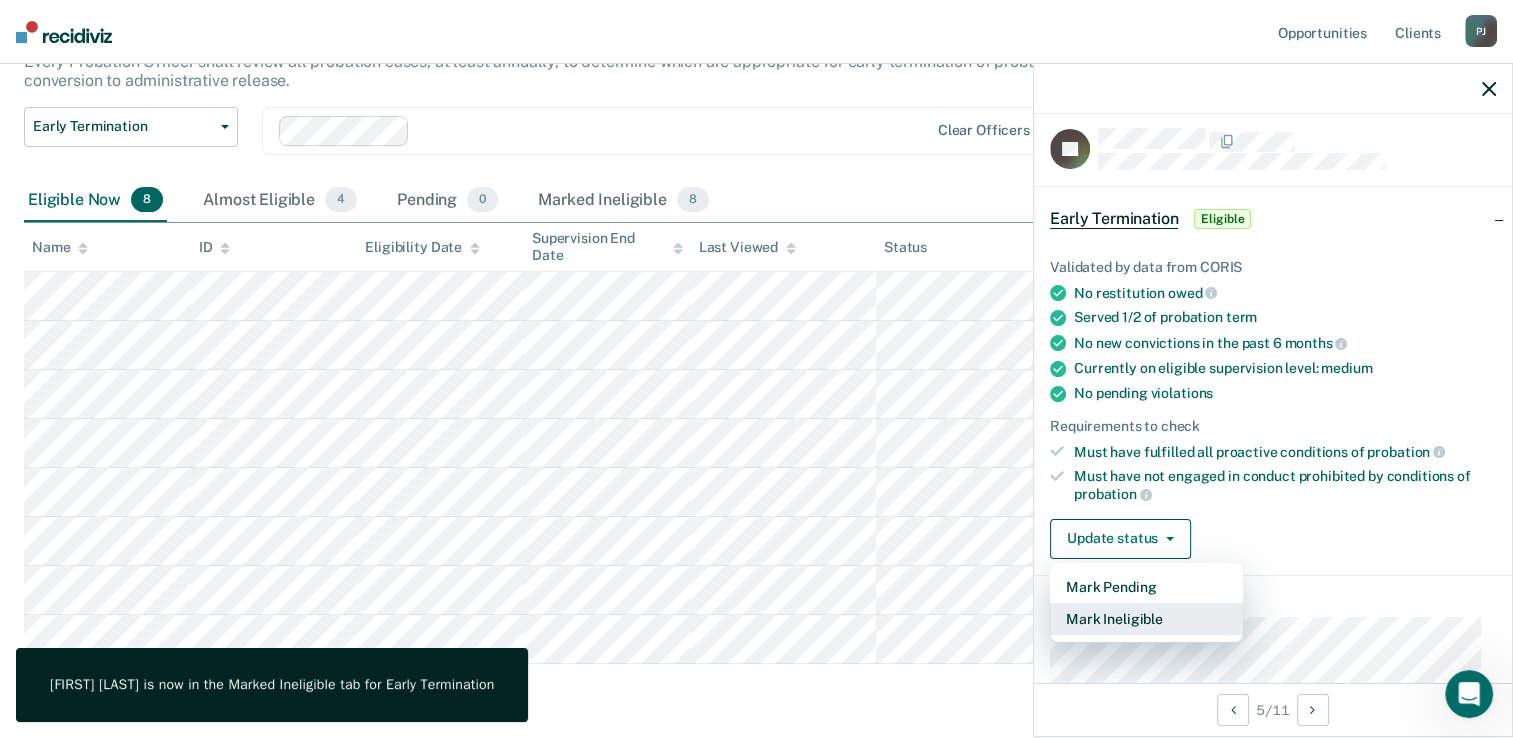 click on "Mark Ineligible" at bounding box center [1146, 619] 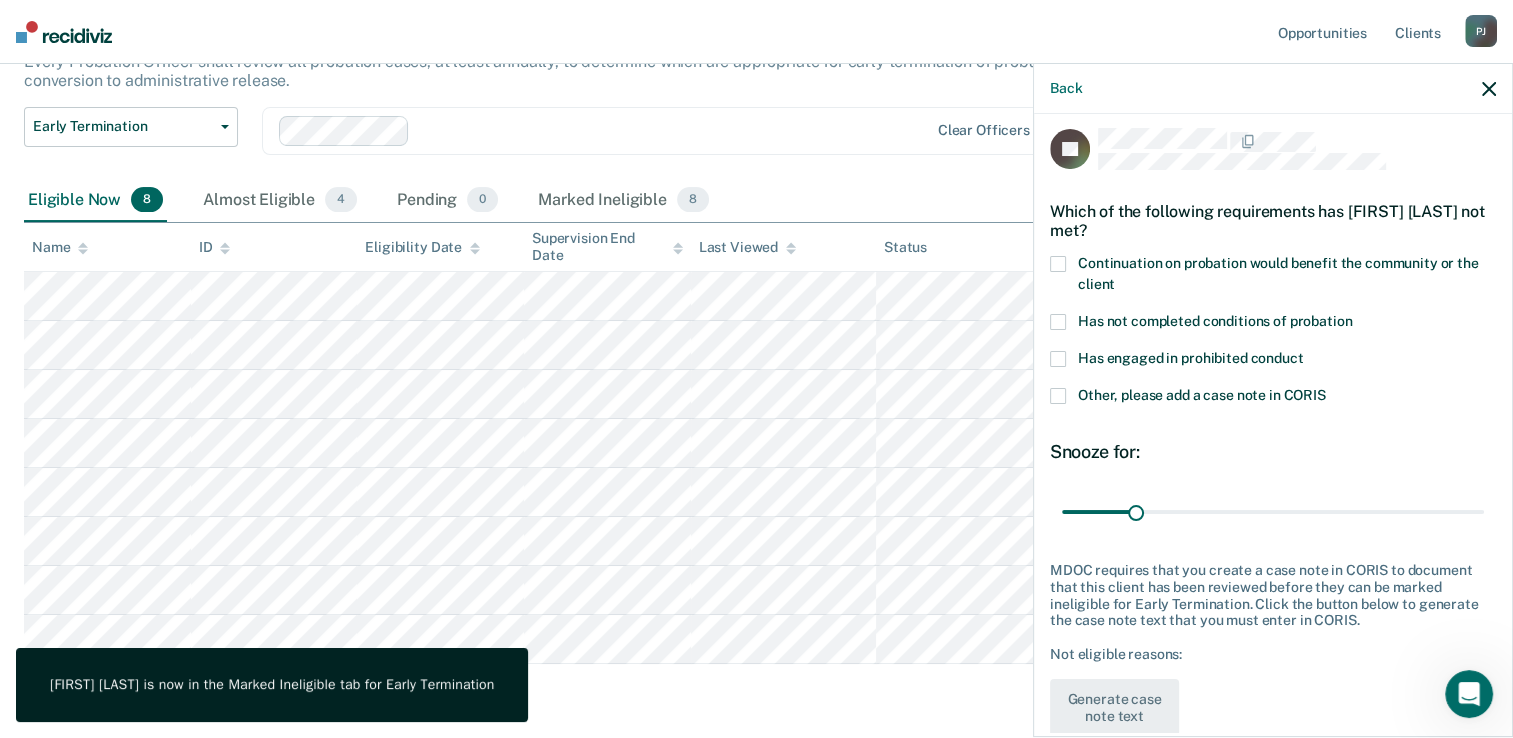 click on "Has not completed conditions of probation" at bounding box center [1215, 321] 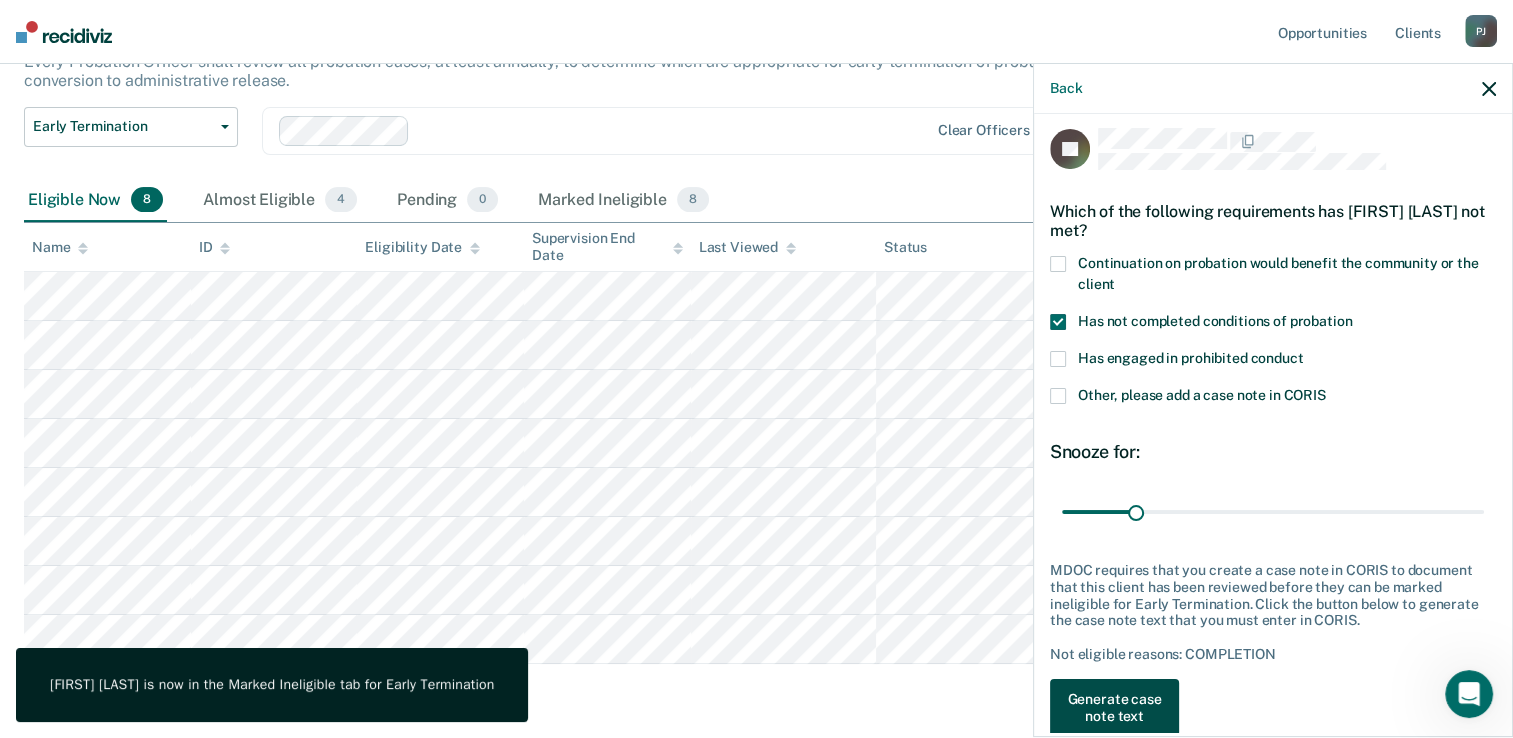 click on "Generate case note text" at bounding box center (1114, 708) 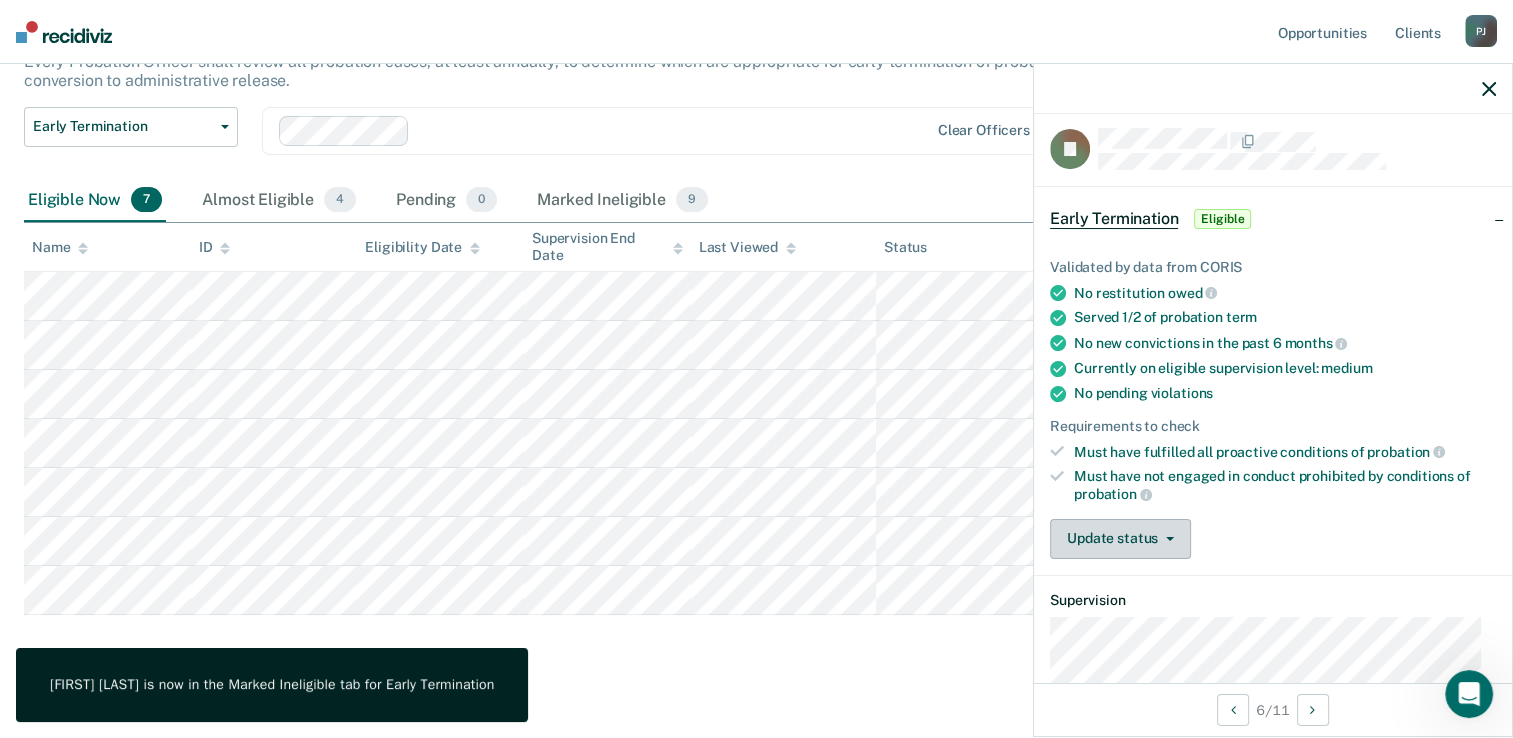 click on "Update status" at bounding box center [1120, 539] 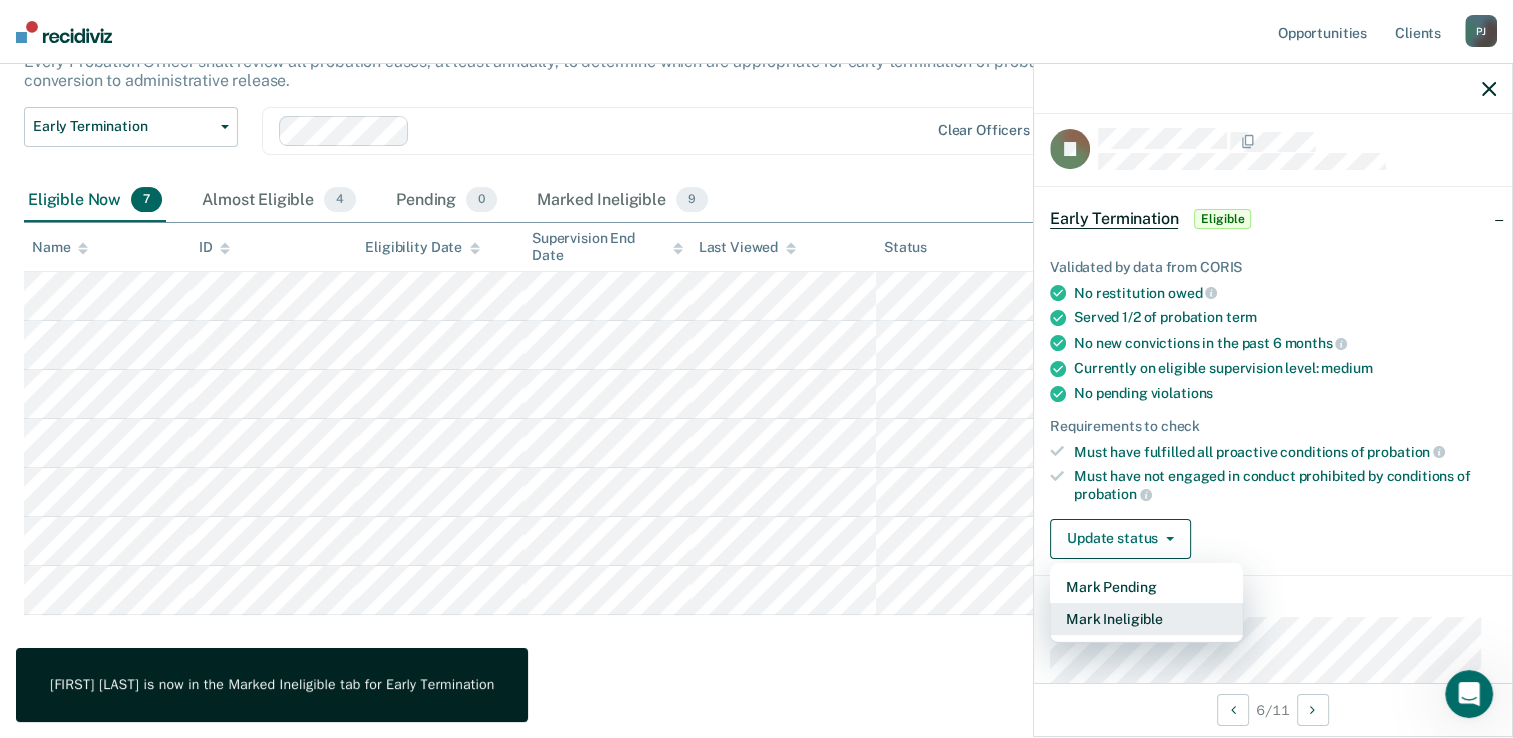 click on "Mark Ineligible" at bounding box center [1146, 619] 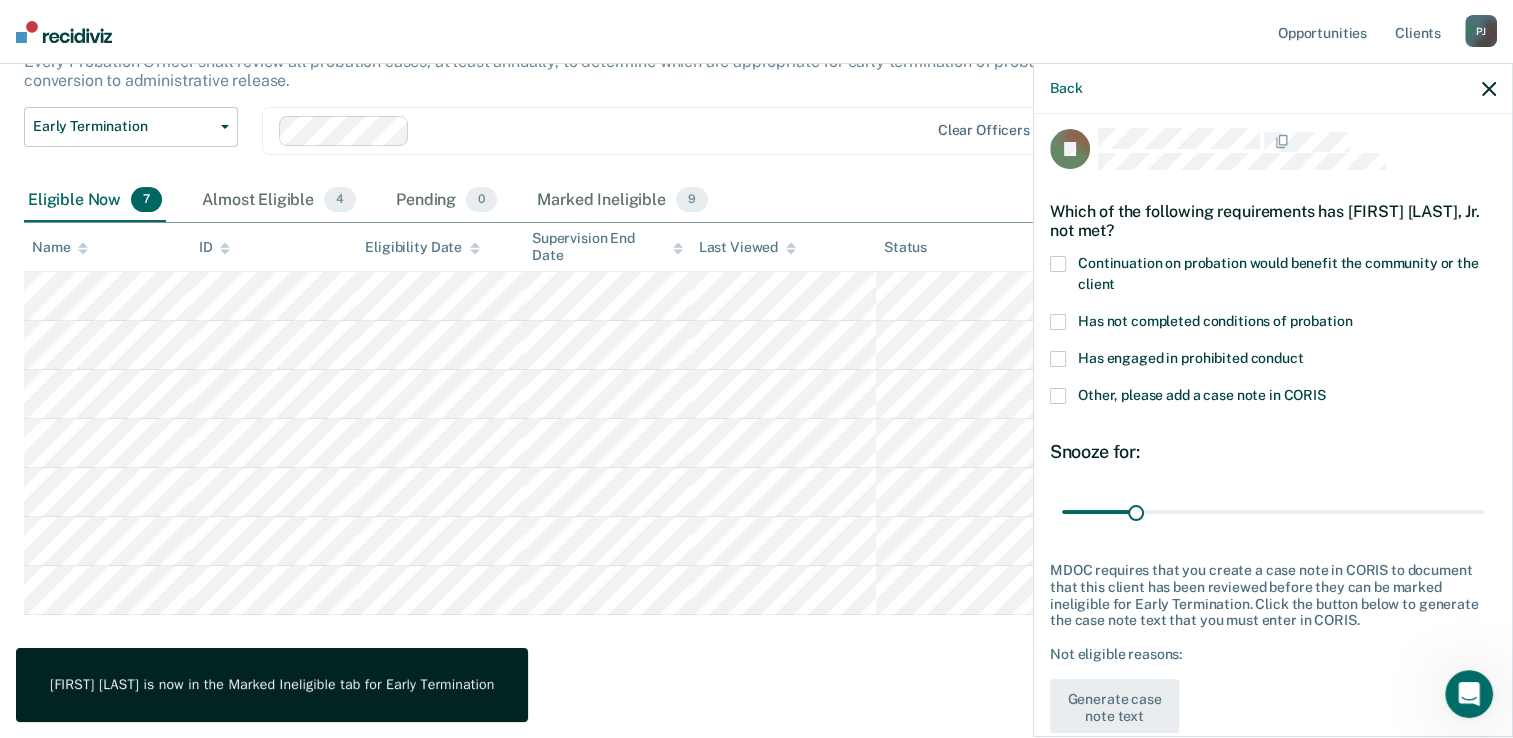 click on "Has not completed conditions of probation" at bounding box center (1215, 321) 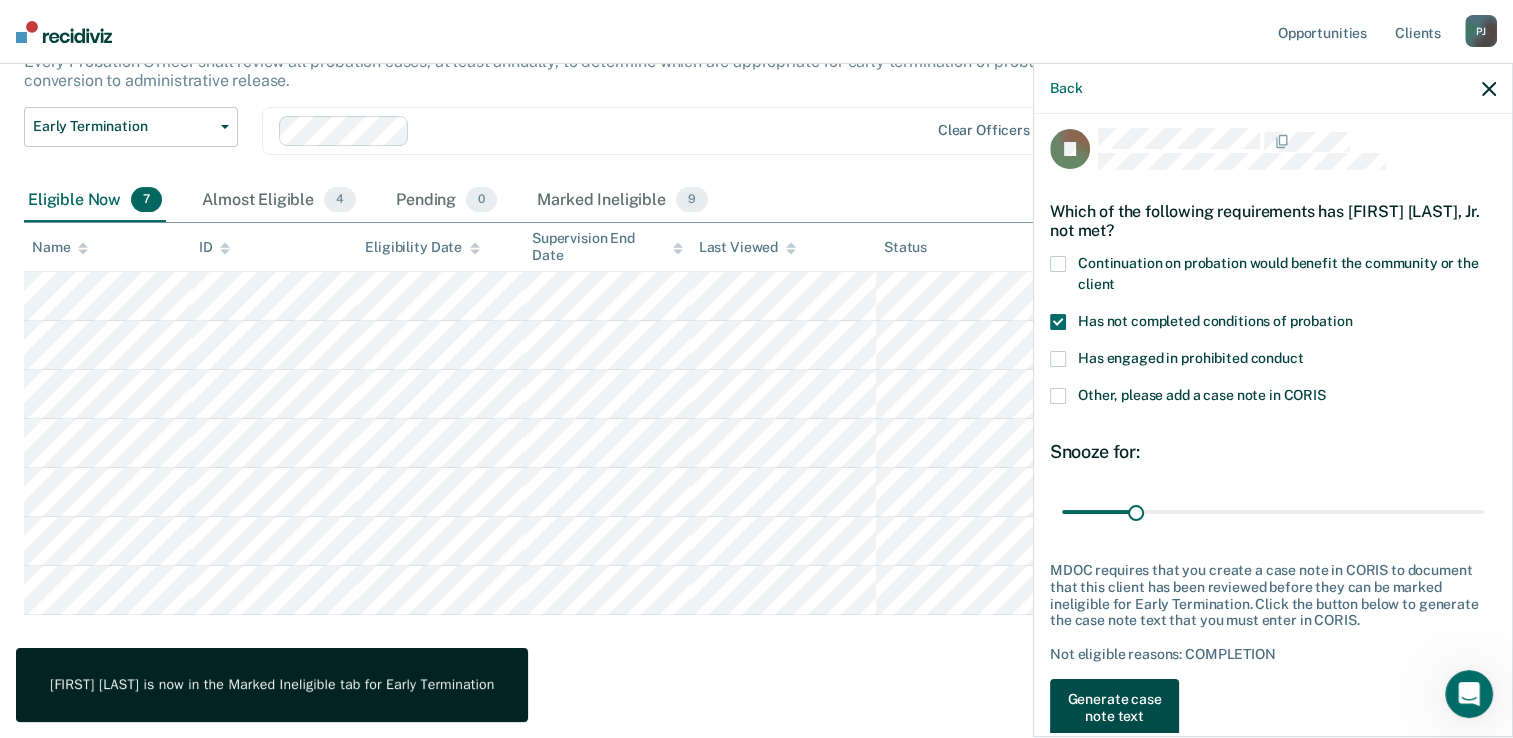 click on "Generate case note text" at bounding box center [1114, 708] 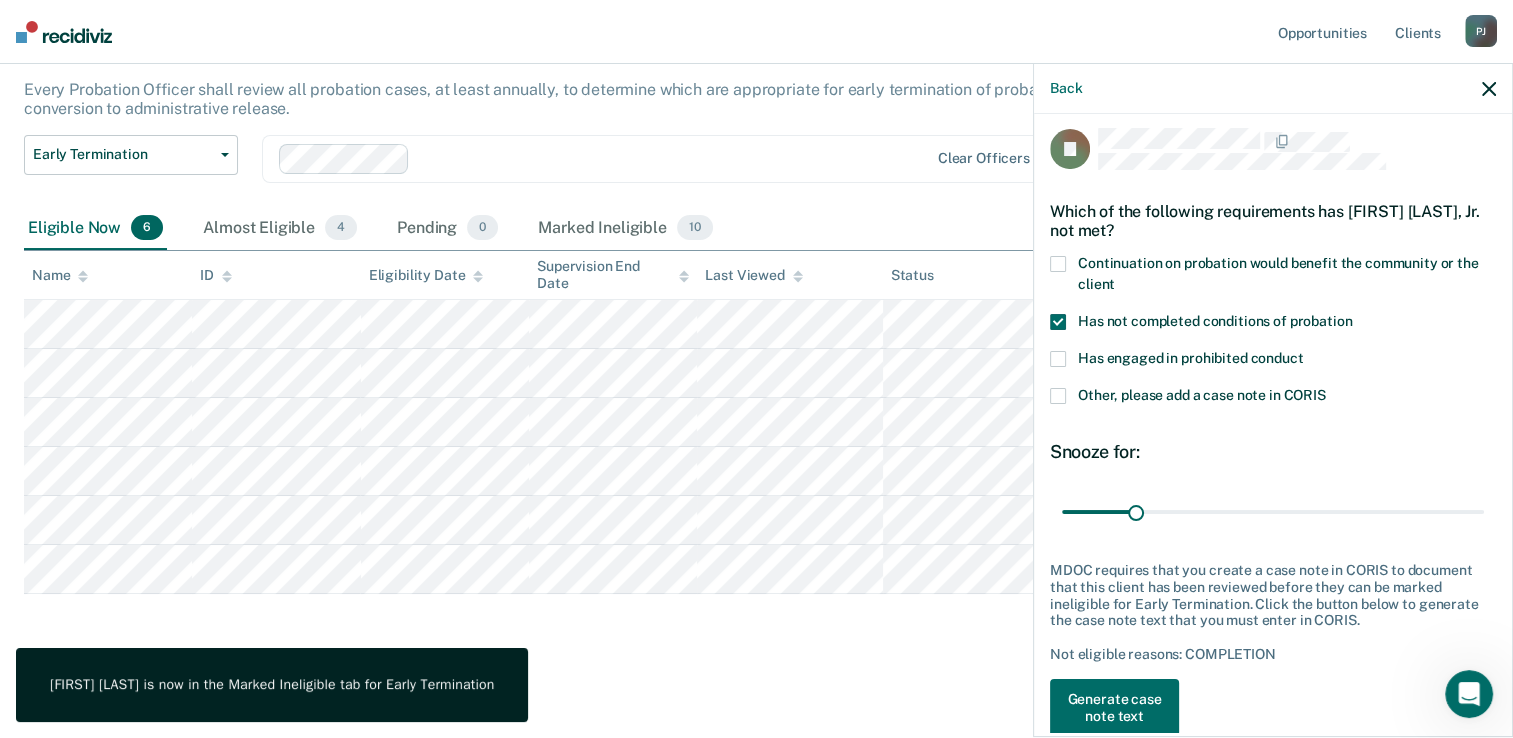 scroll, scrollTop: 170, scrollLeft: 0, axis: vertical 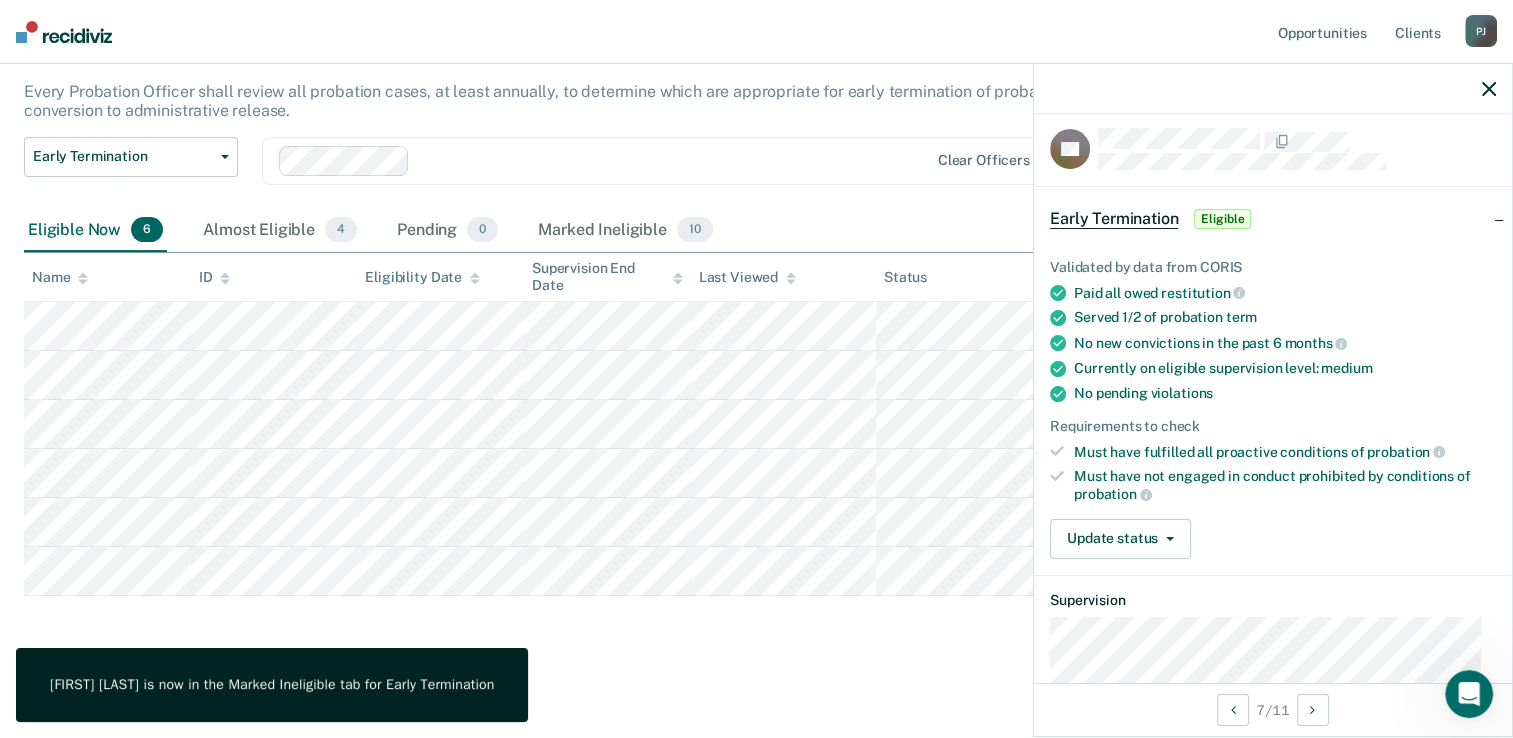 click on "Validated by data from CORIS Paid all owed   restitution   Served 1/2 of probation   term No new convictions in the past 6   months   Currently on eligible supervision level:   medium No pending   violations Requirements to check Must have fulfilled all proactive conditions of   probation   Must have not engaged in conduct prohibited by conditions of   probation   Update status Mark Pending Mark Ineligible" at bounding box center (1273, 401) 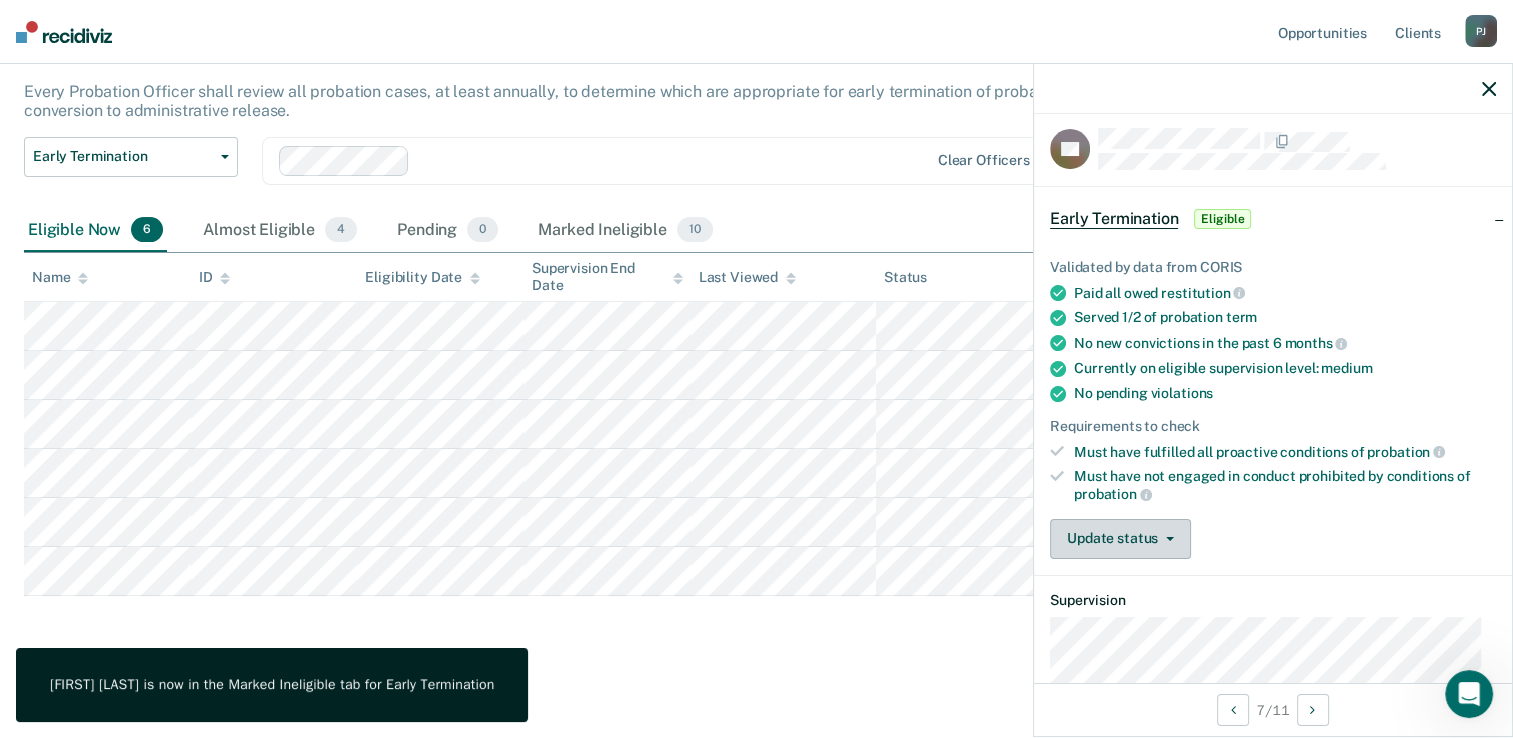 click on "Update status" at bounding box center [1120, 539] 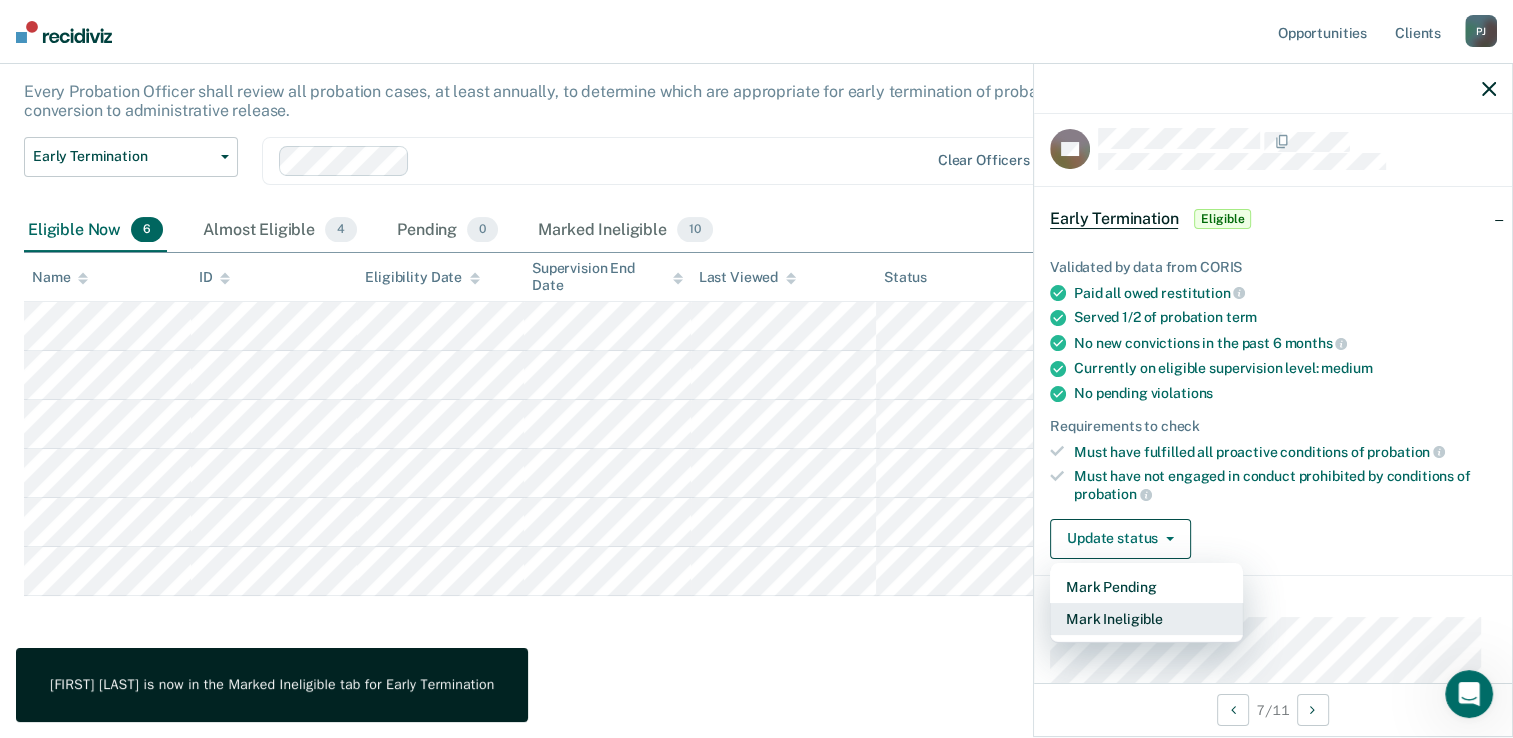 click on "Mark Pending Mark Ineligible" at bounding box center (1146, 603) 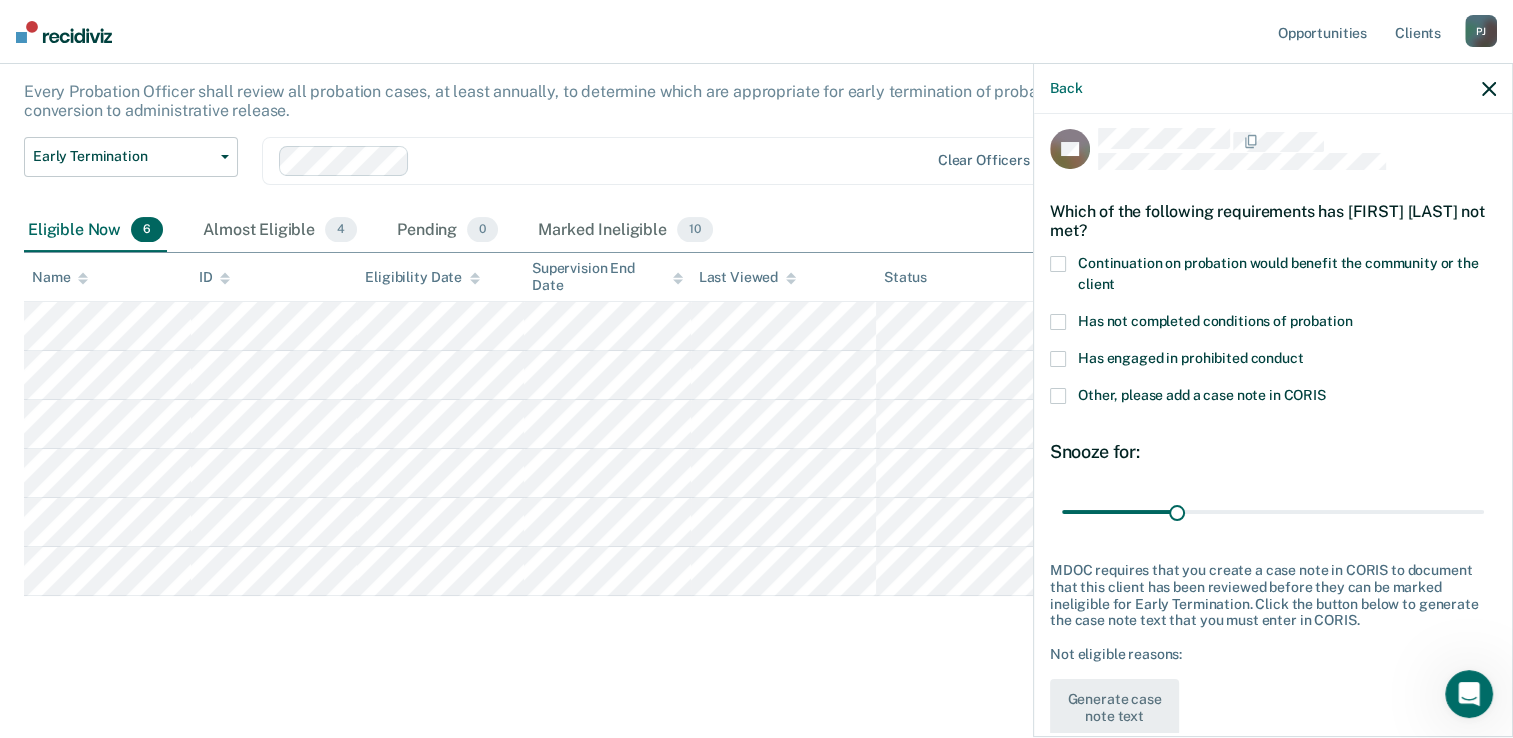 click on "Has not completed conditions of probation" at bounding box center (1215, 321) 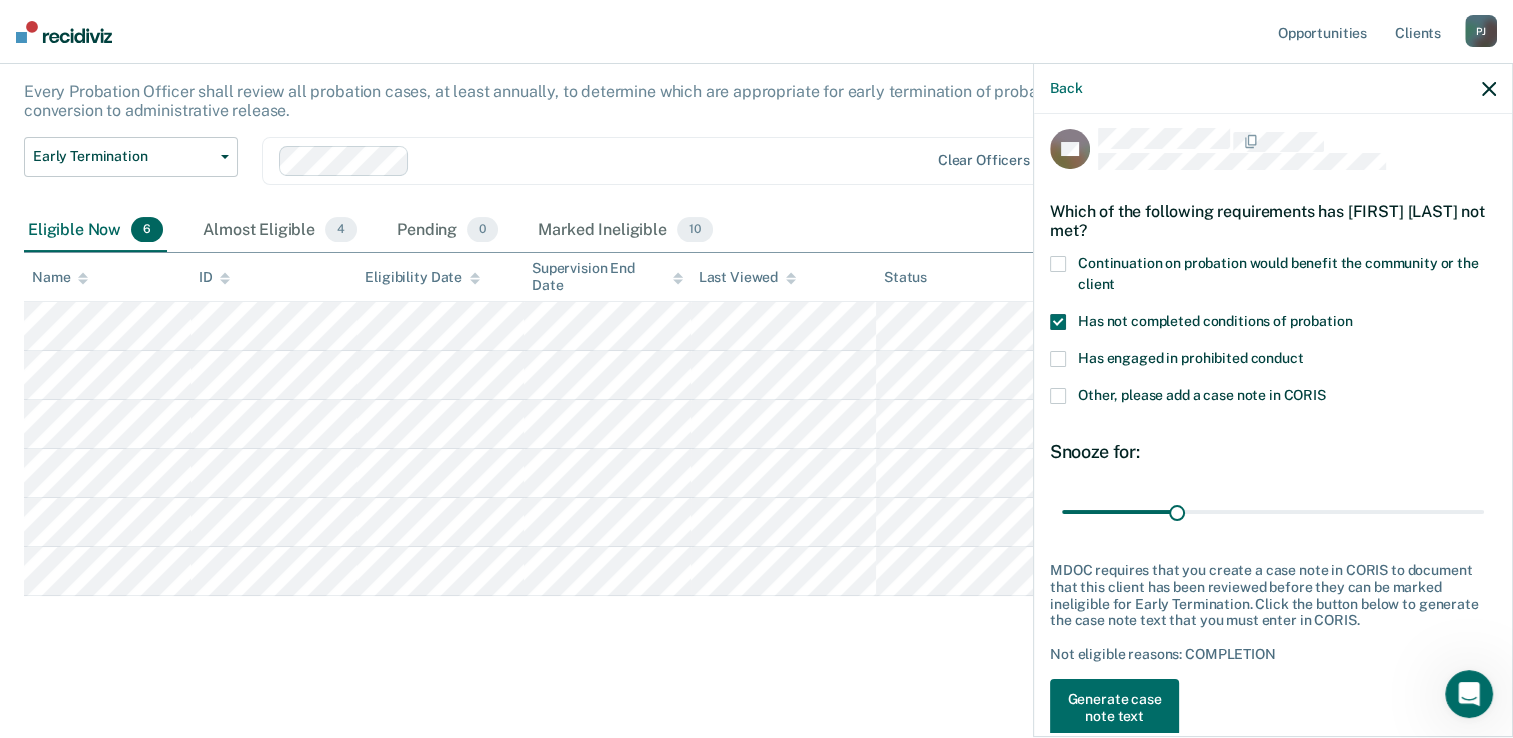 click on "Continuation on probation would benefit the community or the client" at bounding box center [1273, 277] 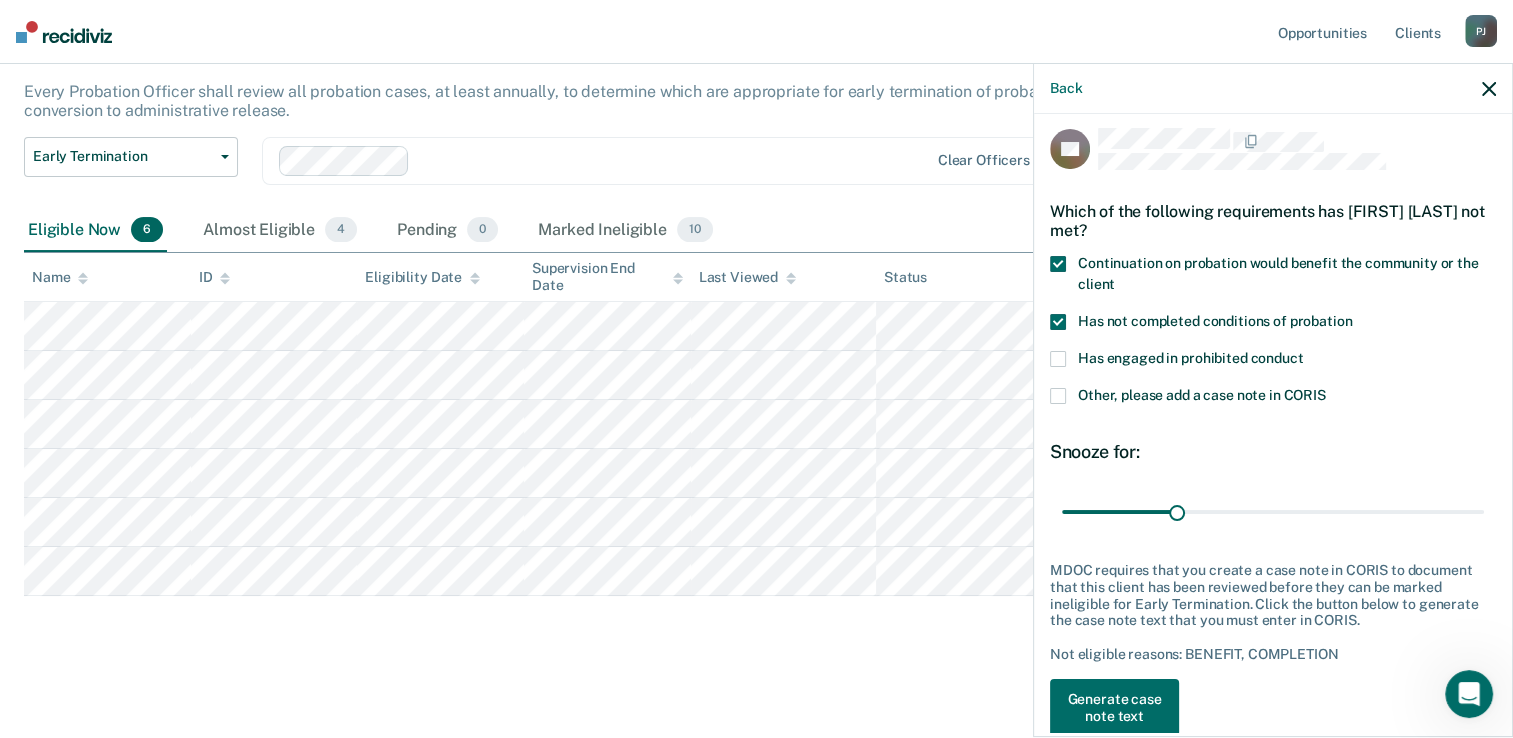 click at bounding box center [1058, 322] 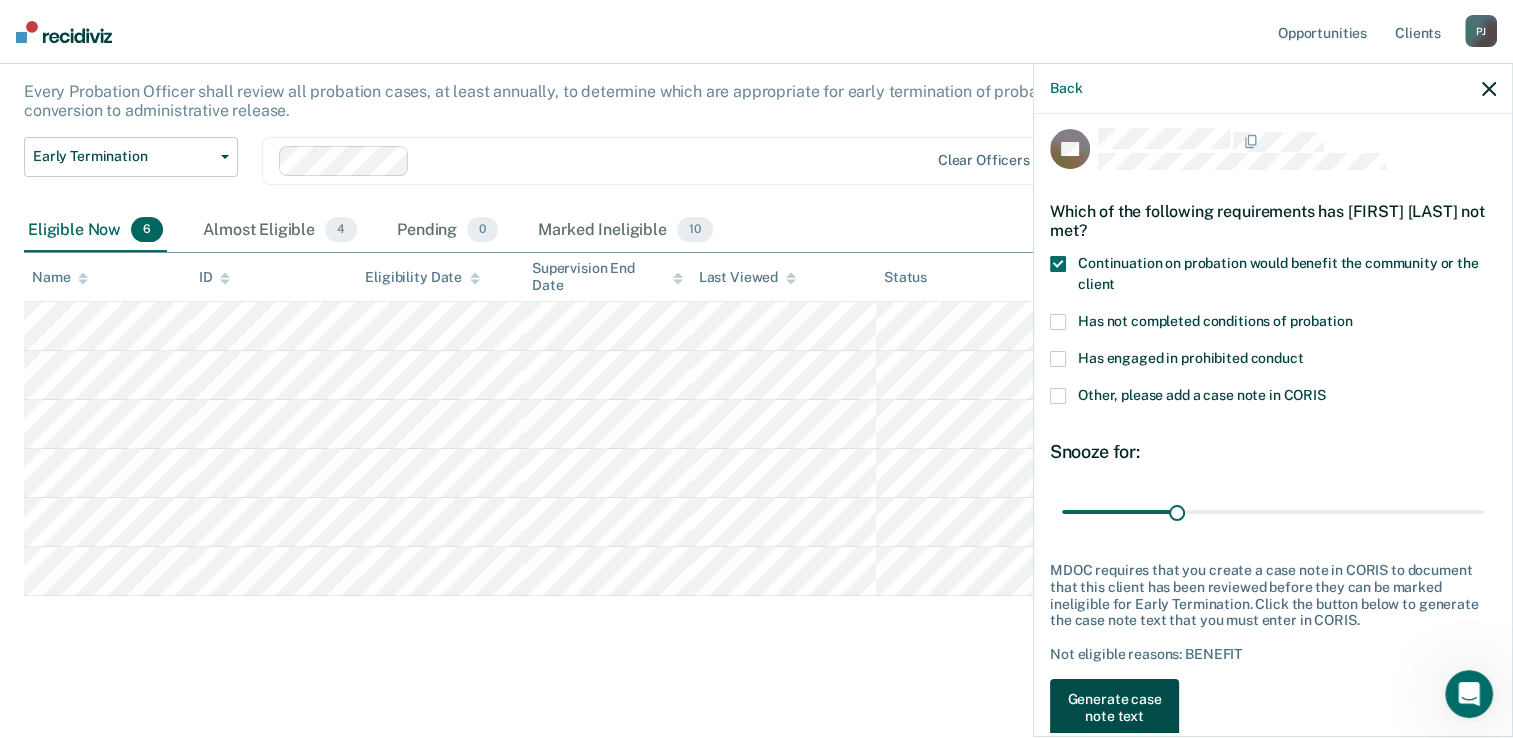 click on "Generate case note text" at bounding box center [1114, 708] 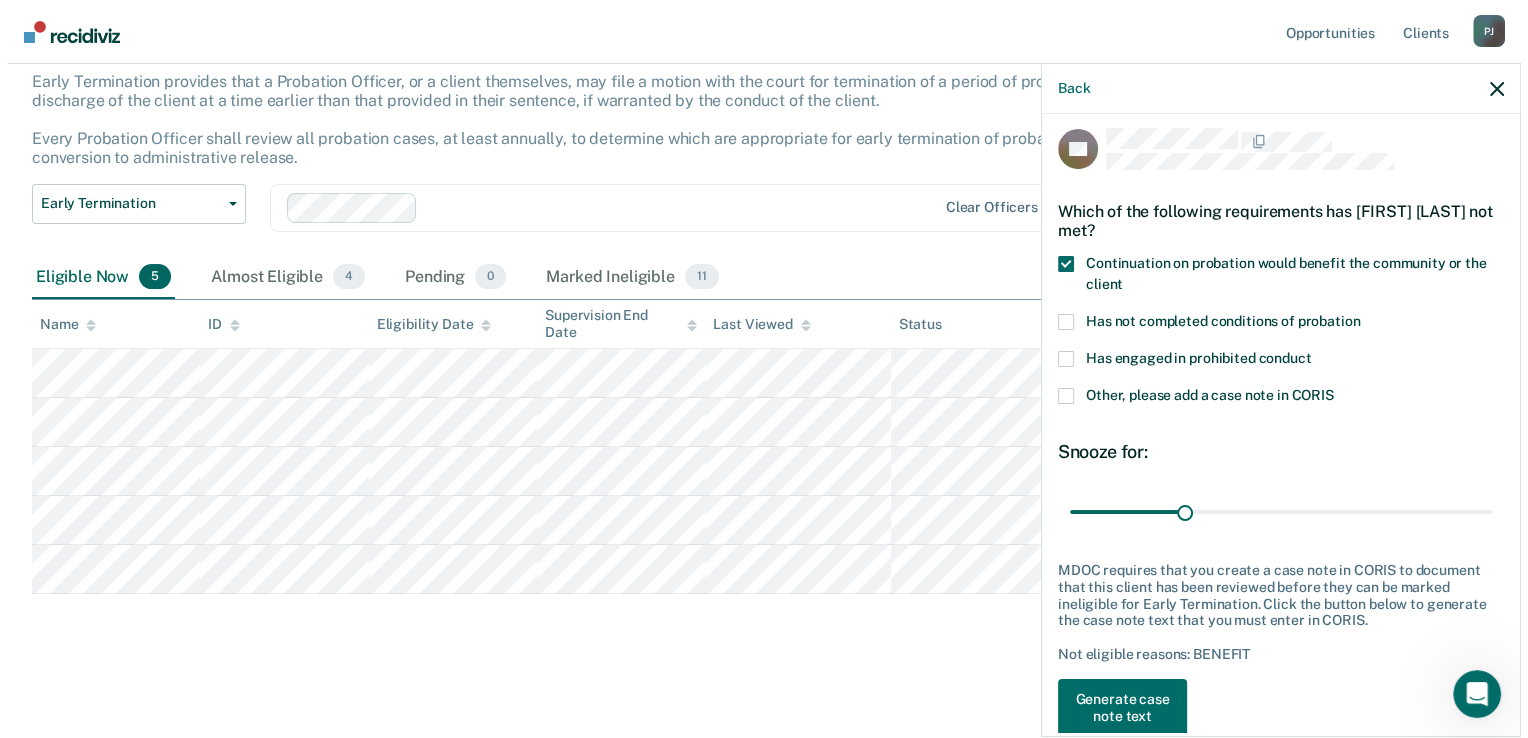 scroll, scrollTop: 121, scrollLeft: 0, axis: vertical 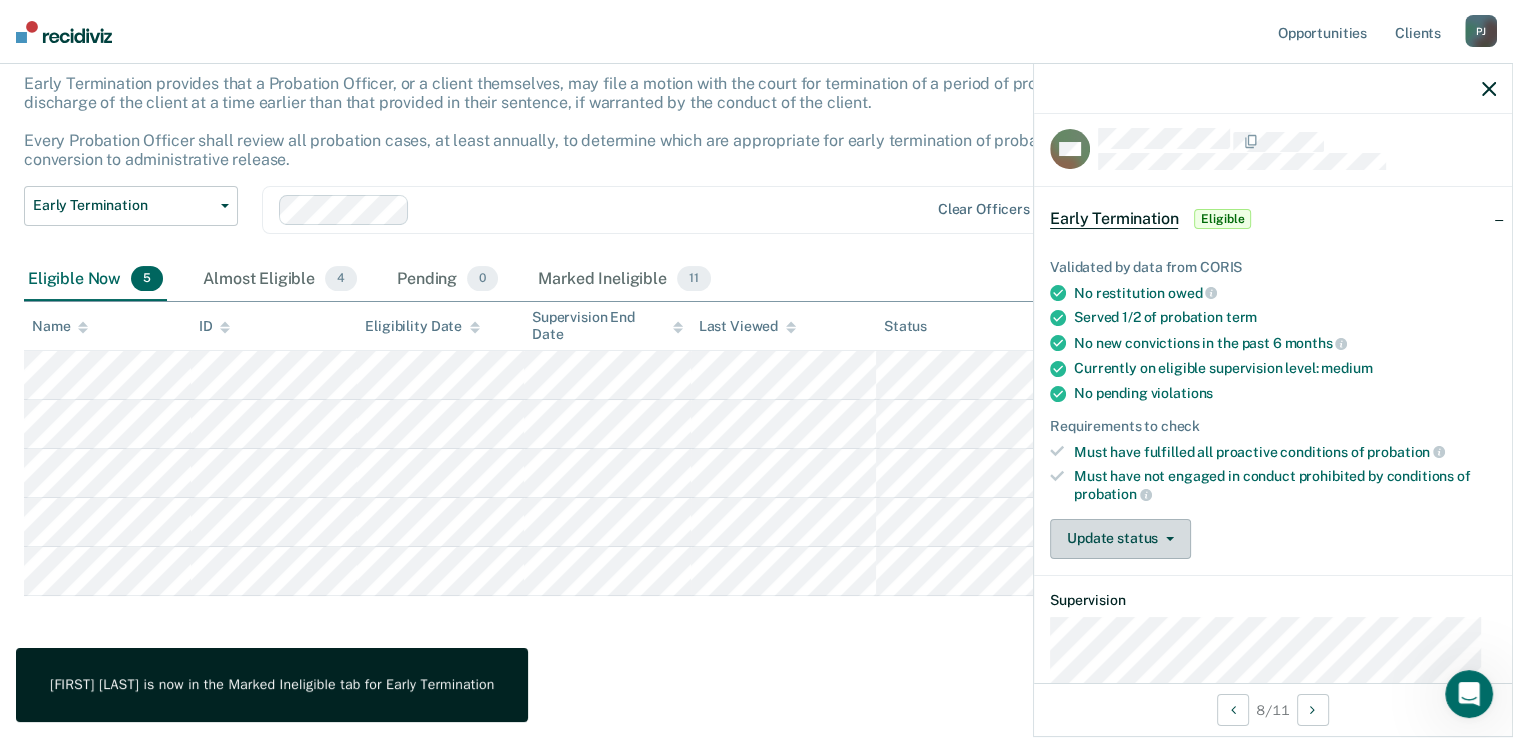 drag, startPoint x: 1092, startPoint y: 510, endPoint x: 1093, endPoint y: 525, distance: 15.033297 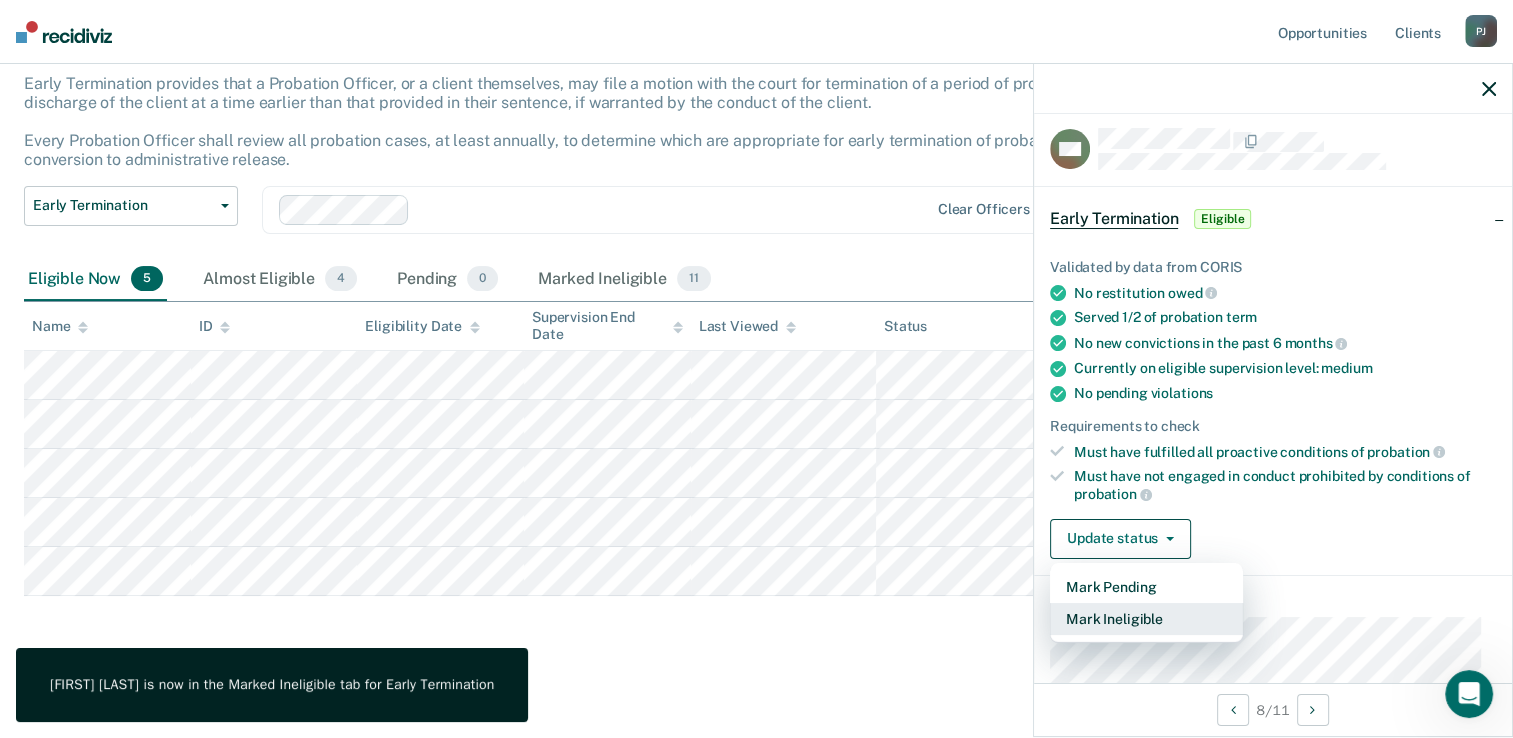 click on "Mark Ineligible" at bounding box center [1146, 619] 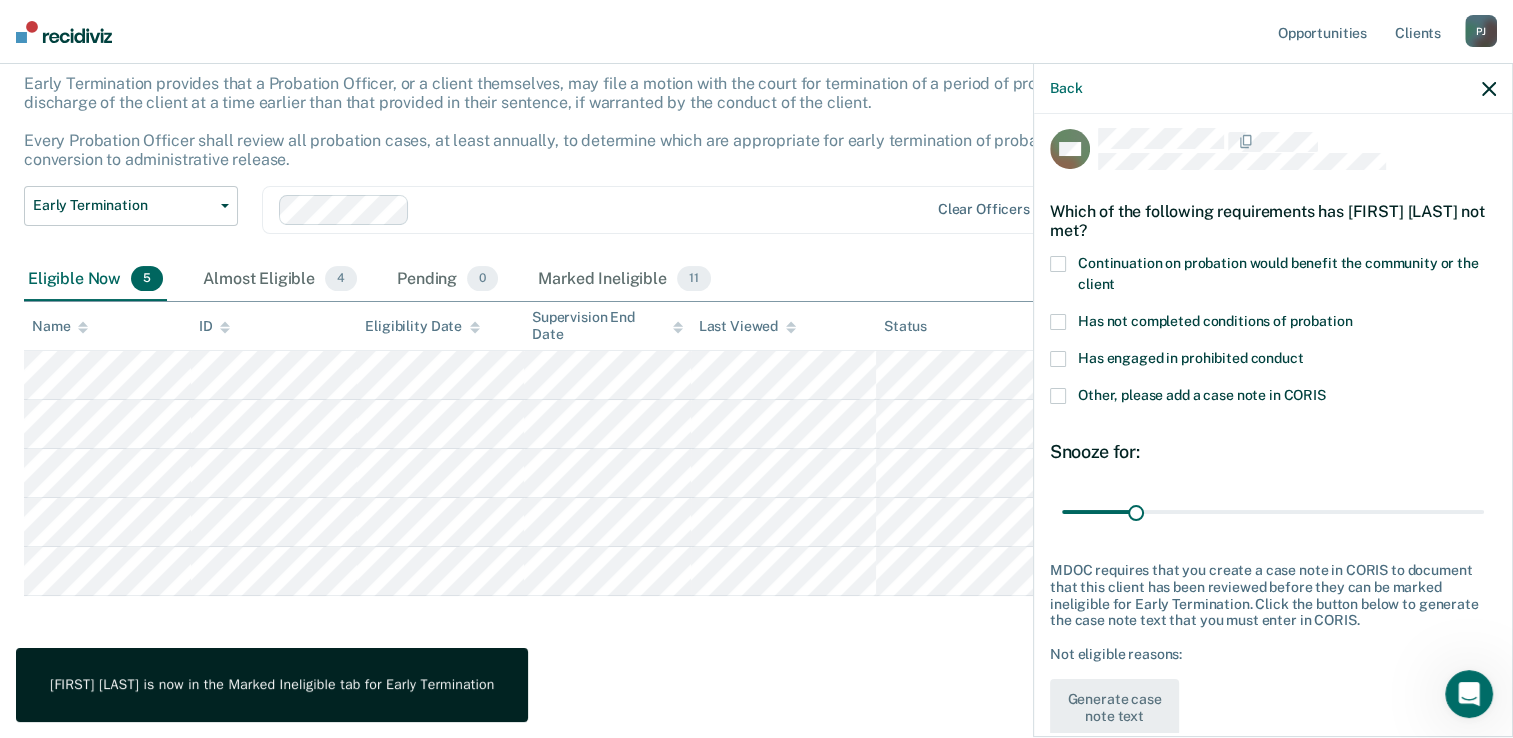 click on "Has not completed conditions of probation" at bounding box center [1215, 321] 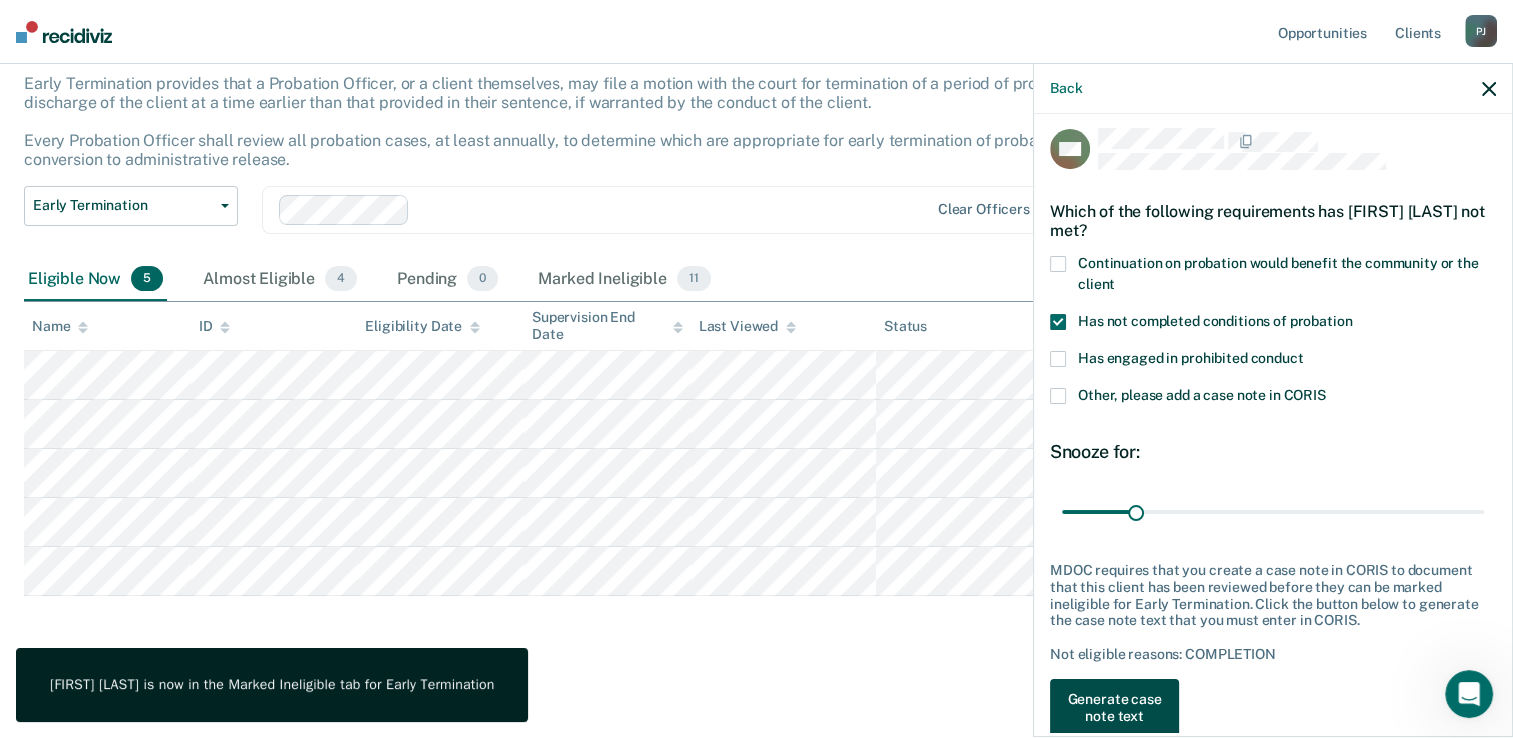 click on "Generate case note text" at bounding box center [1114, 708] 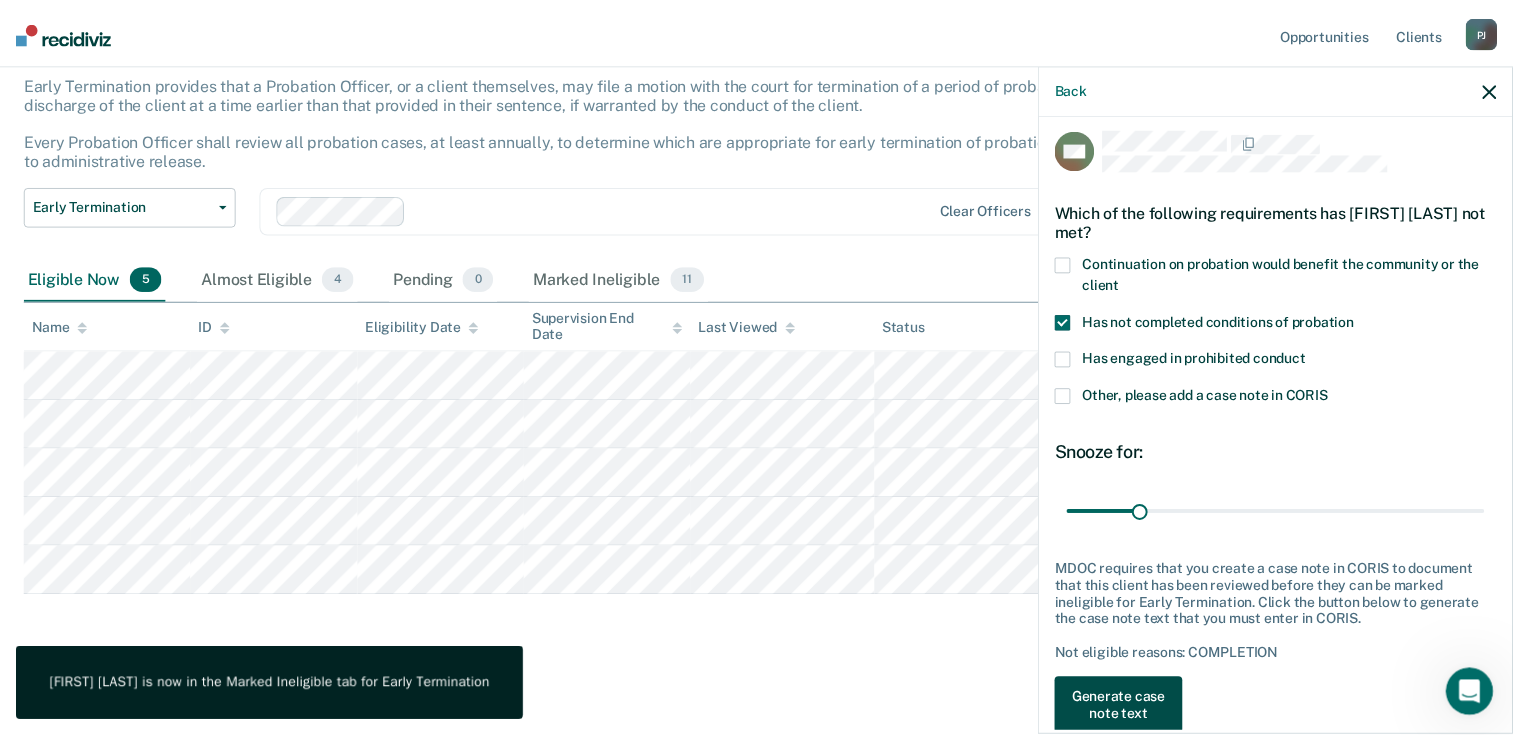 scroll, scrollTop: 72, scrollLeft: 0, axis: vertical 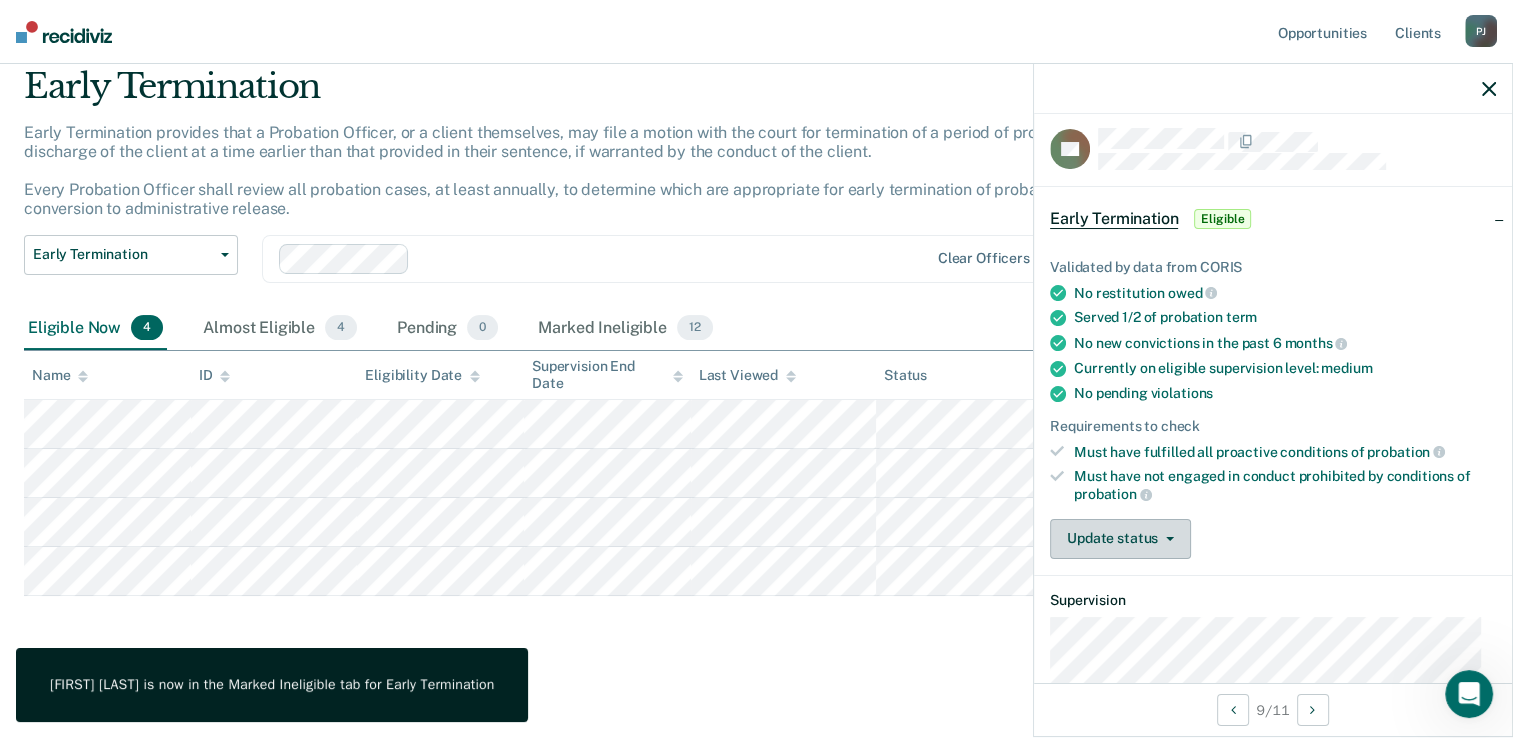 drag, startPoint x: 1140, startPoint y: 519, endPoint x: 1148, endPoint y: 583, distance: 64.49806 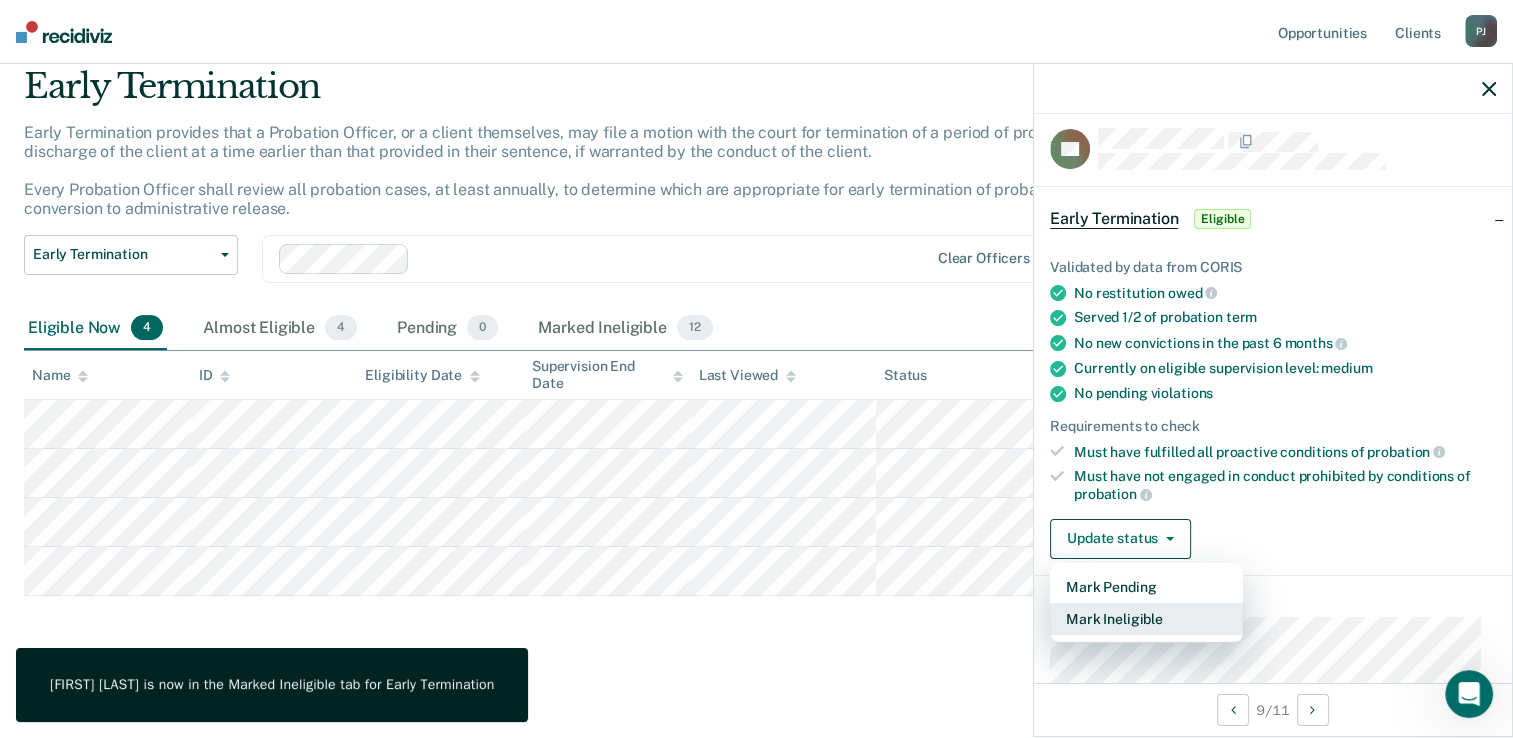 click on "Mark Ineligible" at bounding box center (1146, 619) 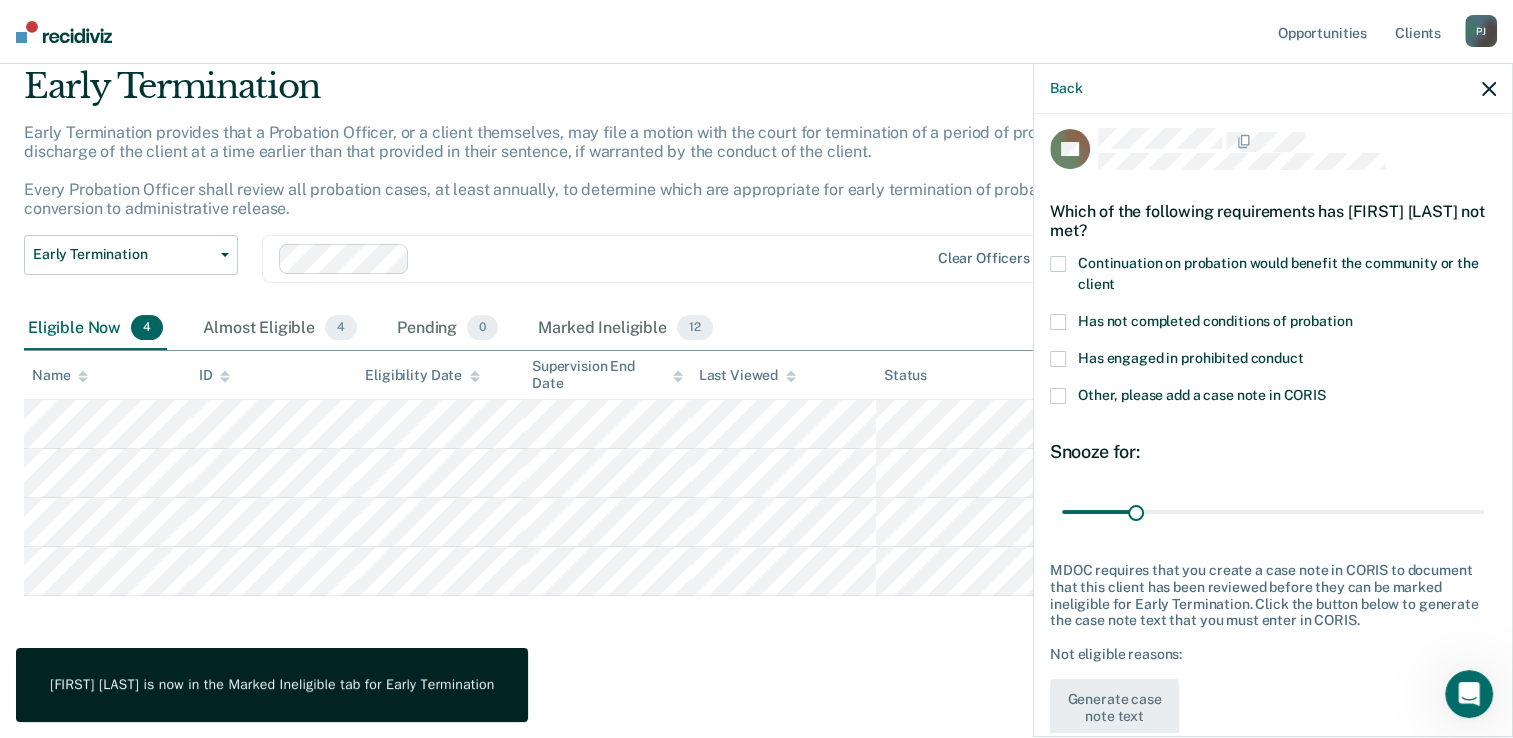 click on "Has not completed conditions of probation" at bounding box center (1215, 321) 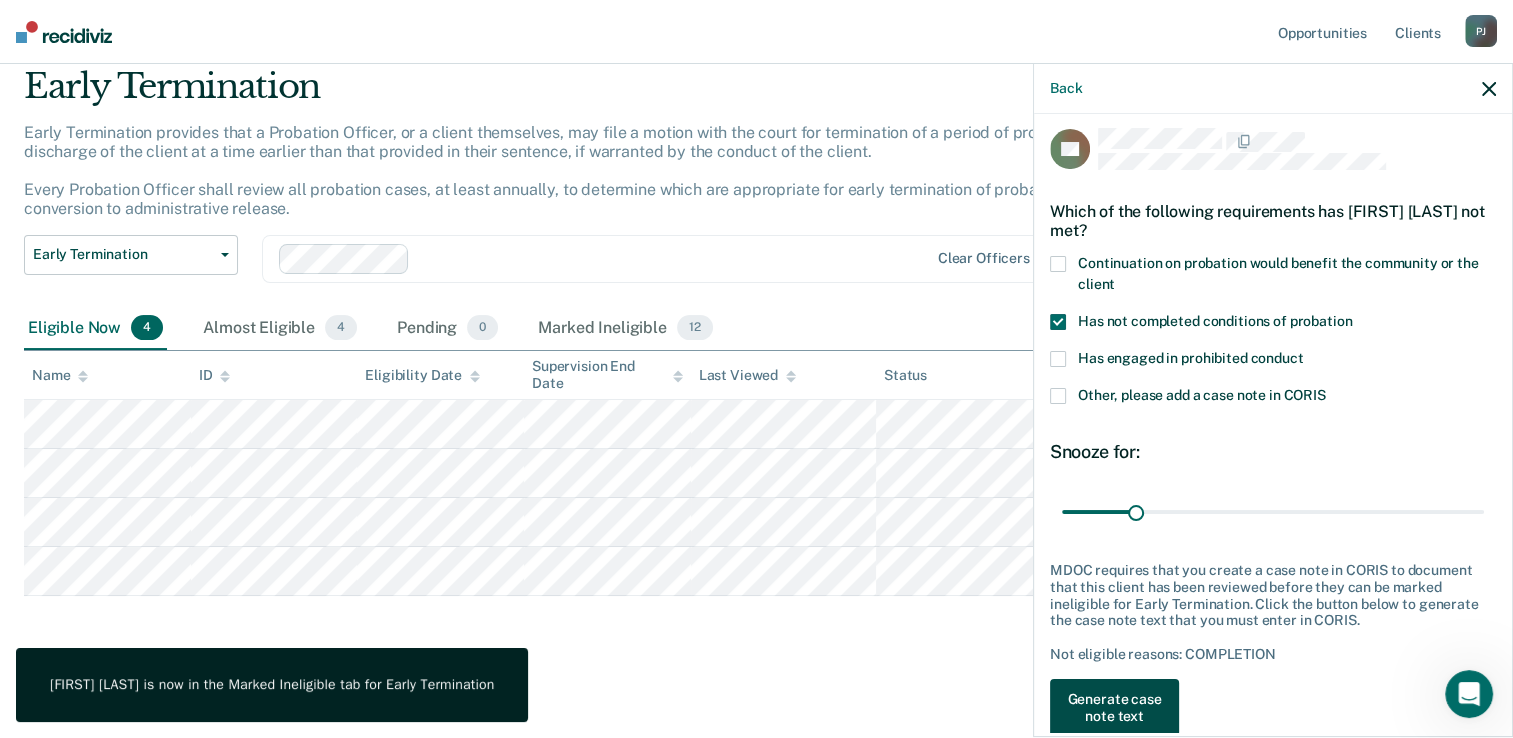 click on "Generate case note text" at bounding box center [1114, 708] 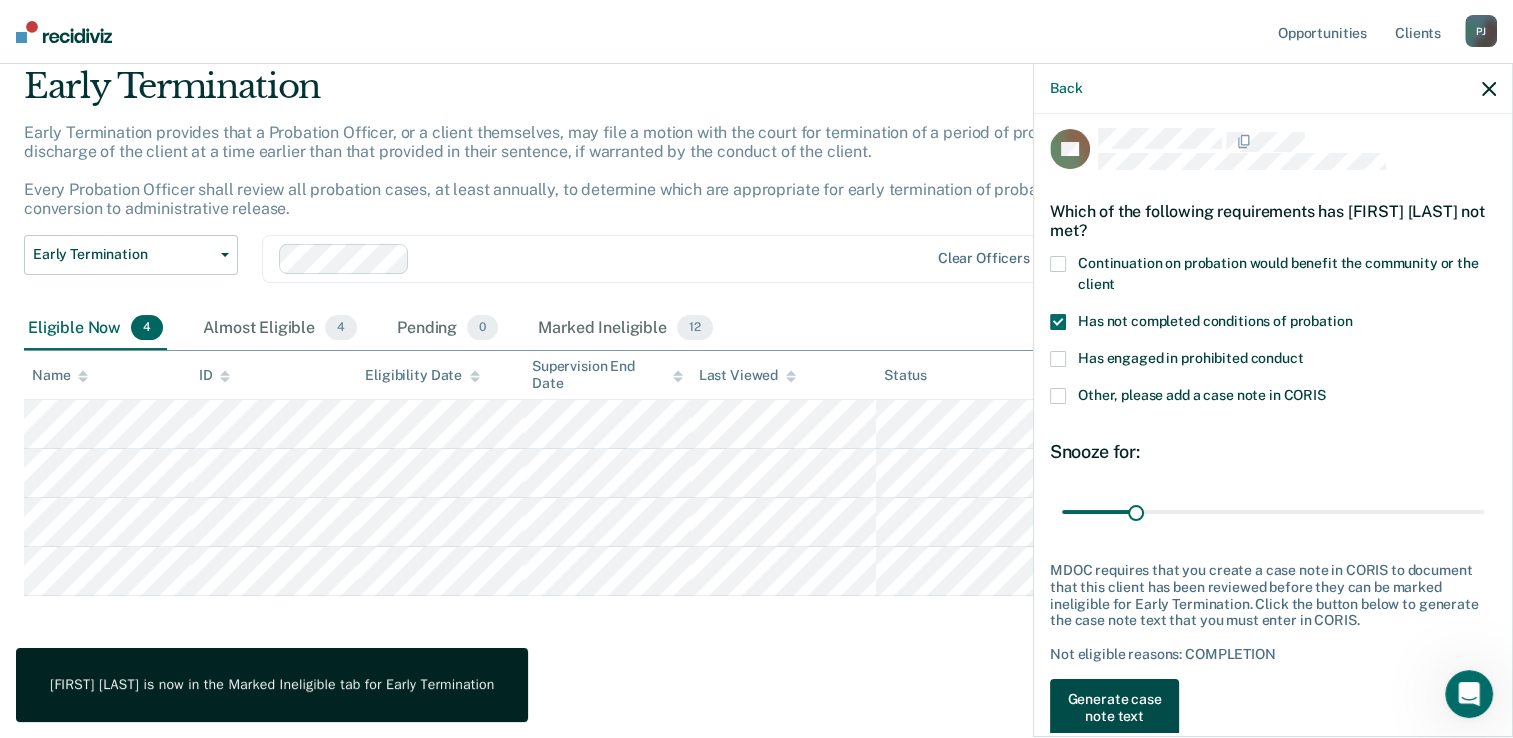scroll, scrollTop: 23, scrollLeft: 0, axis: vertical 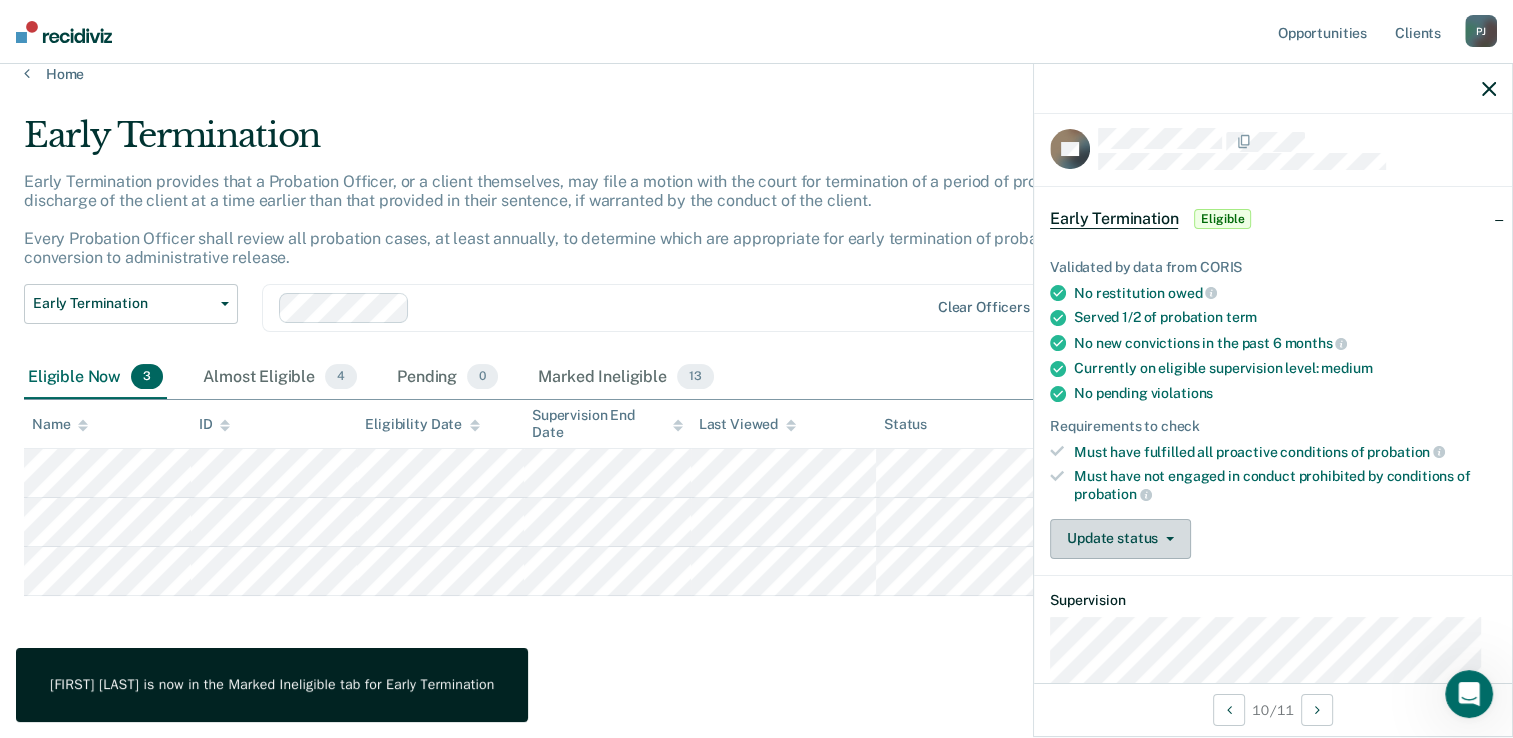 click on "Update status" at bounding box center (1120, 539) 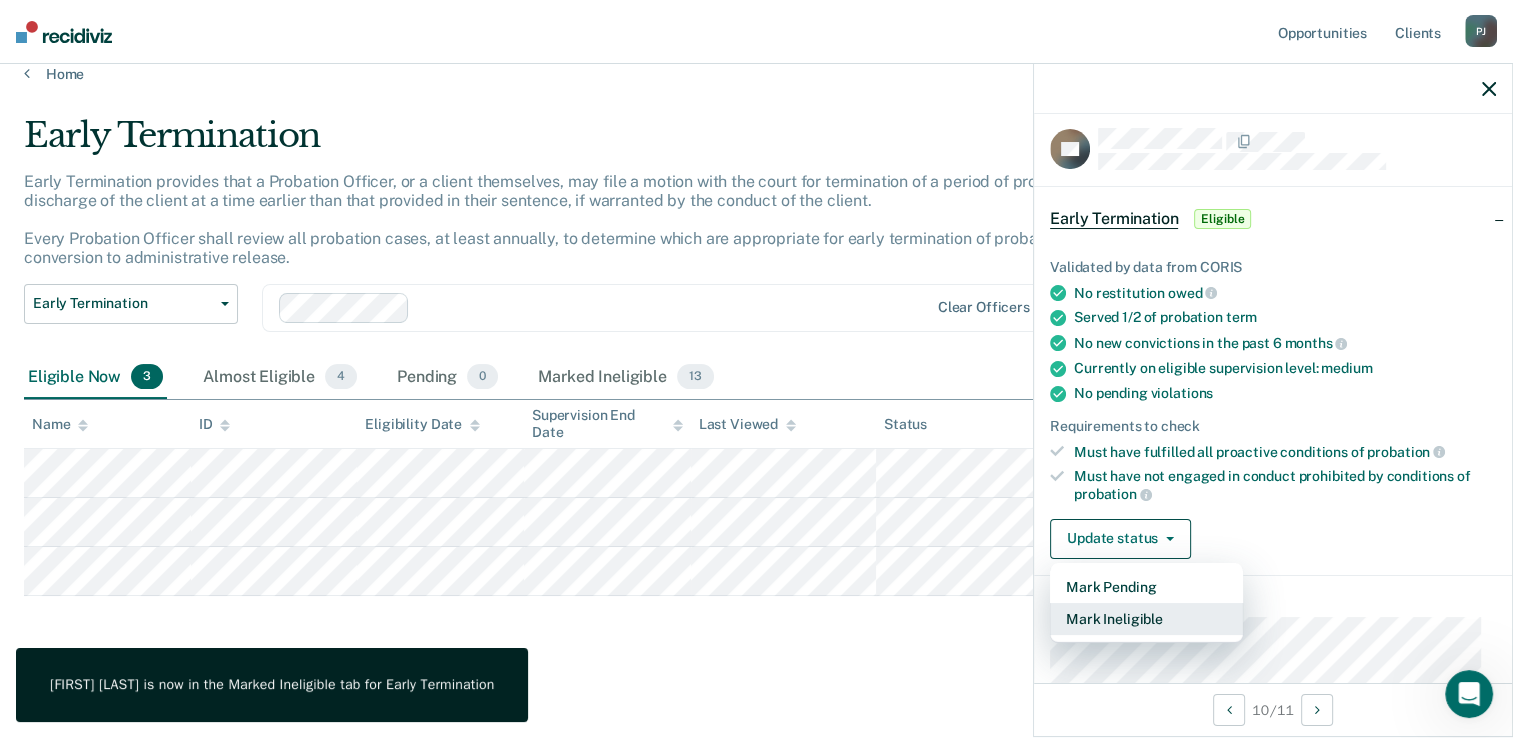 click on "Mark Ineligible" at bounding box center (1146, 619) 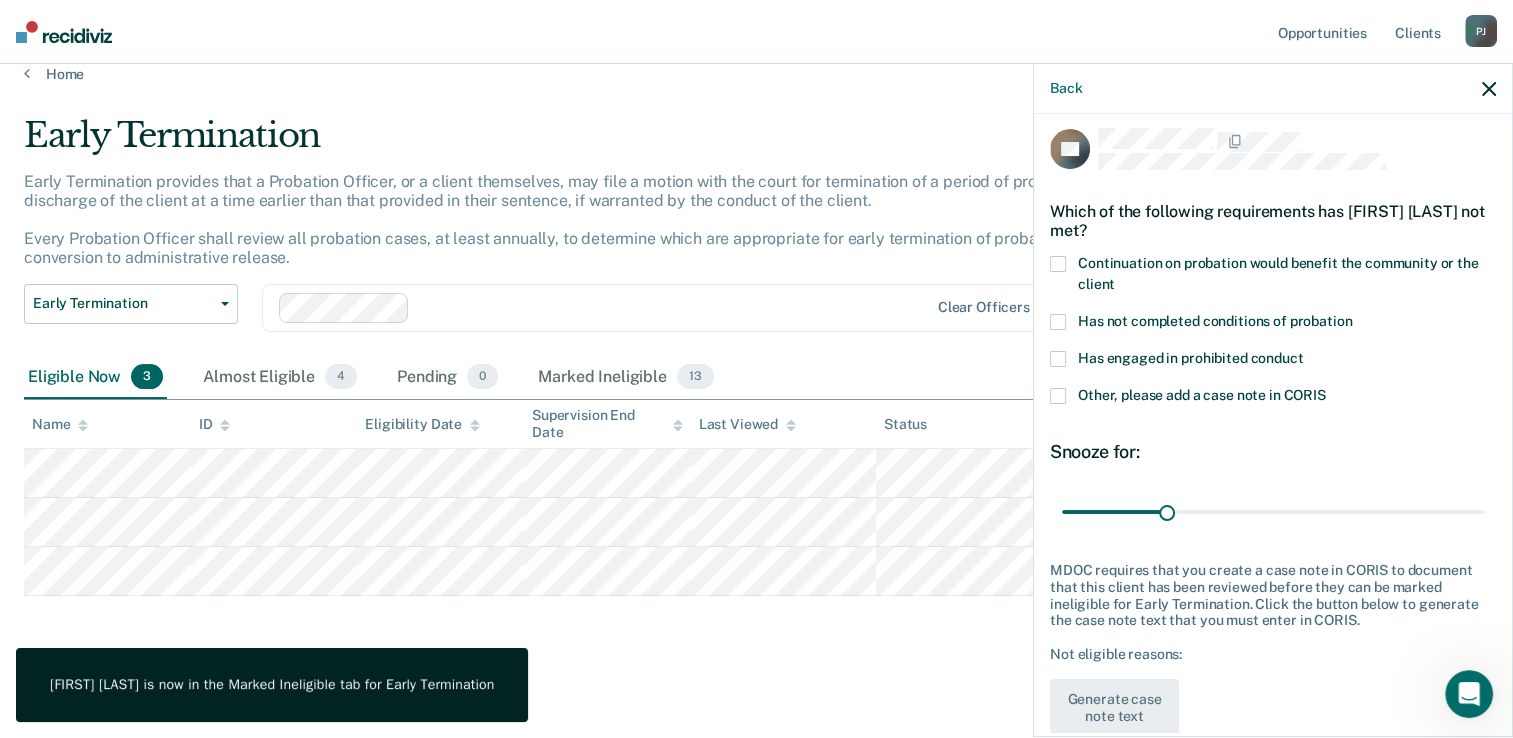 click on "Has not completed conditions of probation" at bounding box center [1215, 321] 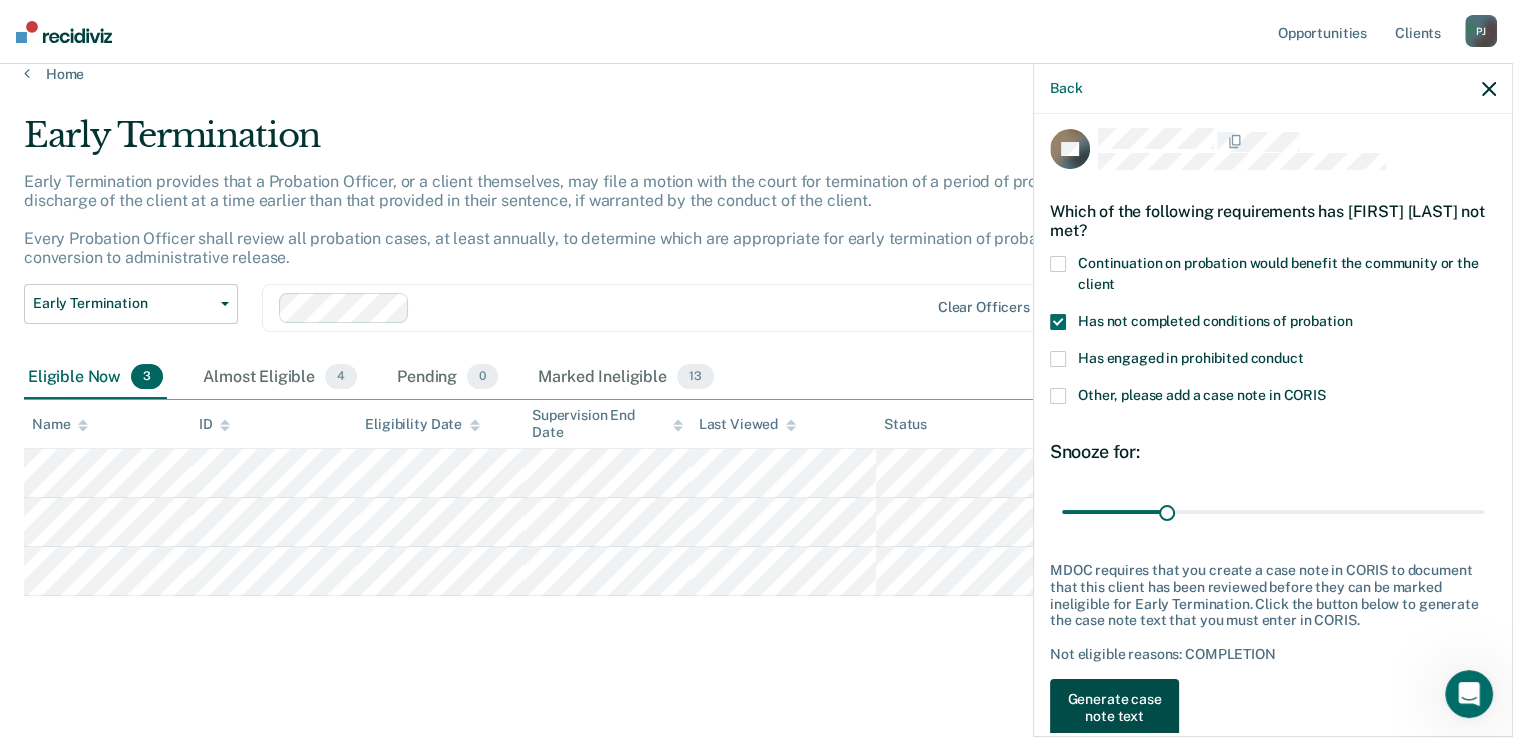 click on "Generate case note text" at bounding box center (1114, 708) 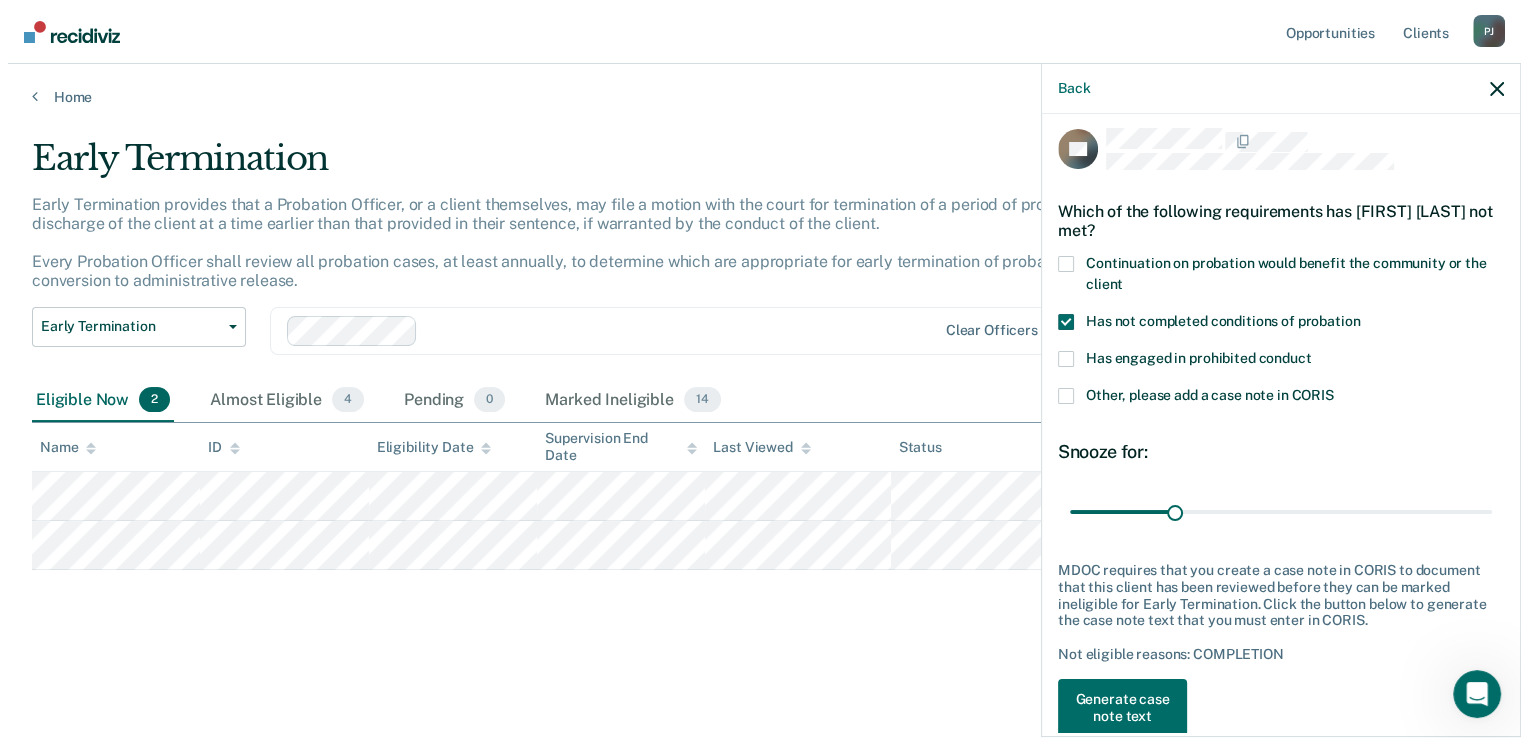 scroll, scrollTop: 0, scrollLeft: 0, axis: both 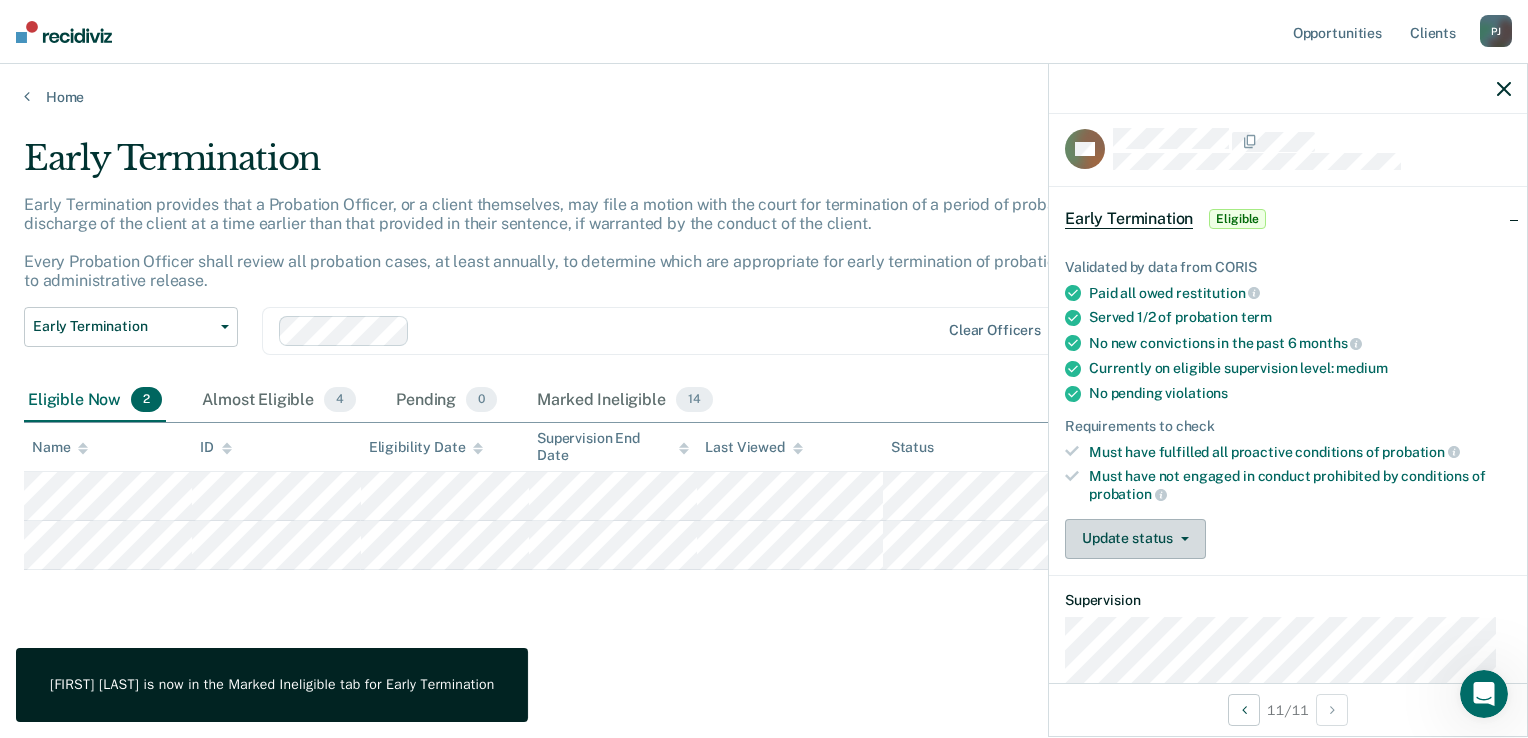click on "Update status" at bounding box center (1135, 539) 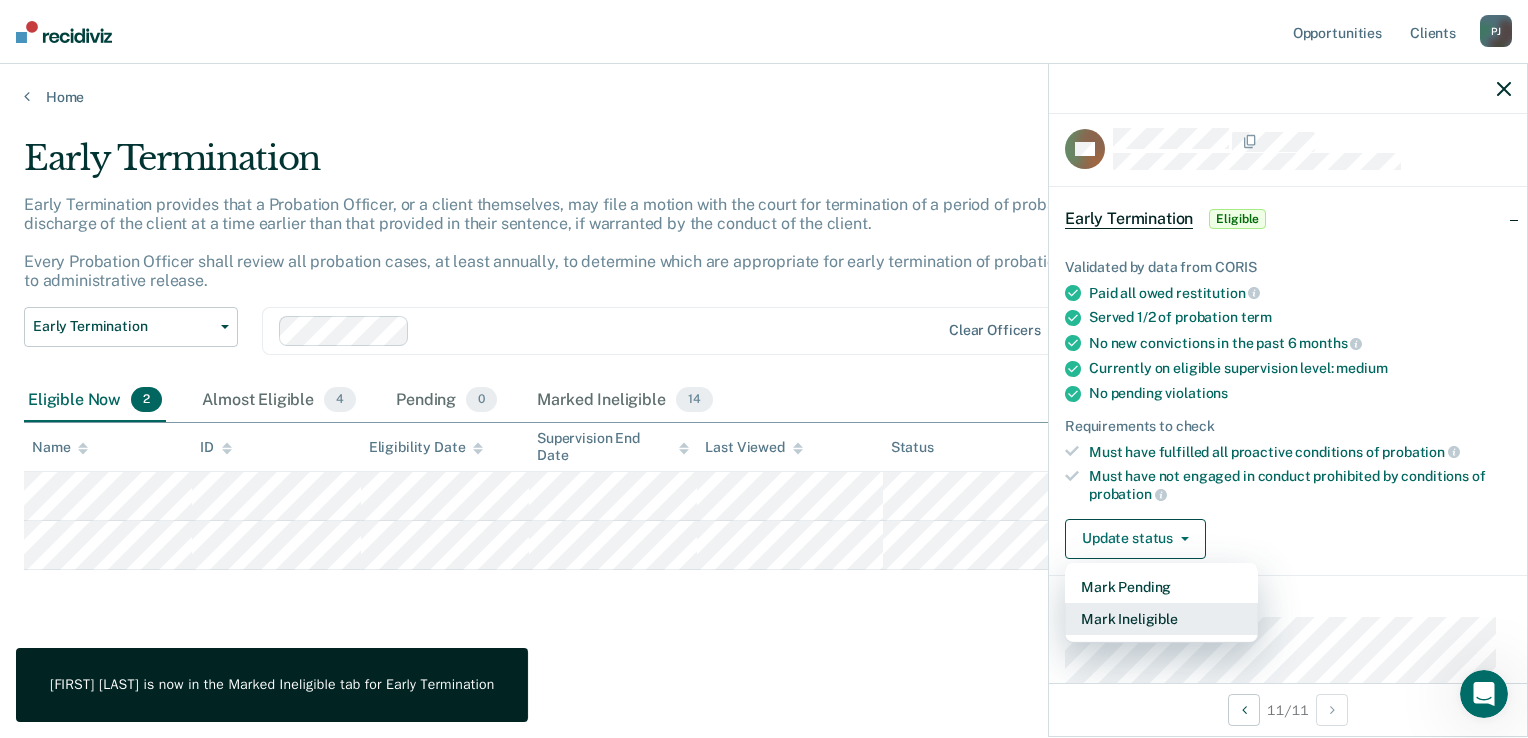 click on "Mark Ineligible" at bounding box center (1161, 619) 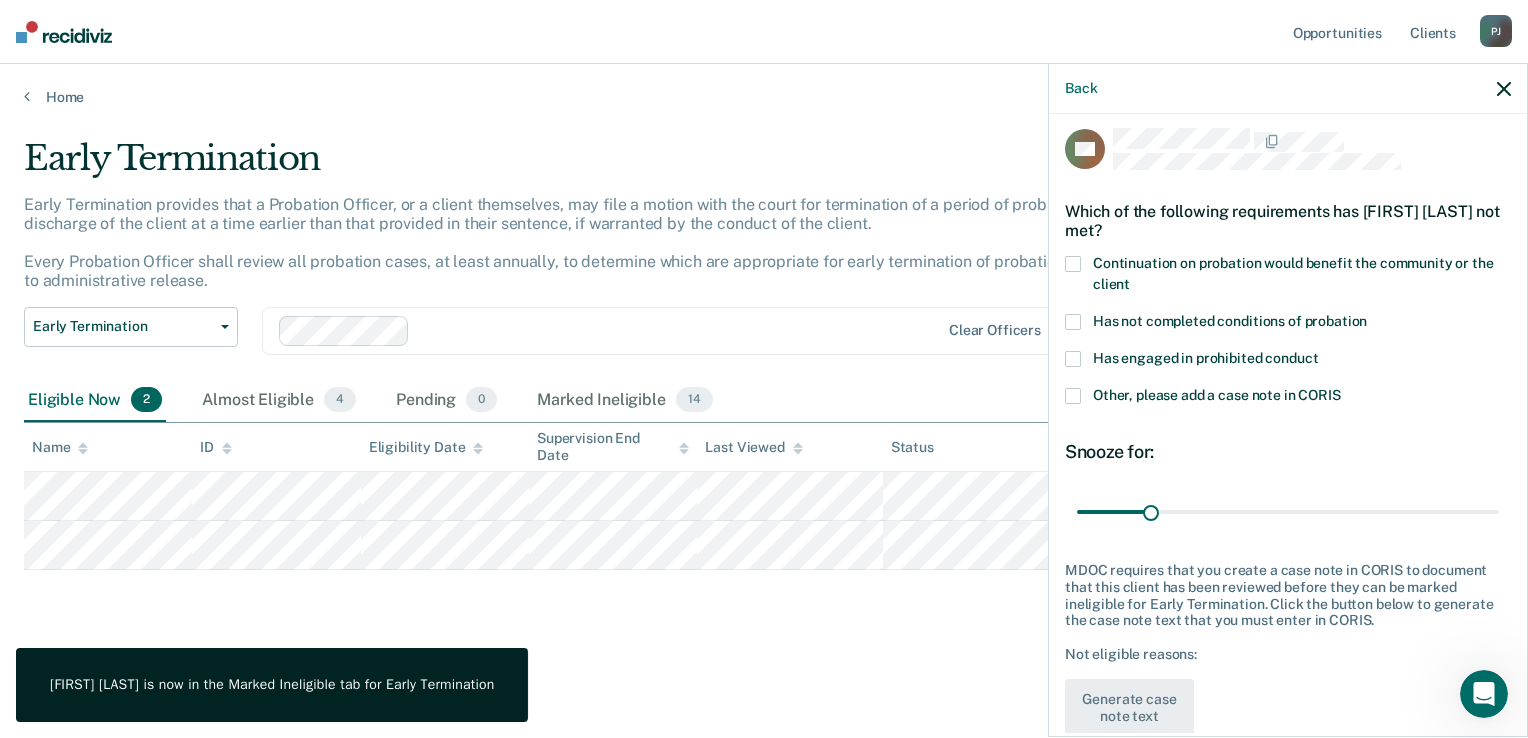 click on "Has not completed conditions of probation" at bounding box center (1230, 321) 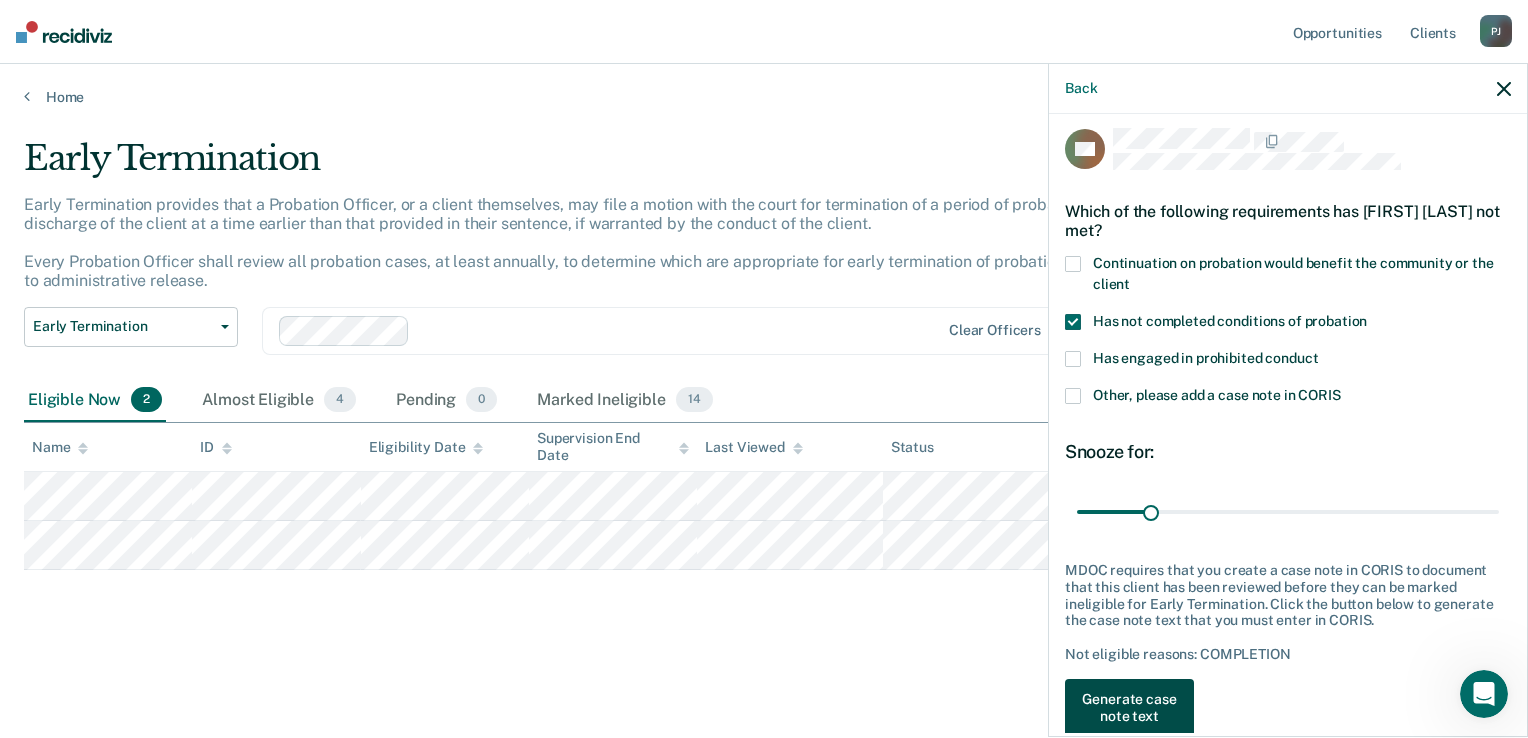 click on "Generate case note text" at bounding box center (1129, 708) 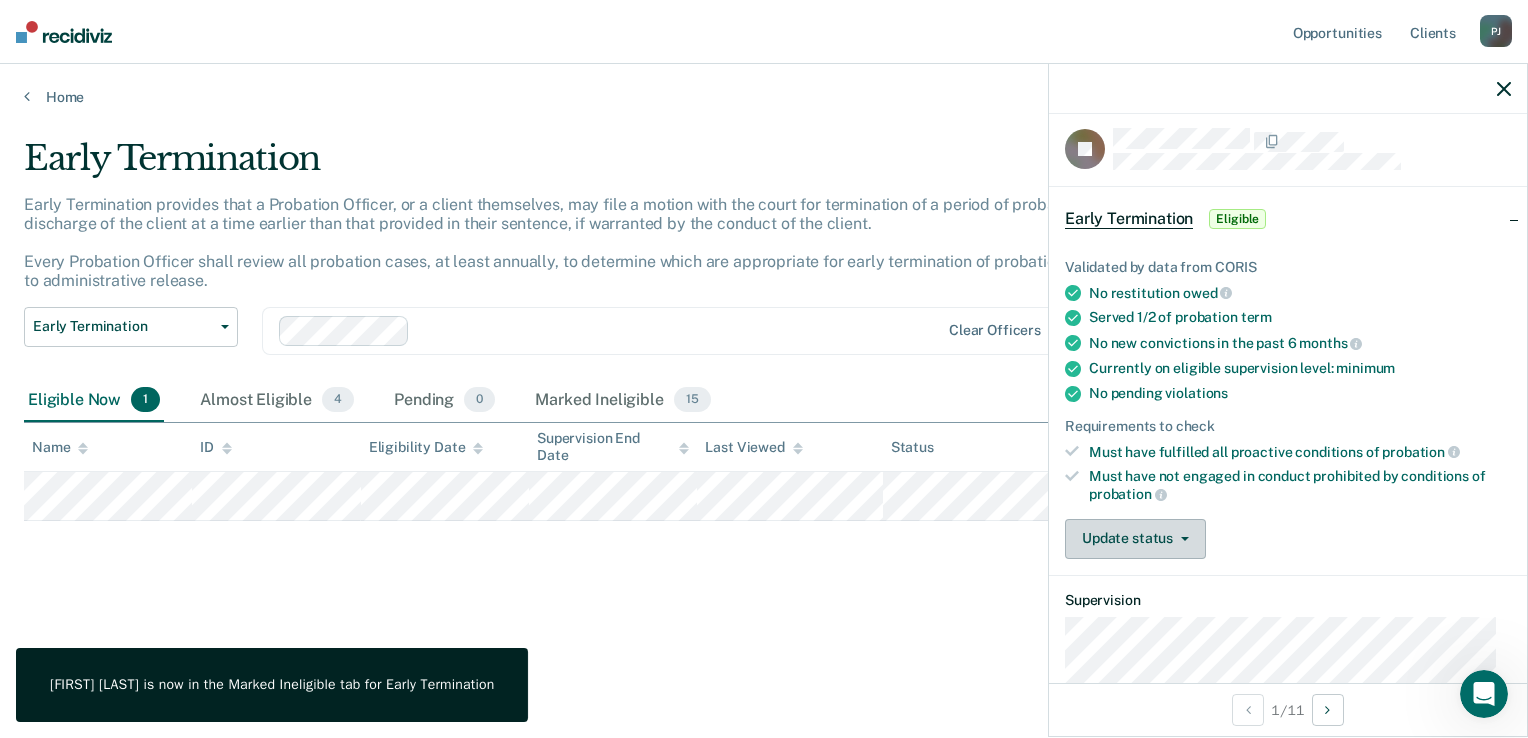 click on "Update status" at bounding box center [1135, 539] 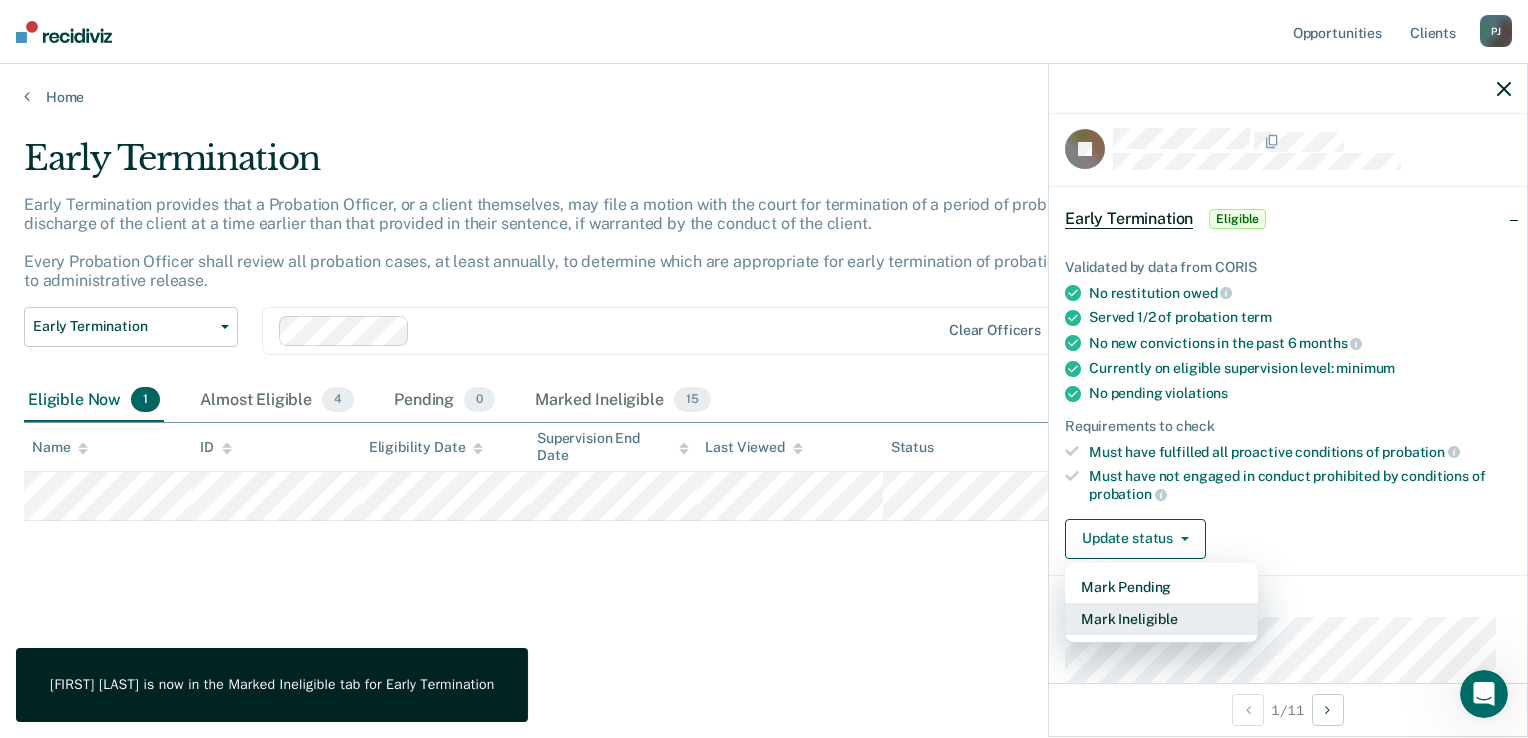 click on "Mark Ineligible" at bounding box center [1161, 619] 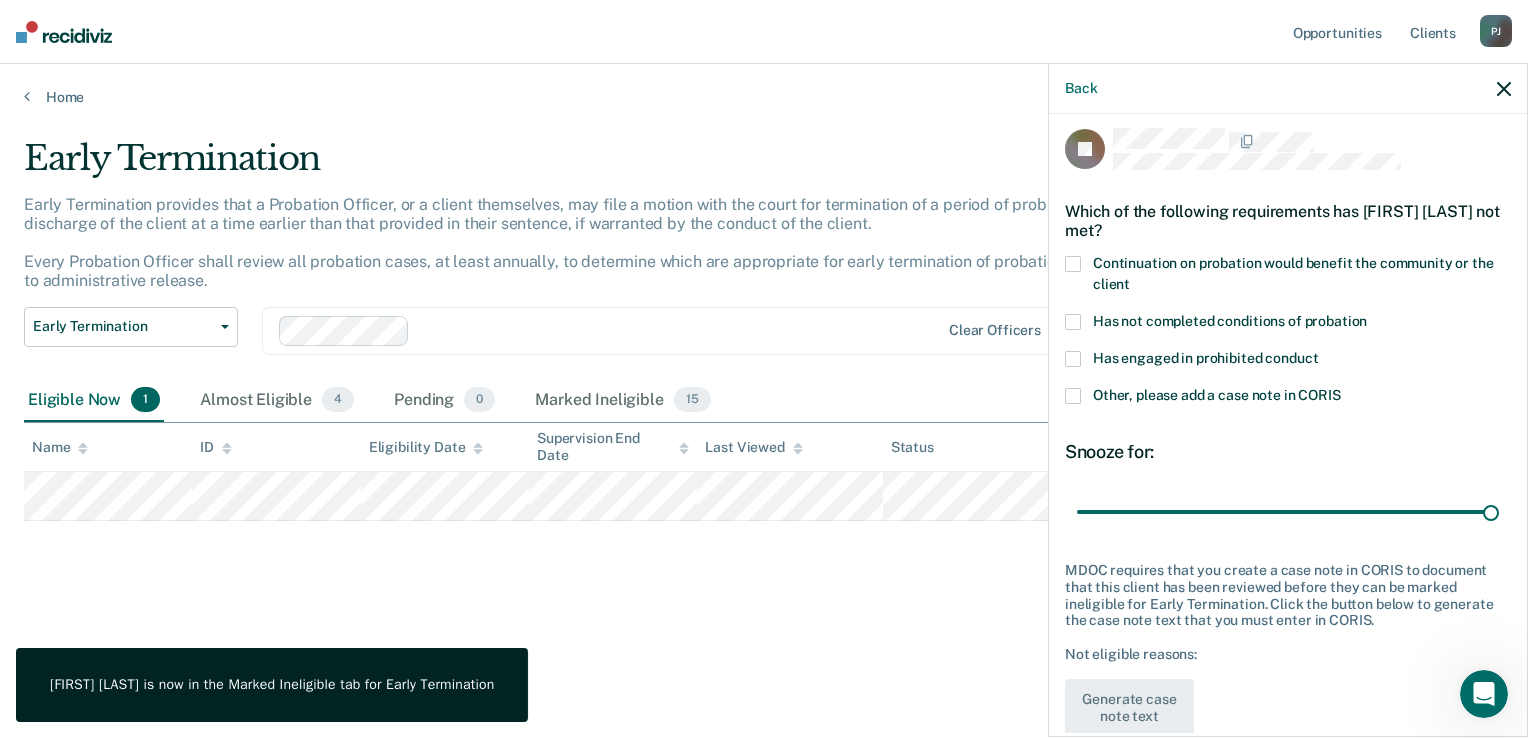 click on "Other, please add a case note in CORIS" at bounding box center (1217, 395) 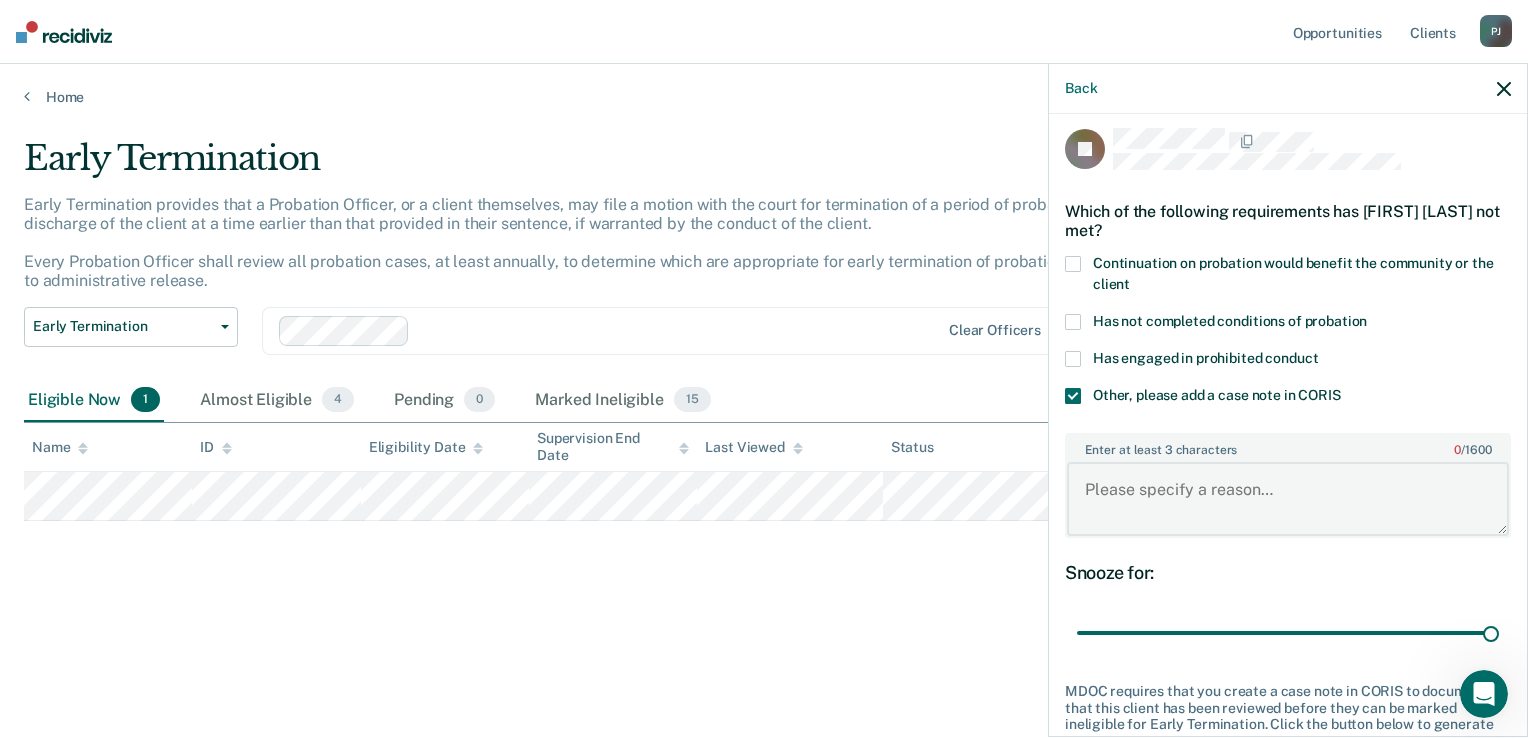 click on "Enter at least 3 characters 0  /  1600" at bounding box center [1288, 499] 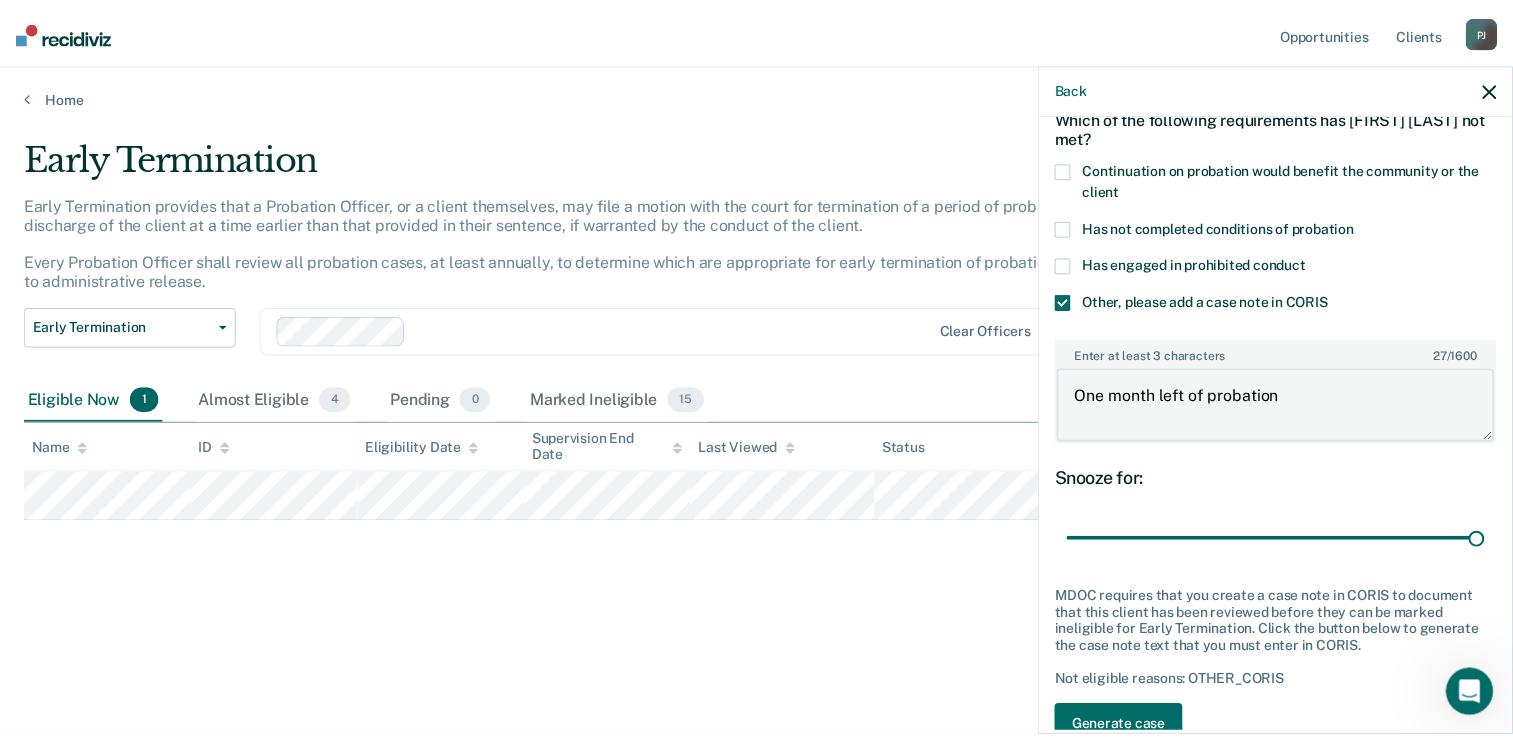 scroll, scrollTop: 165, scrollLeft: 0, axis: vertical 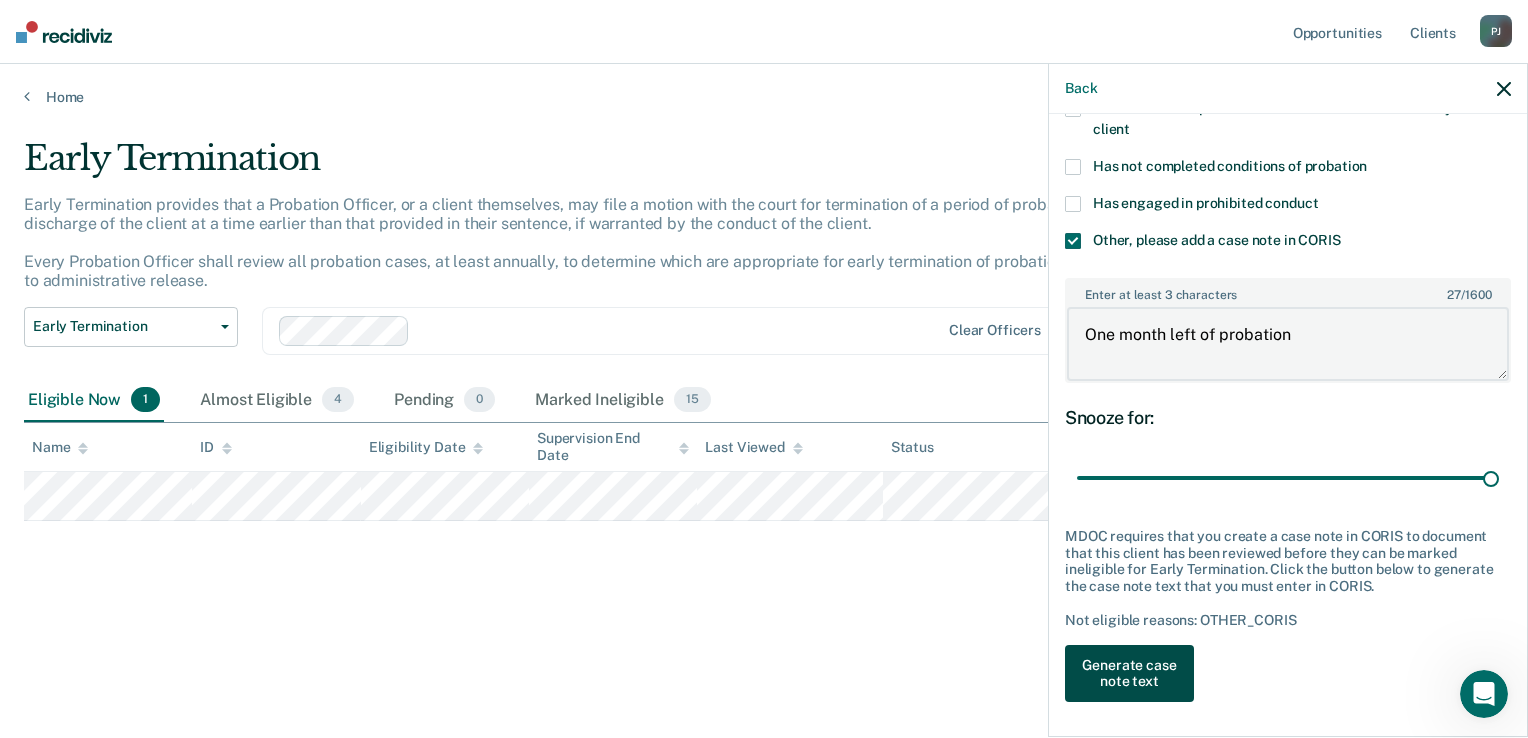 type on "One month left of probation" 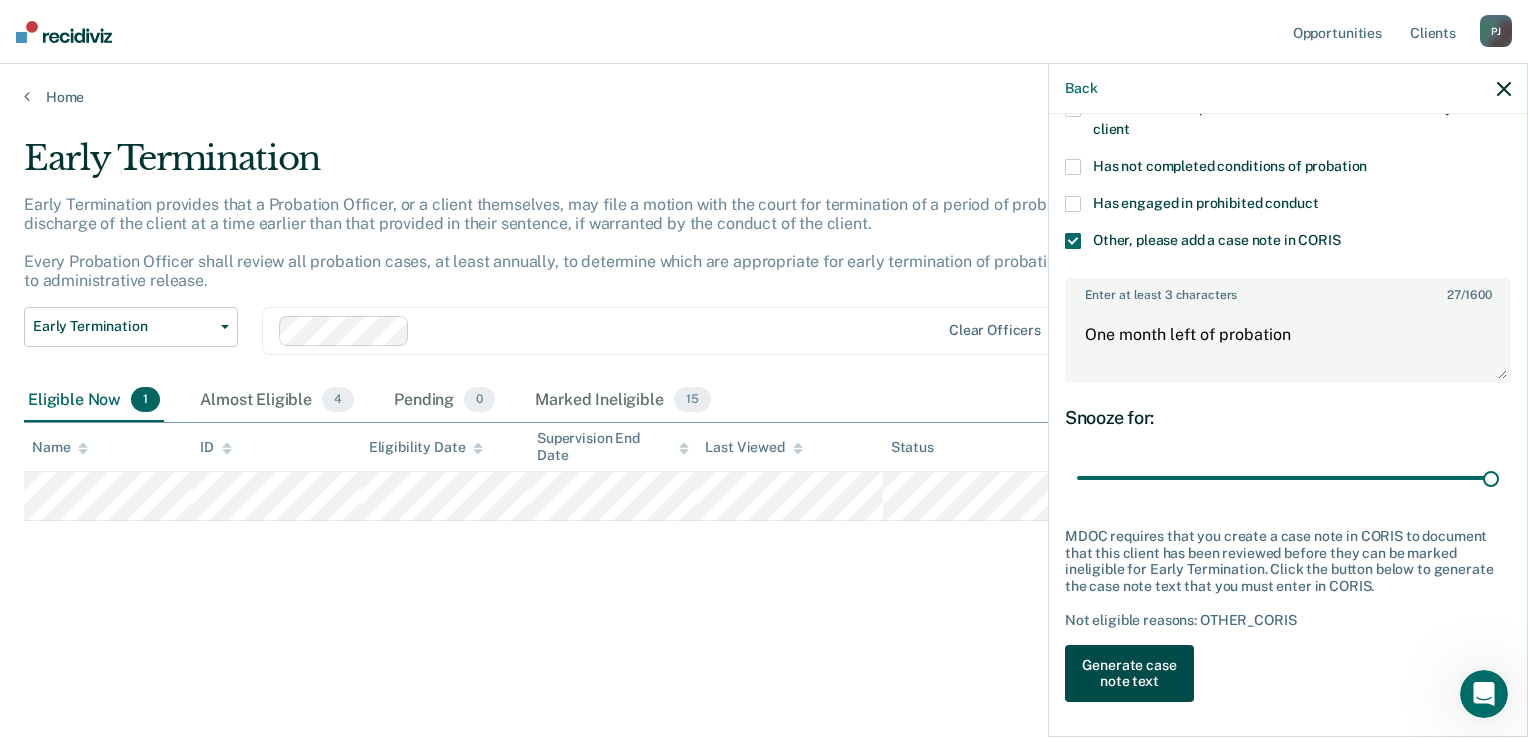 click on "Generate case note text" at bounding box center [1129, 674] 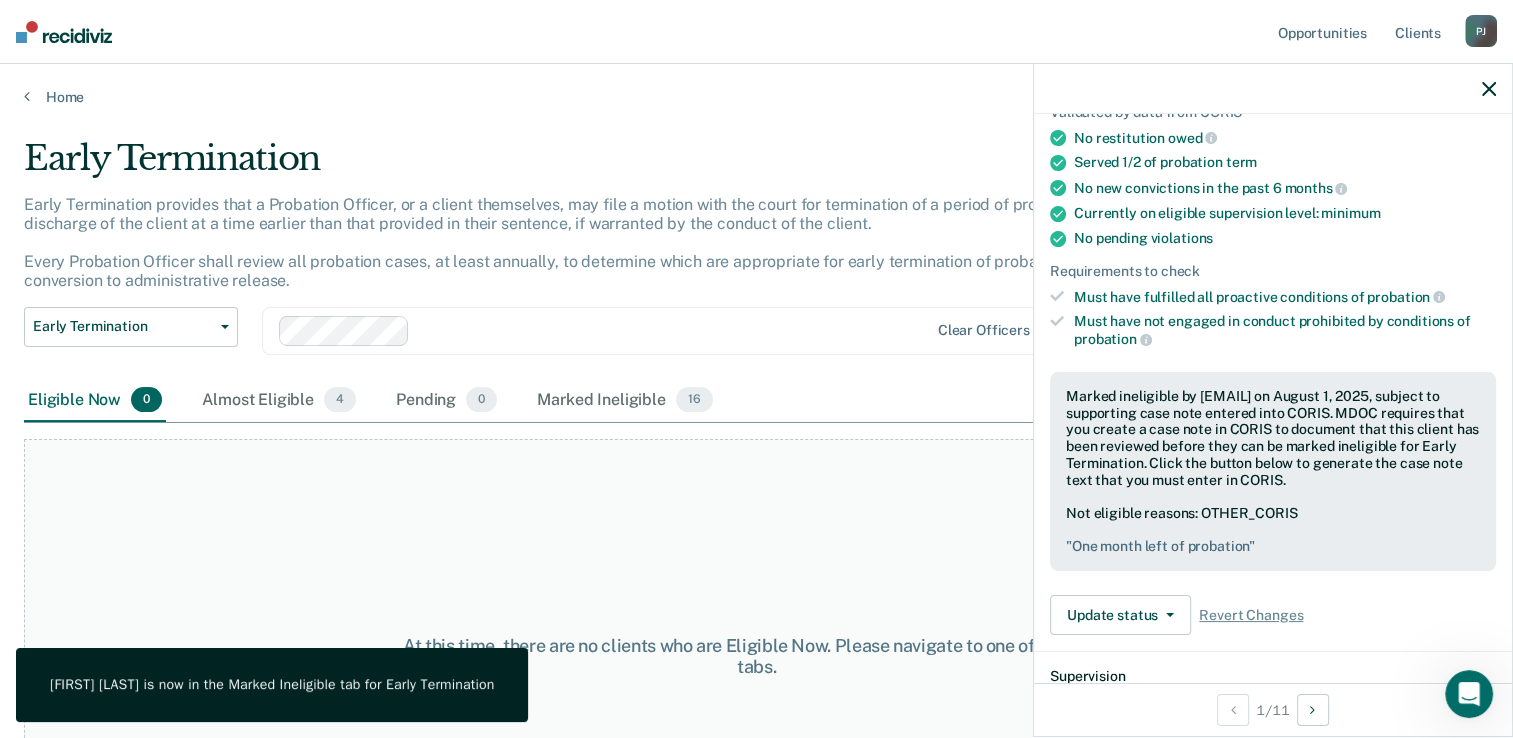 click 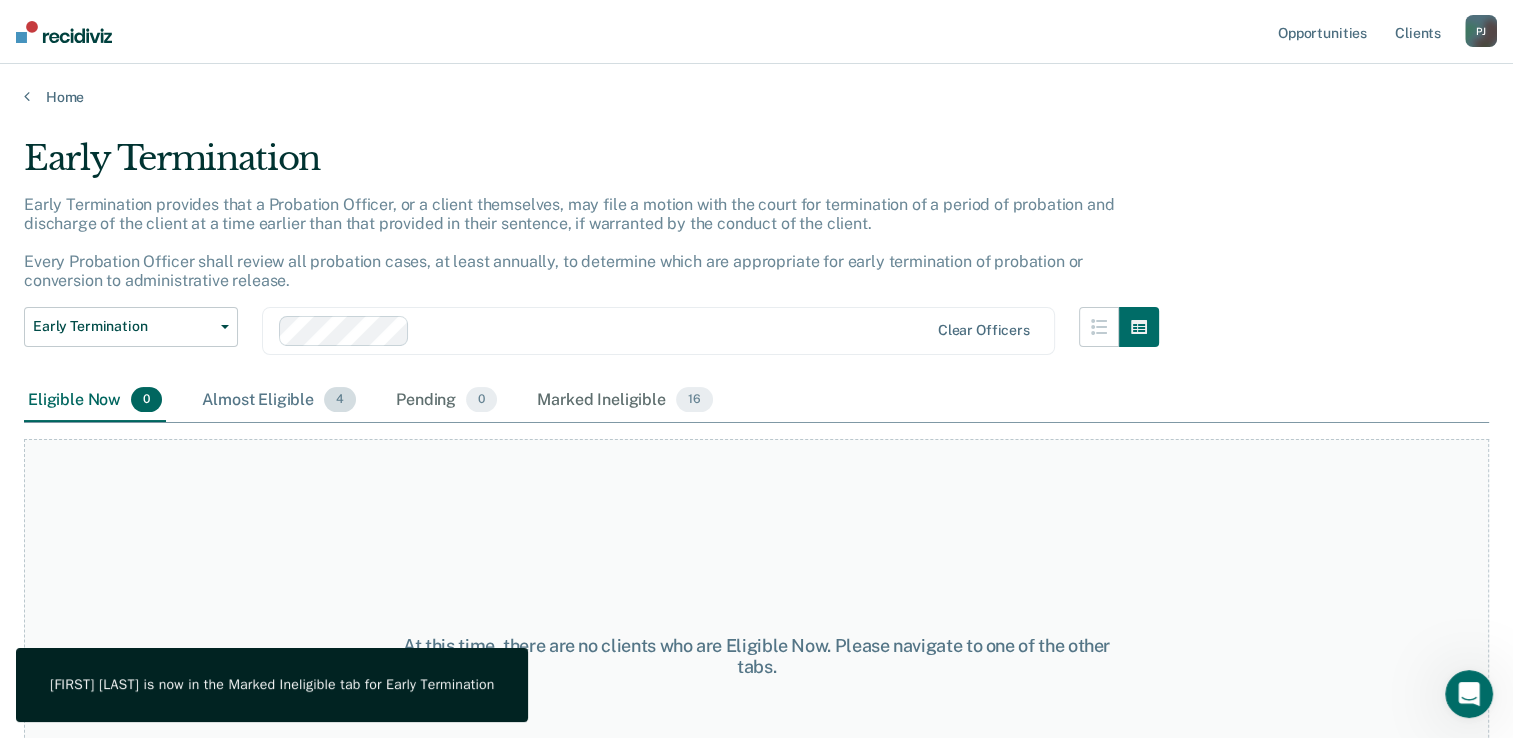 click on "Almost Eligible 4" at bounding box center (279, 401) 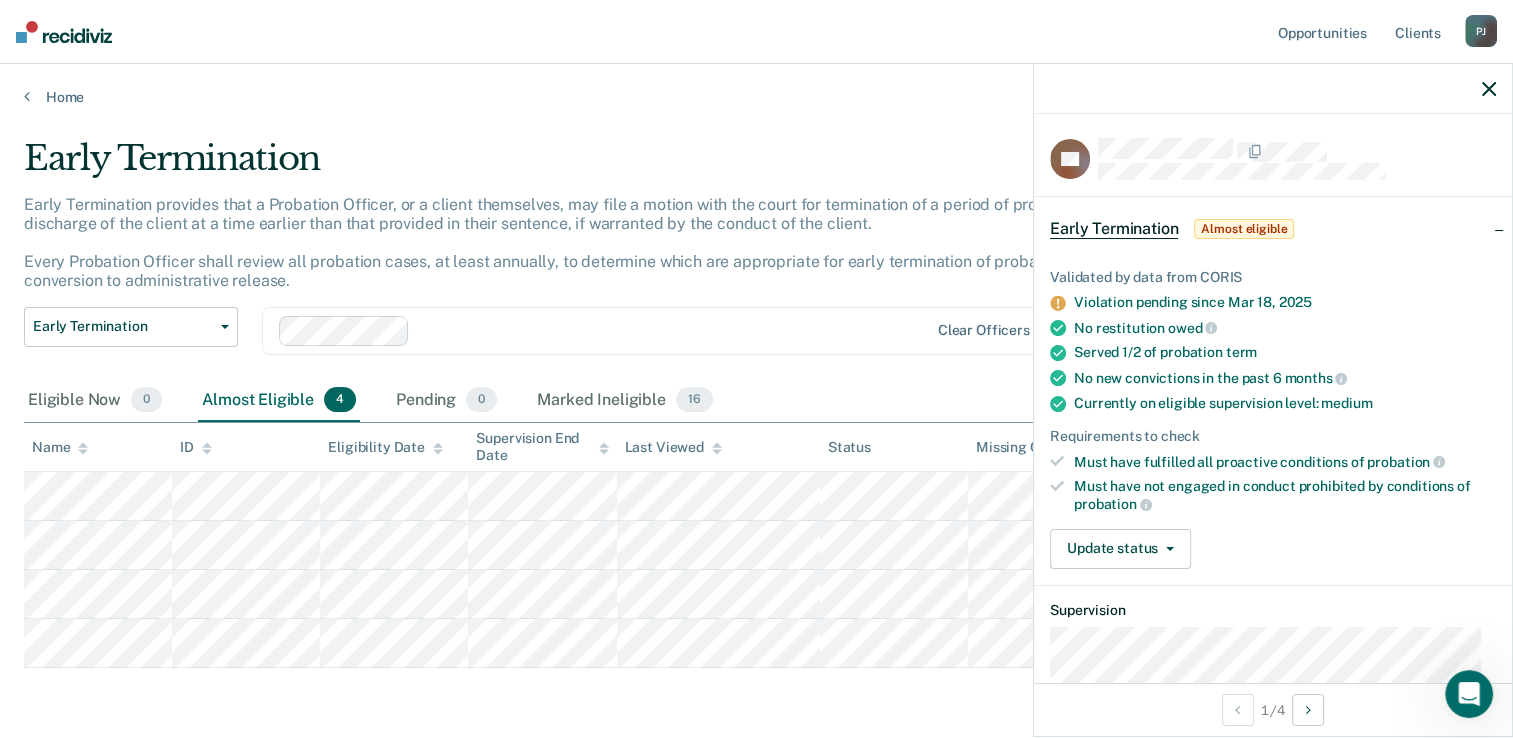 click on "Validated by data from CORIS Violation pending since Mar 18, 2025 No restitution   owed   Served 1/2 of probation   term No new convictions in the past 6   months   Currently on eligible supervision level:   medium Requirements to check Must have fulfilled all proactive conditions of   probation   Must have not engaged in conduct prohibited by conditions of   probation   Update status Mark Pending Mark Ineligible" at bounding box center (1273, 411) 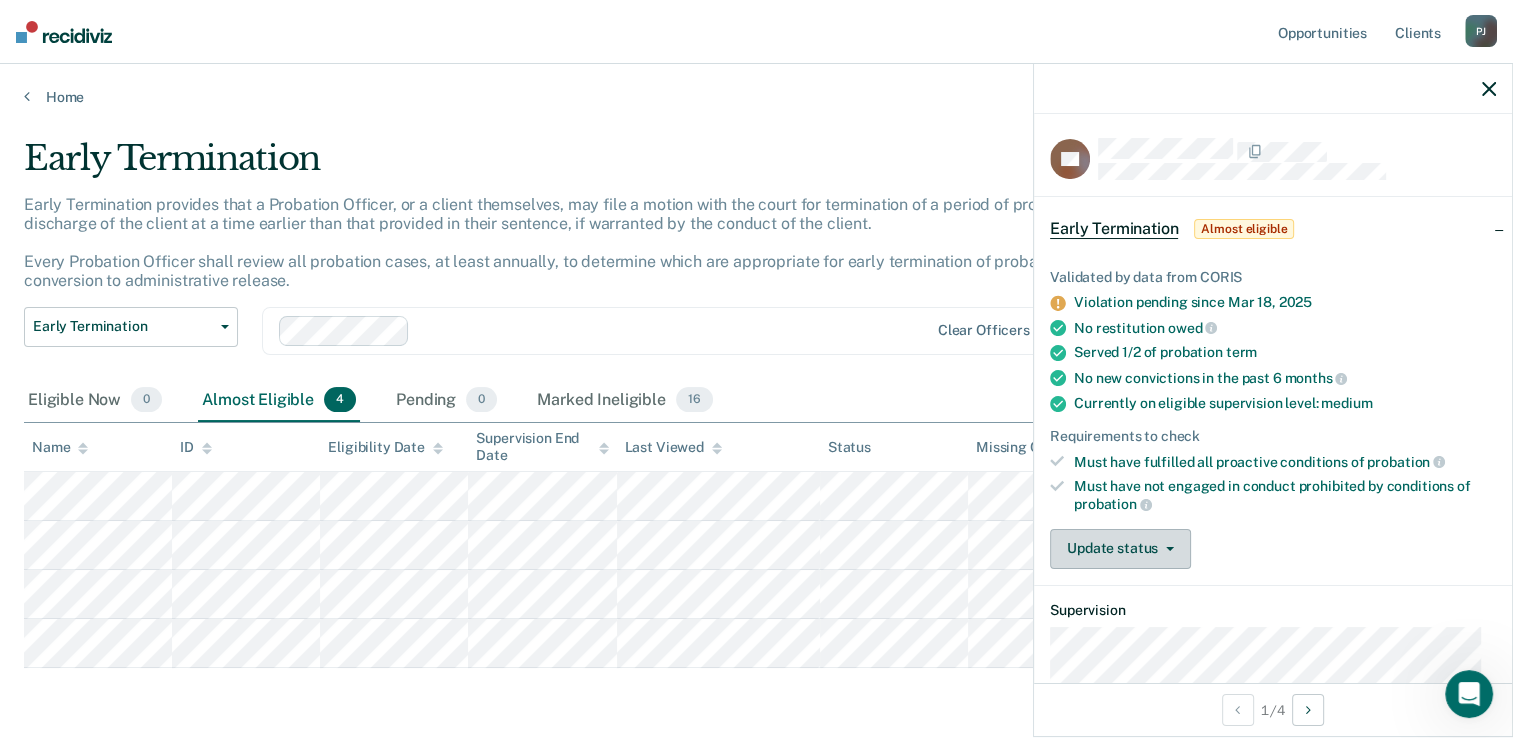click on "Update status" at bounding box center (1120, 549) 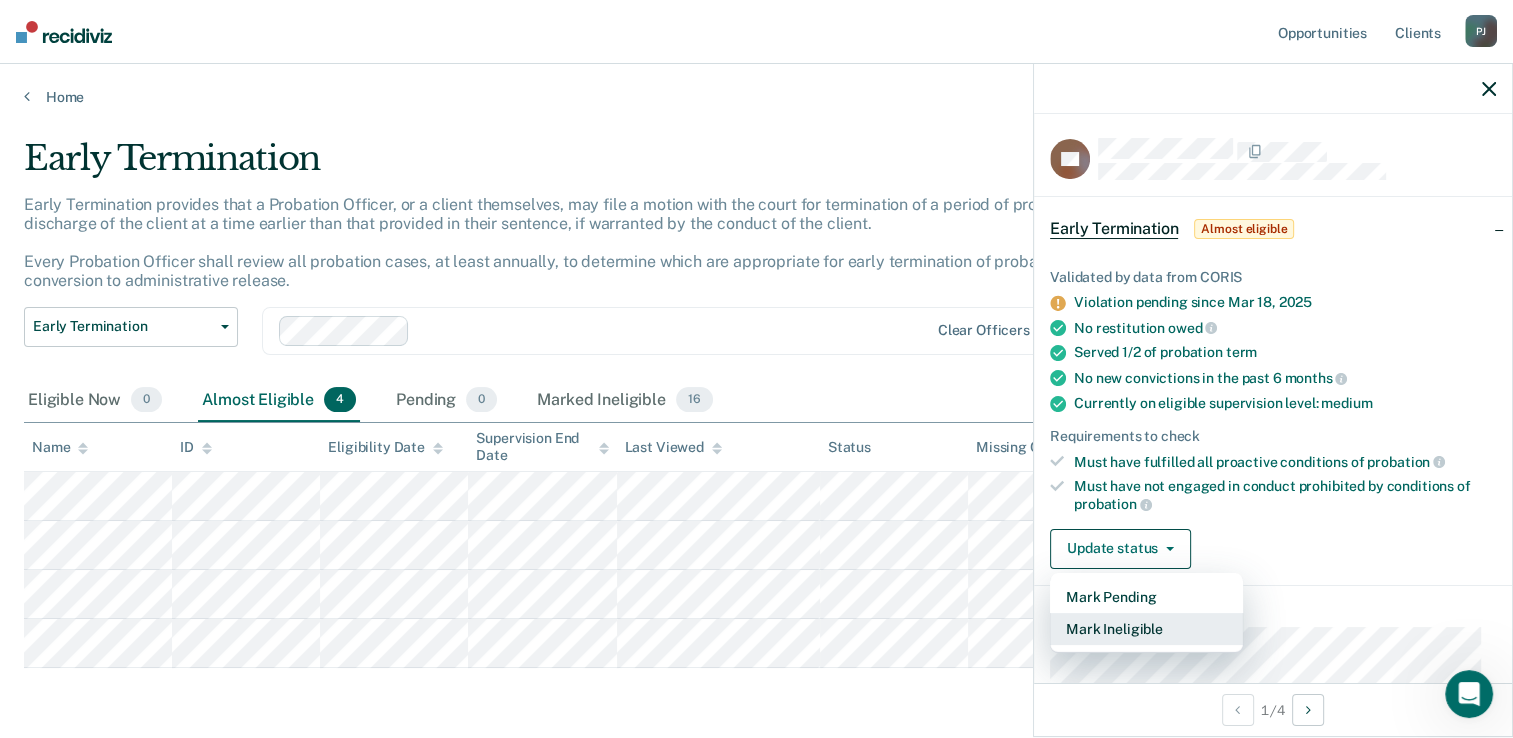 click on "Mark Ineligible" at bounding box center (1146, 629) 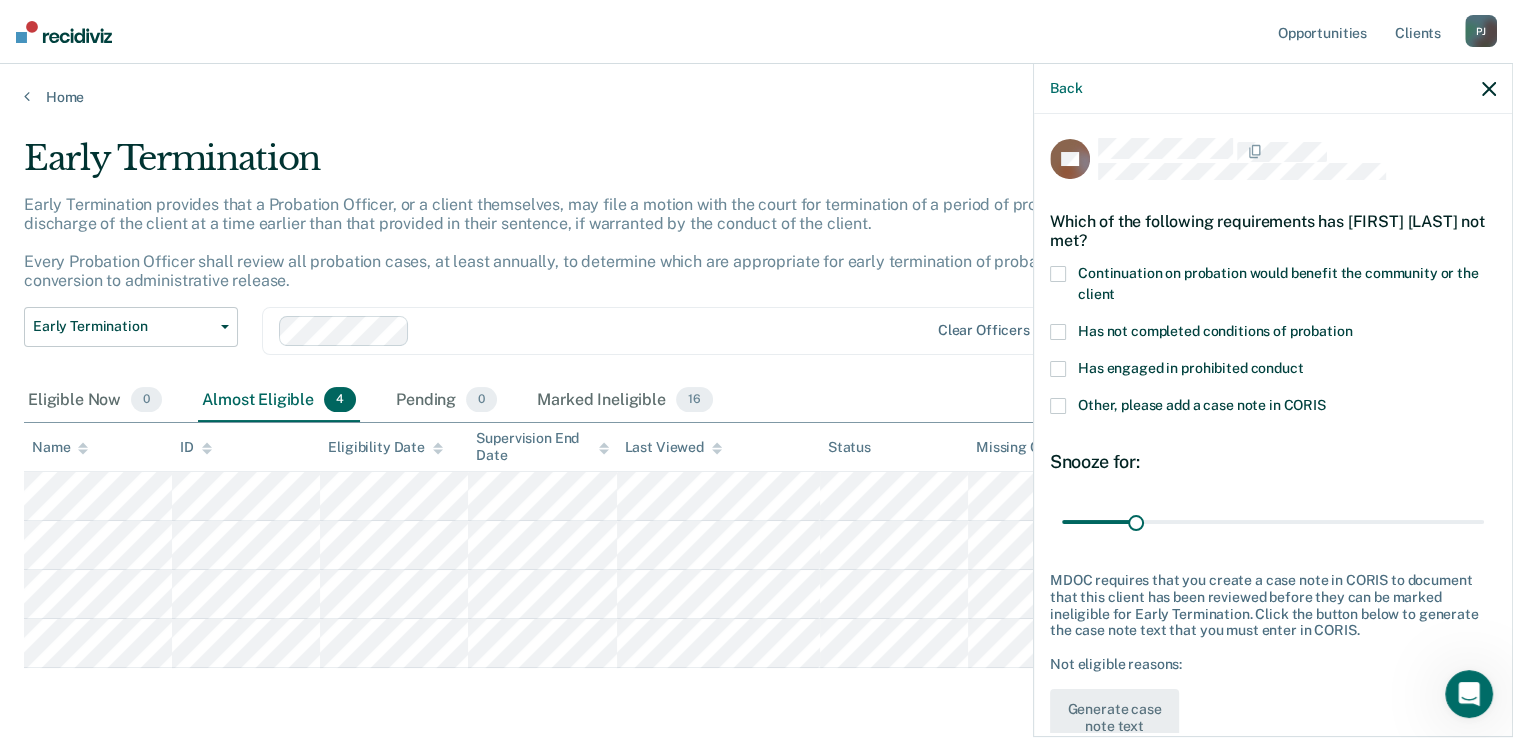click on "Has engaged in prohibited conduct" at bounding box center [1273, 371] 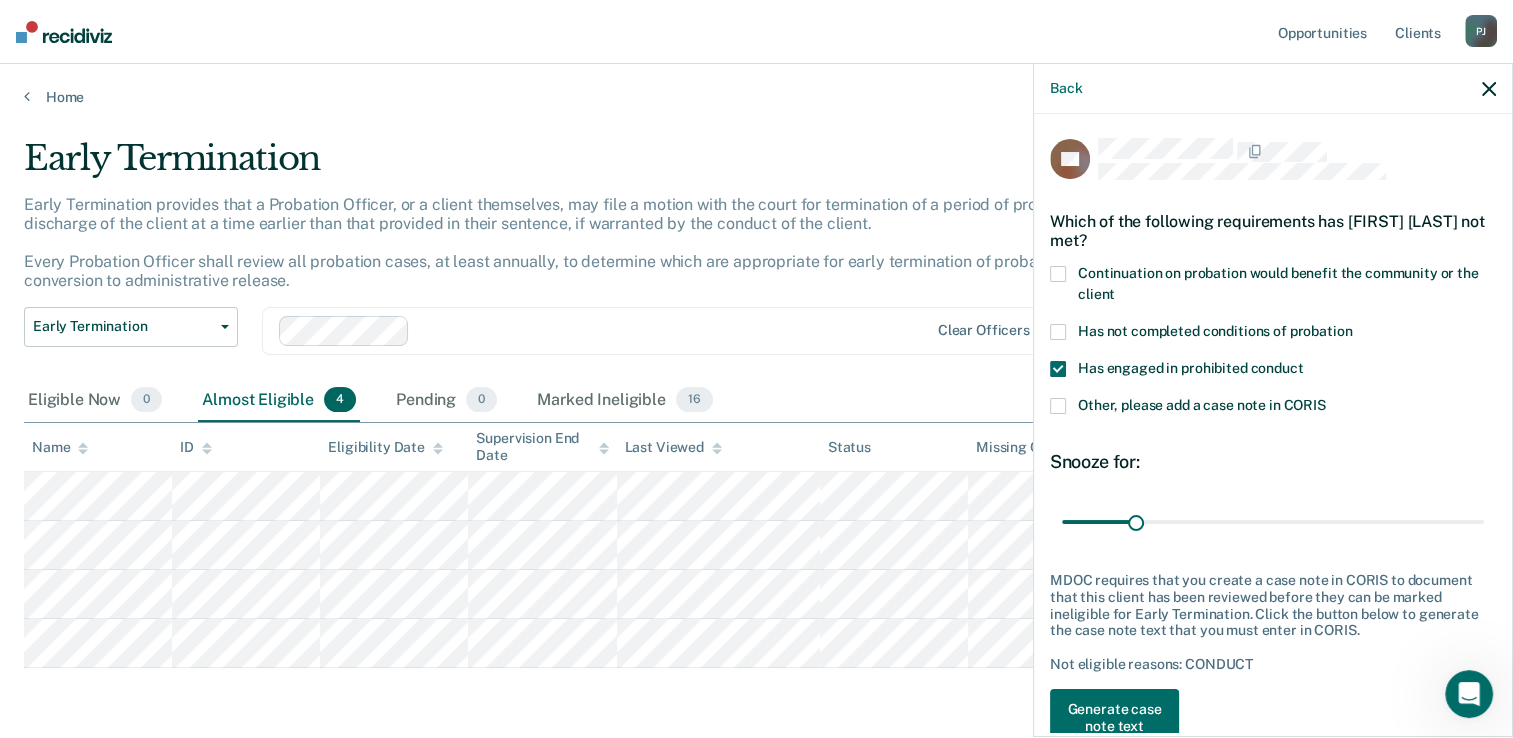 click on "Has not completed conditions of probation" at bounding box center [1215, 331] 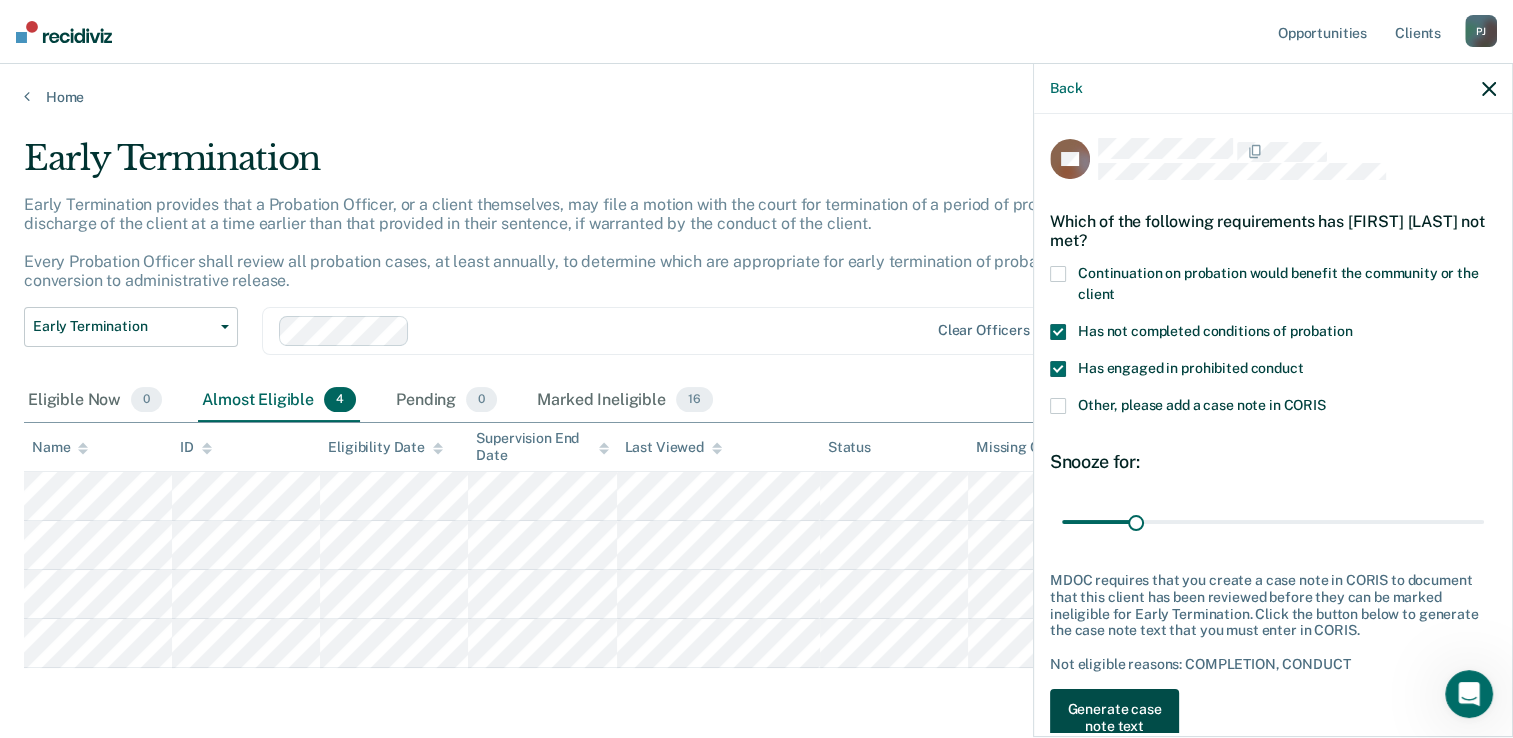 click on "Generate case note text" at bounding box center (1114, 718) 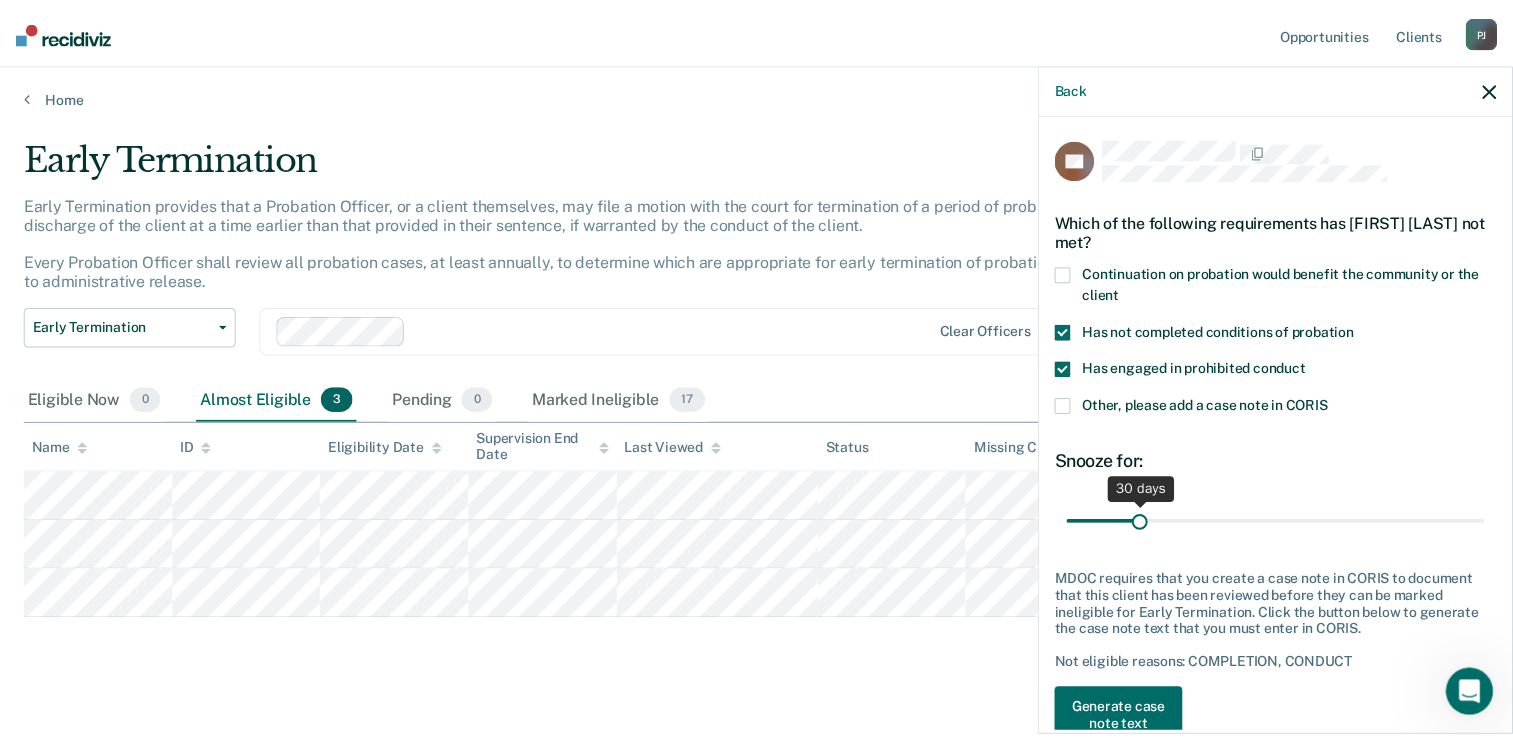 scroll, scrollTop: 10, scrollLeft: 0, axis: vertical 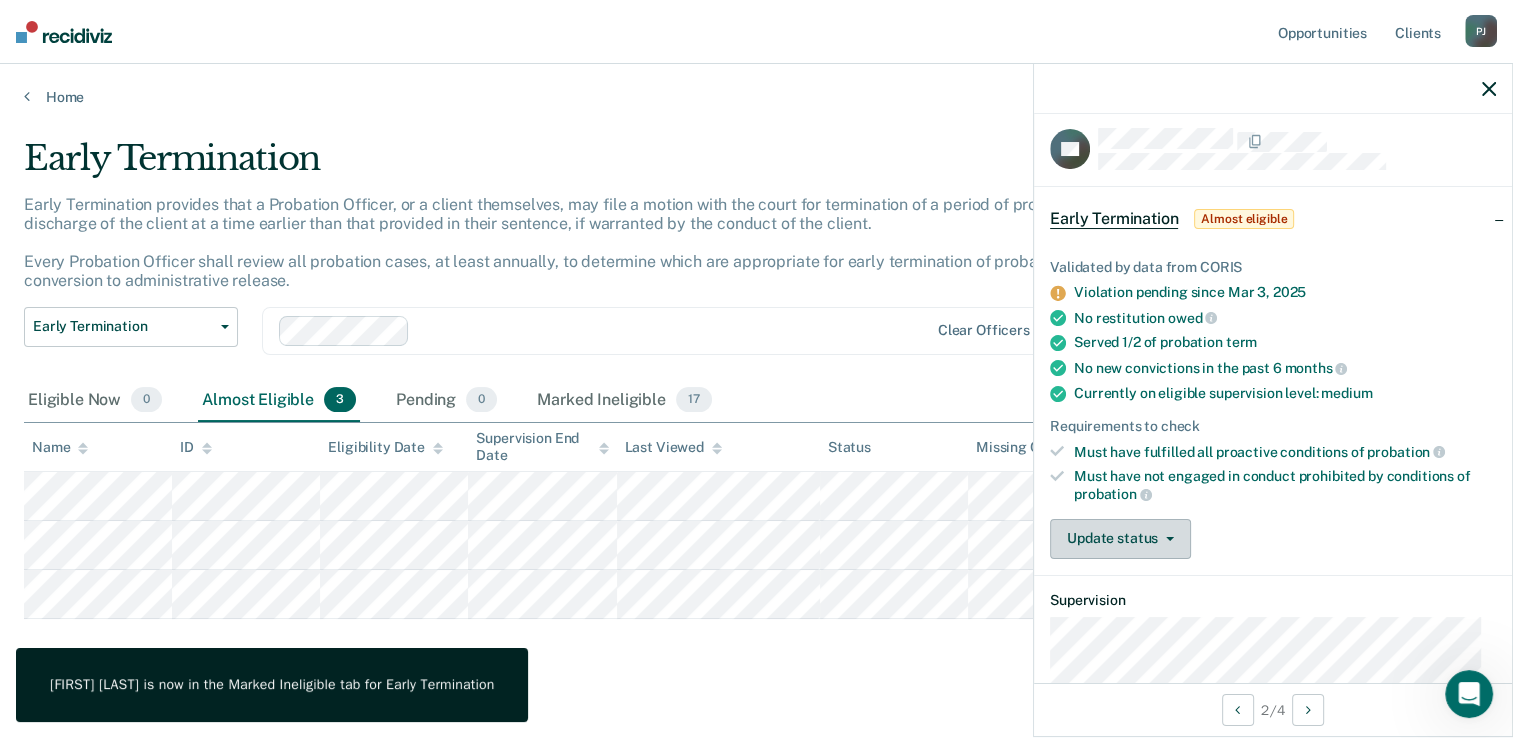 click on "Update status" at bounding box center (1120, 539) 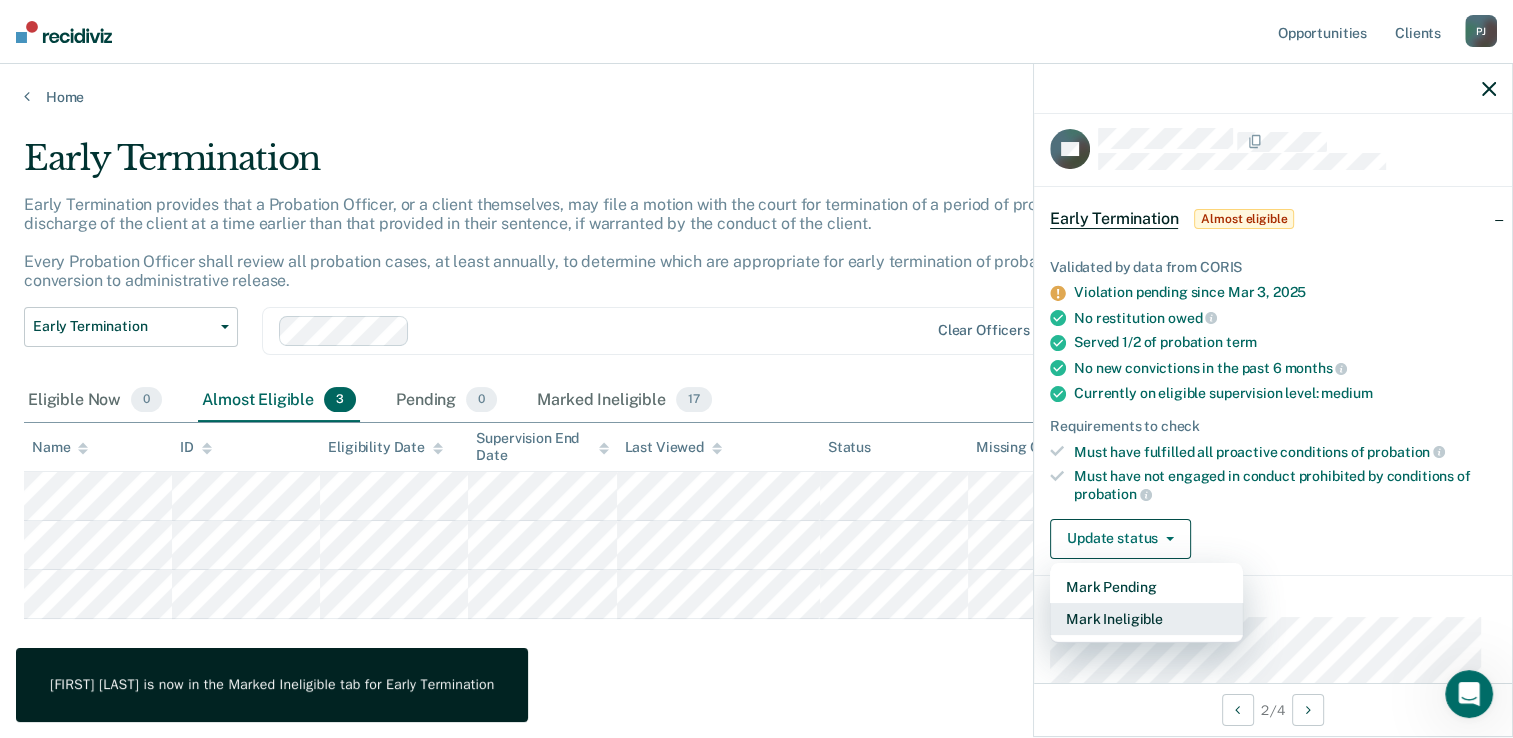 click on "Mark Ineligible" at bounding box center [1146, 619] 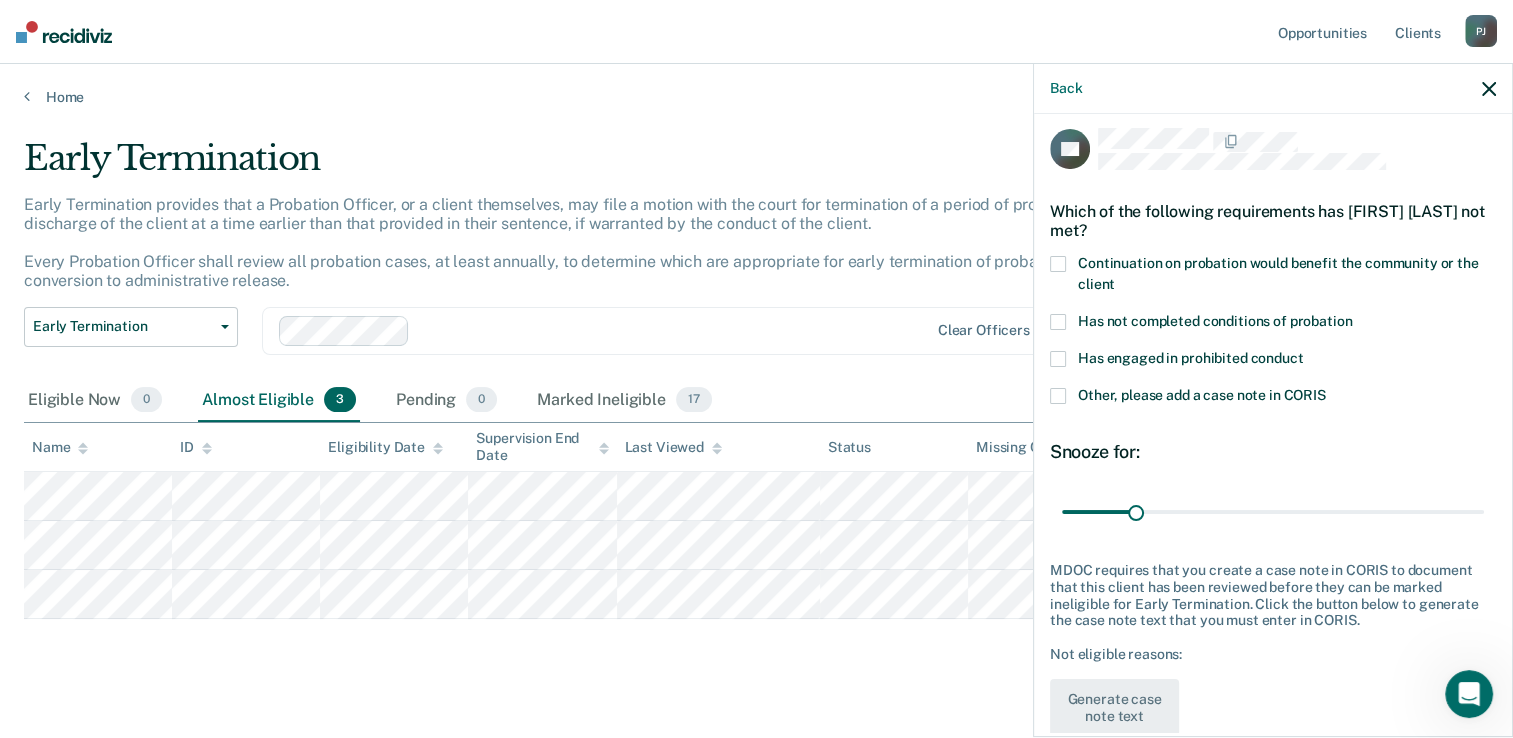 click on "Has engaged in prohibited conduct" at bounding box center [1273, 361] 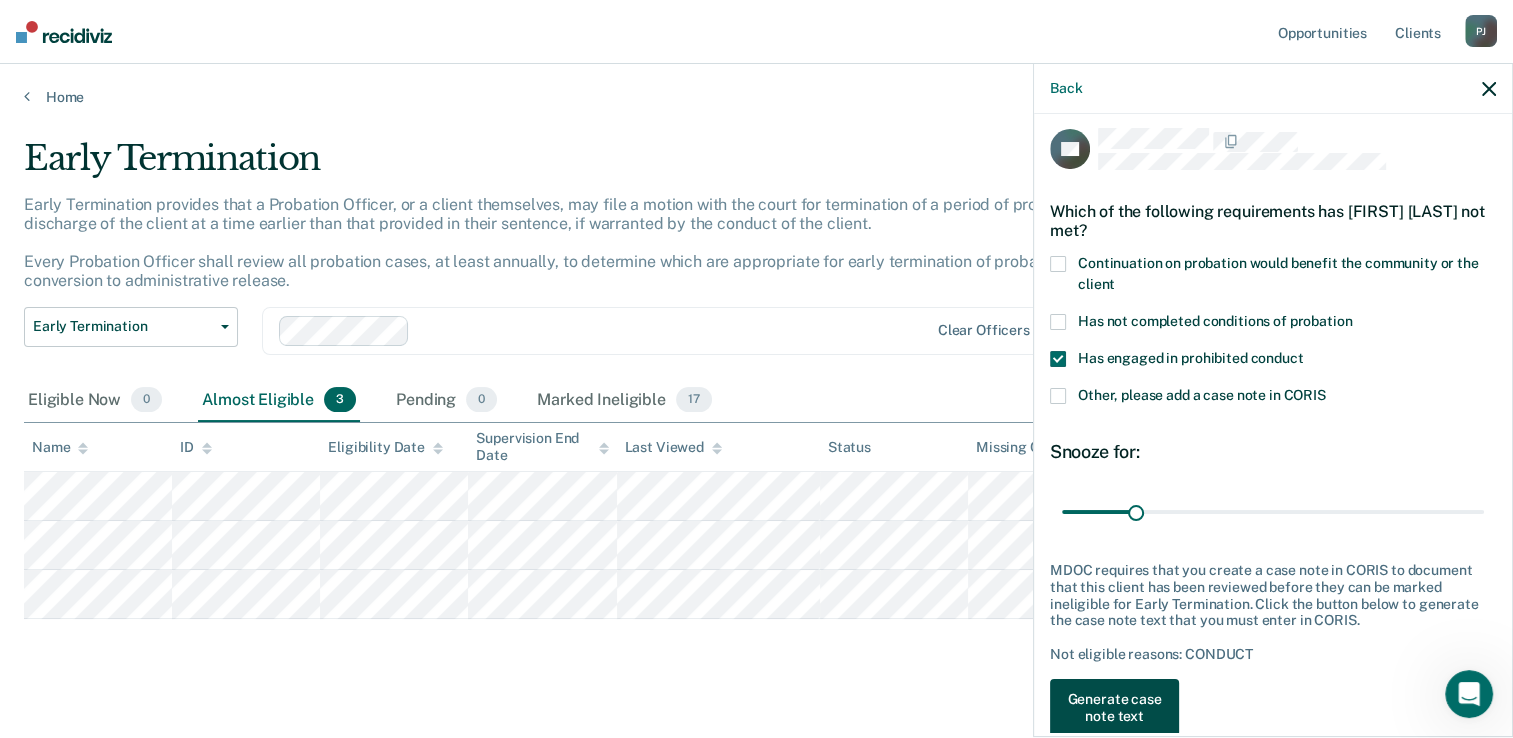 click on "Generate case note text" at bounding box center (1114, 708) 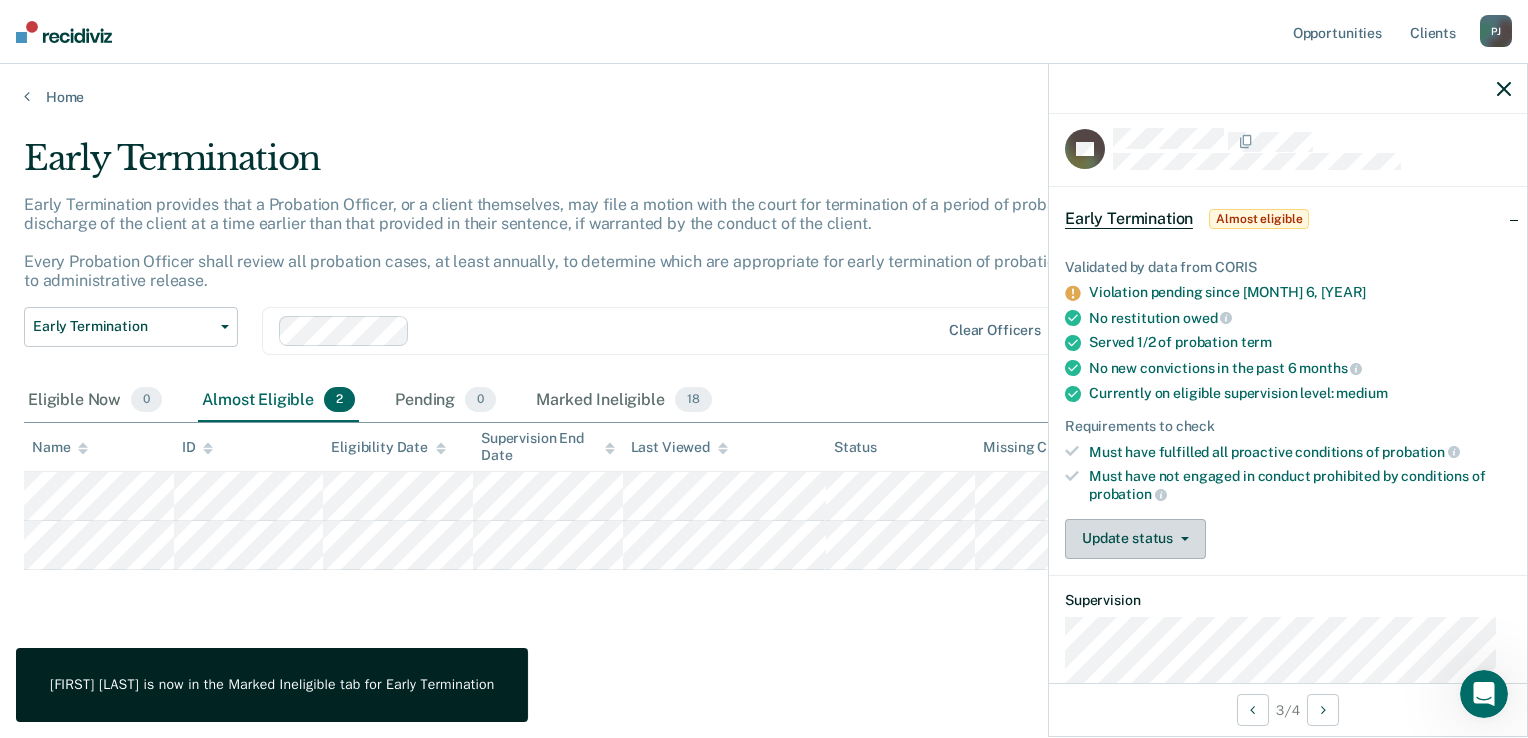 drag, startPoint x: 1127, startPoint y: 528, endPoint x: 1152, endPoint y: 564, distance: 43.829212 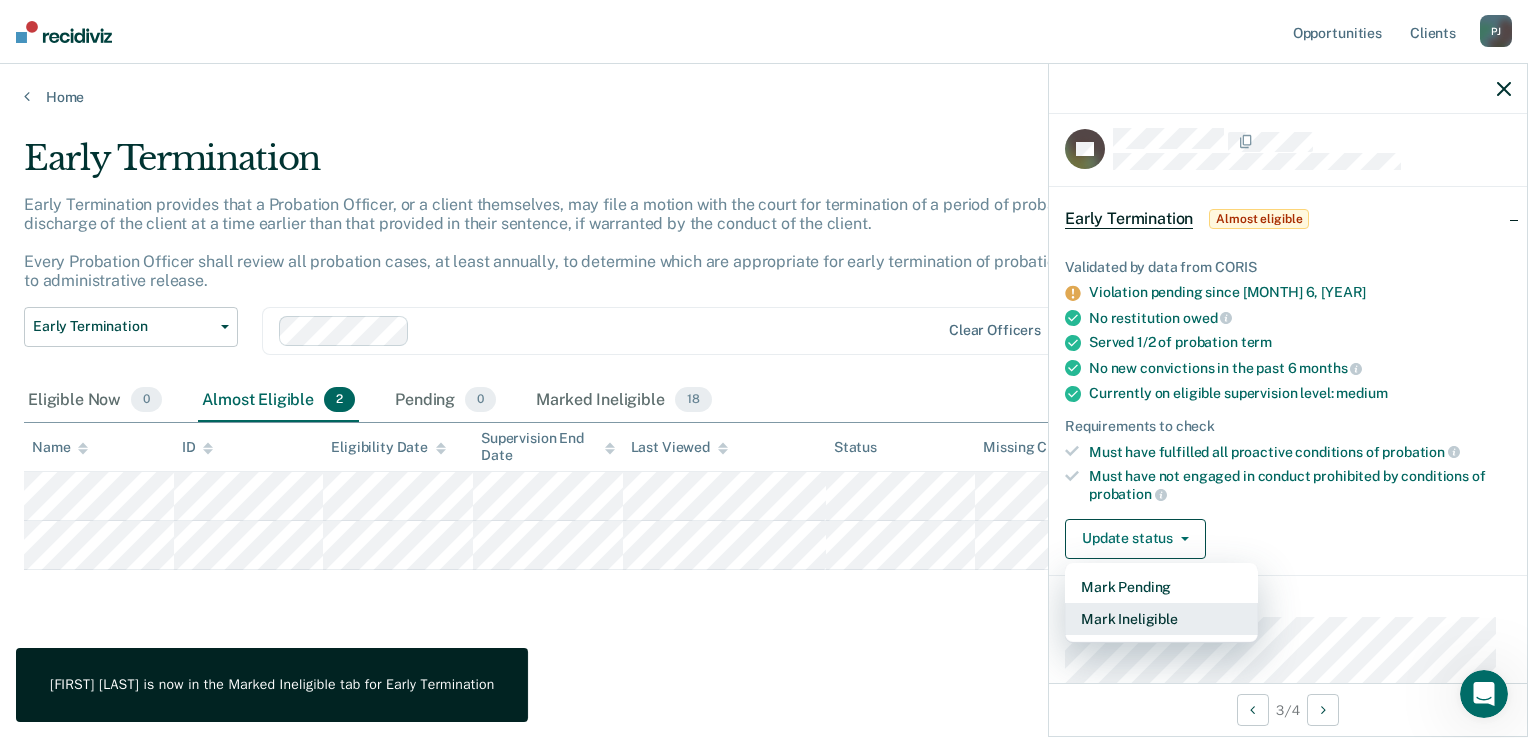 click on "Mark Ineligible" at bounding box center (1161, 619) 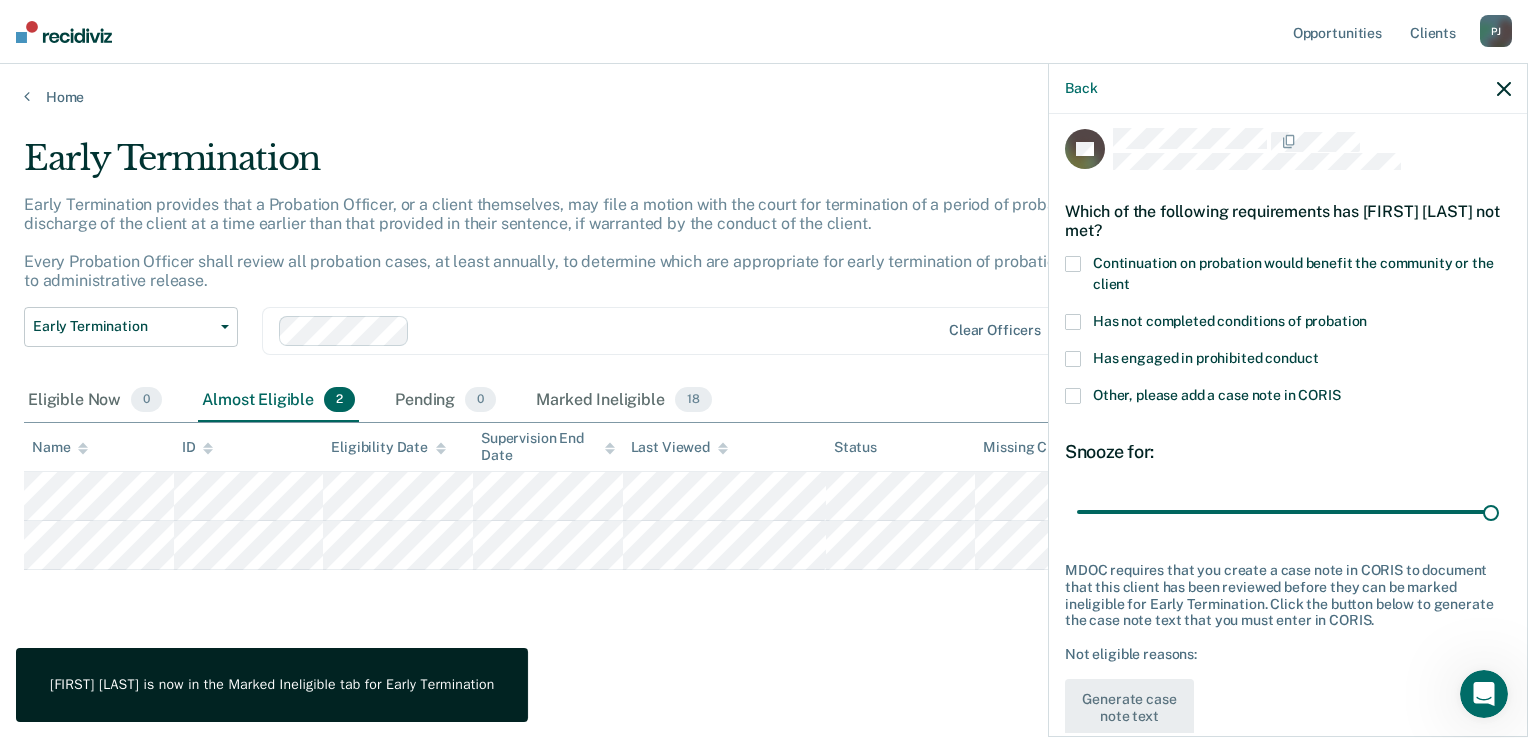 click on "Has not completed conditions of probation" at bounding box center (1230, 321) 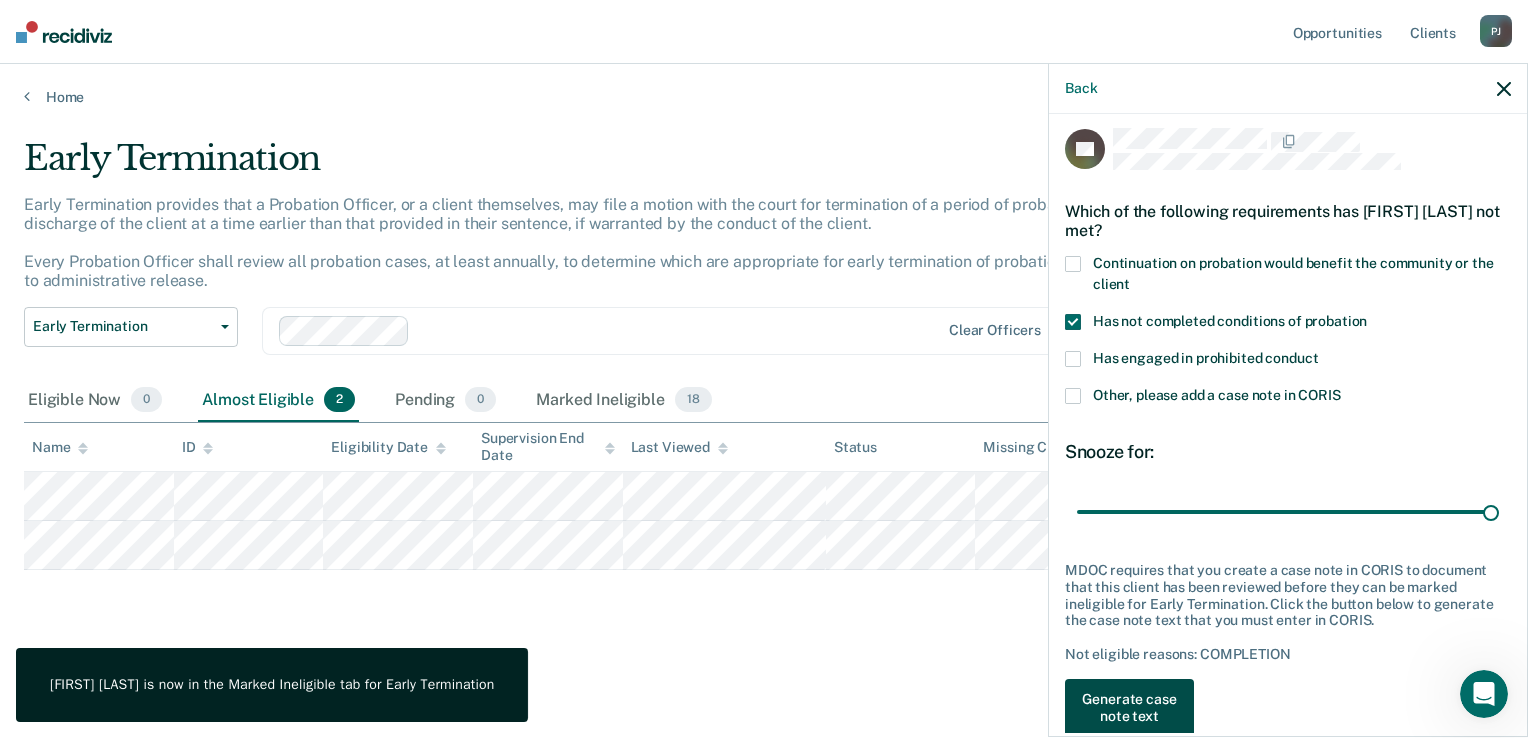 click on "Generate case note text" at bounding box center [1129, 708] 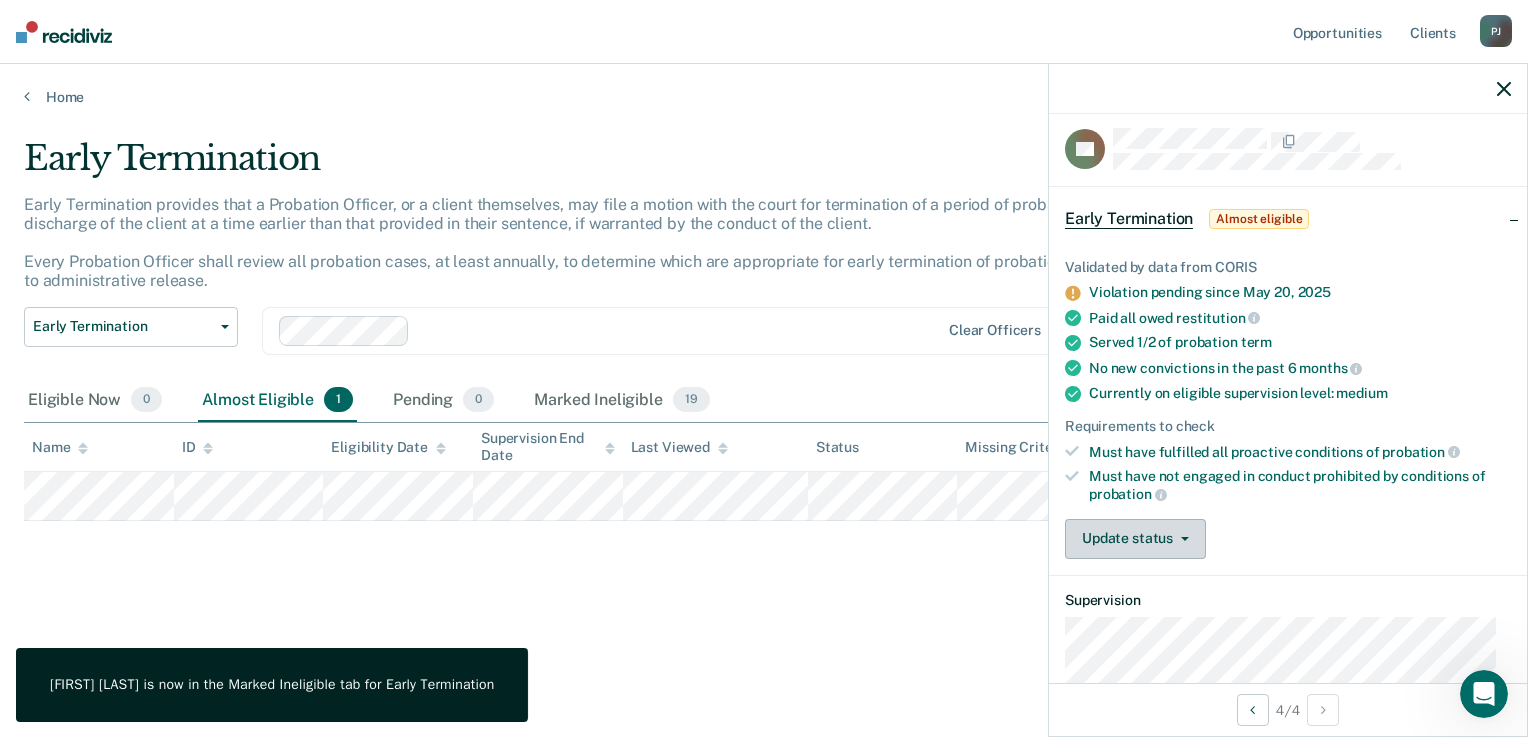 click on "Update status" at bounding box center [1135, 539] 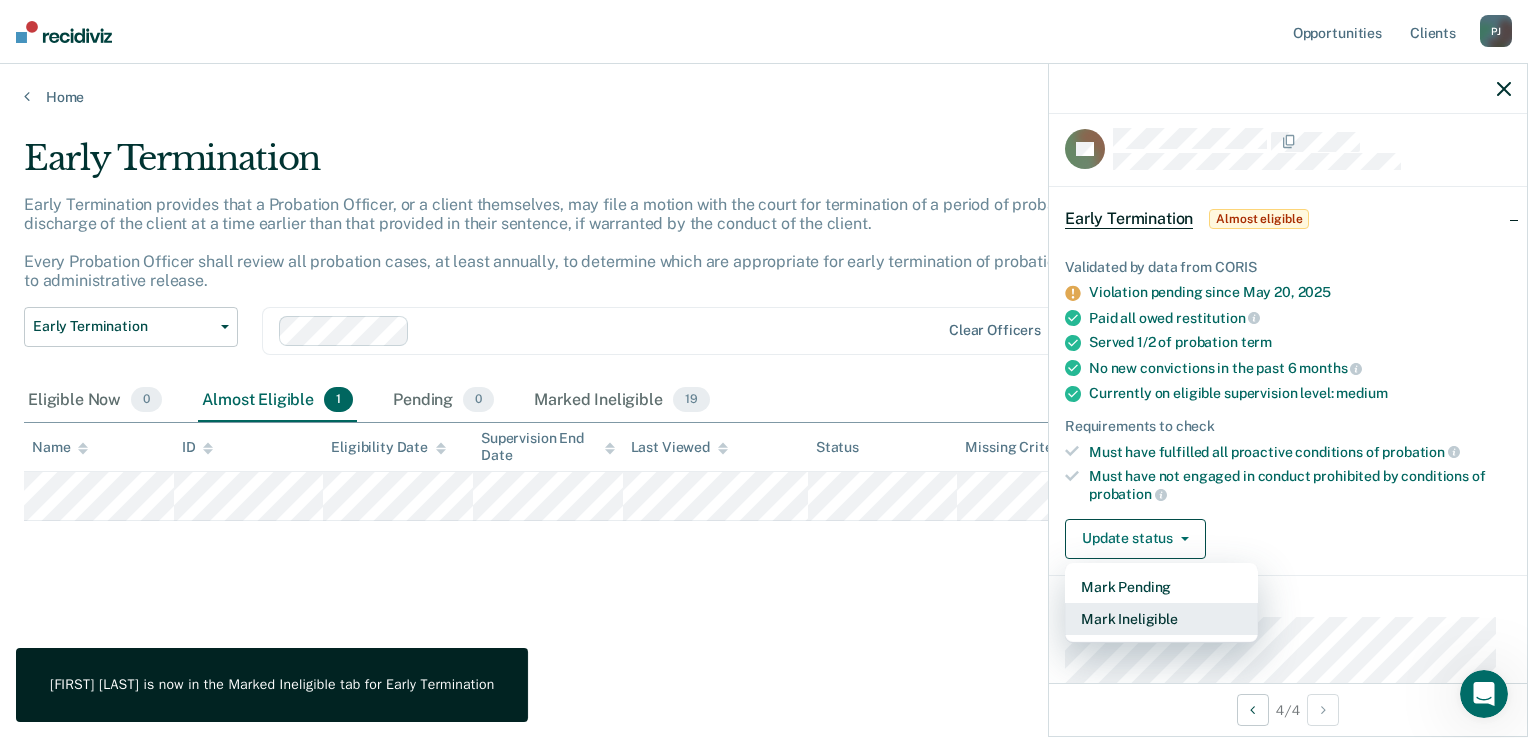 click on "Mark Ineligible" at bounding box center [1161, 619] 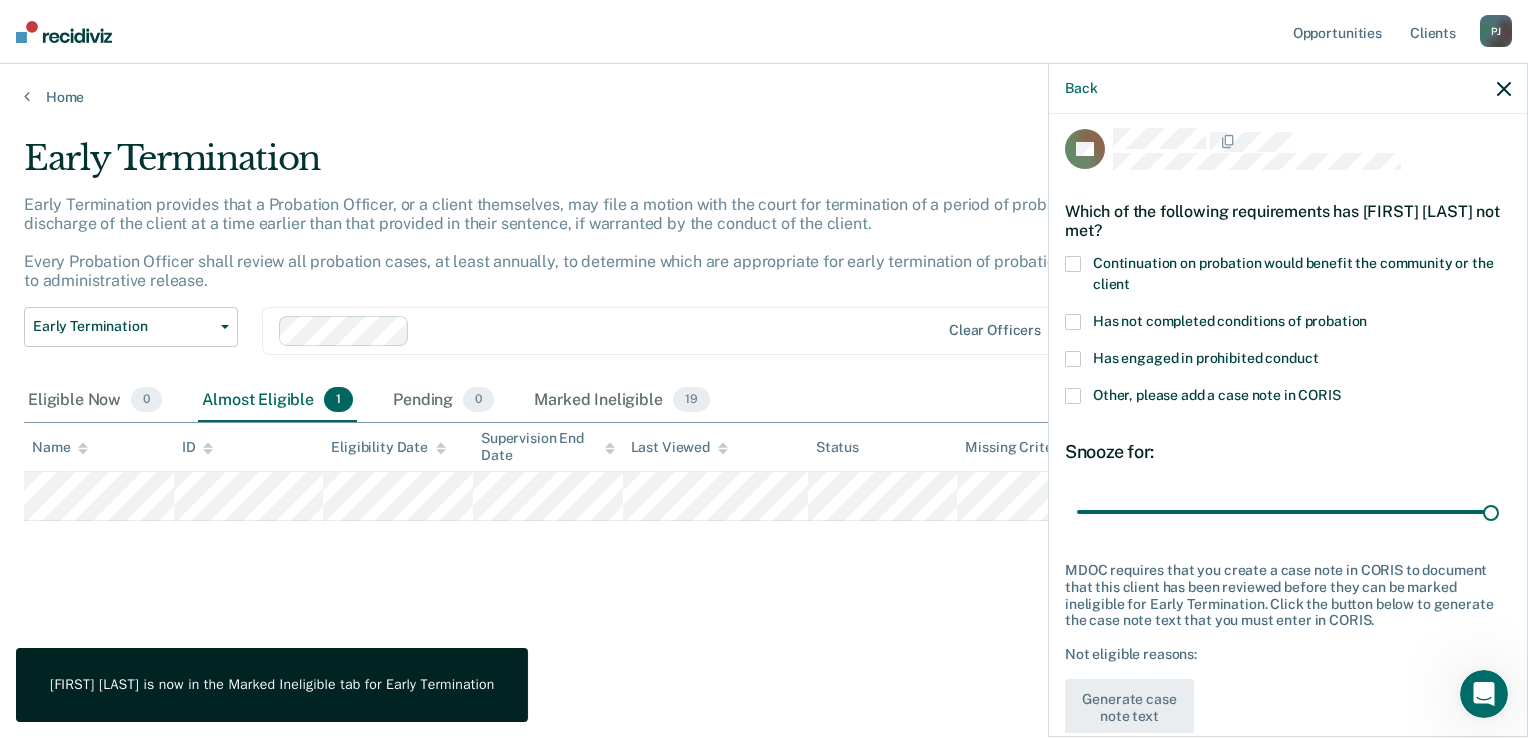 click on "Has engaged in prohibited conduct" at bounding box center (1205, 358) 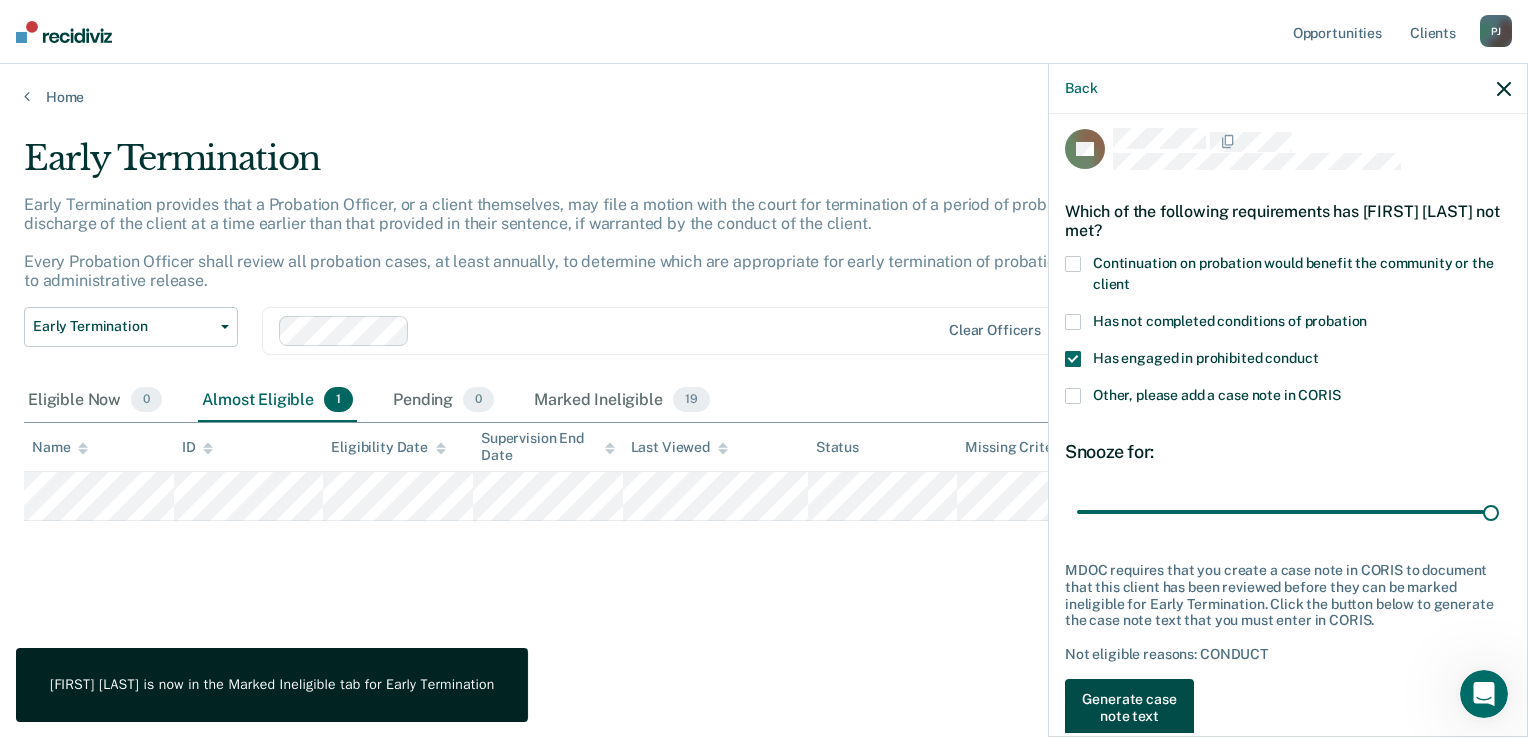 click on "Generate case note text" at bounding box center [1129, 708] 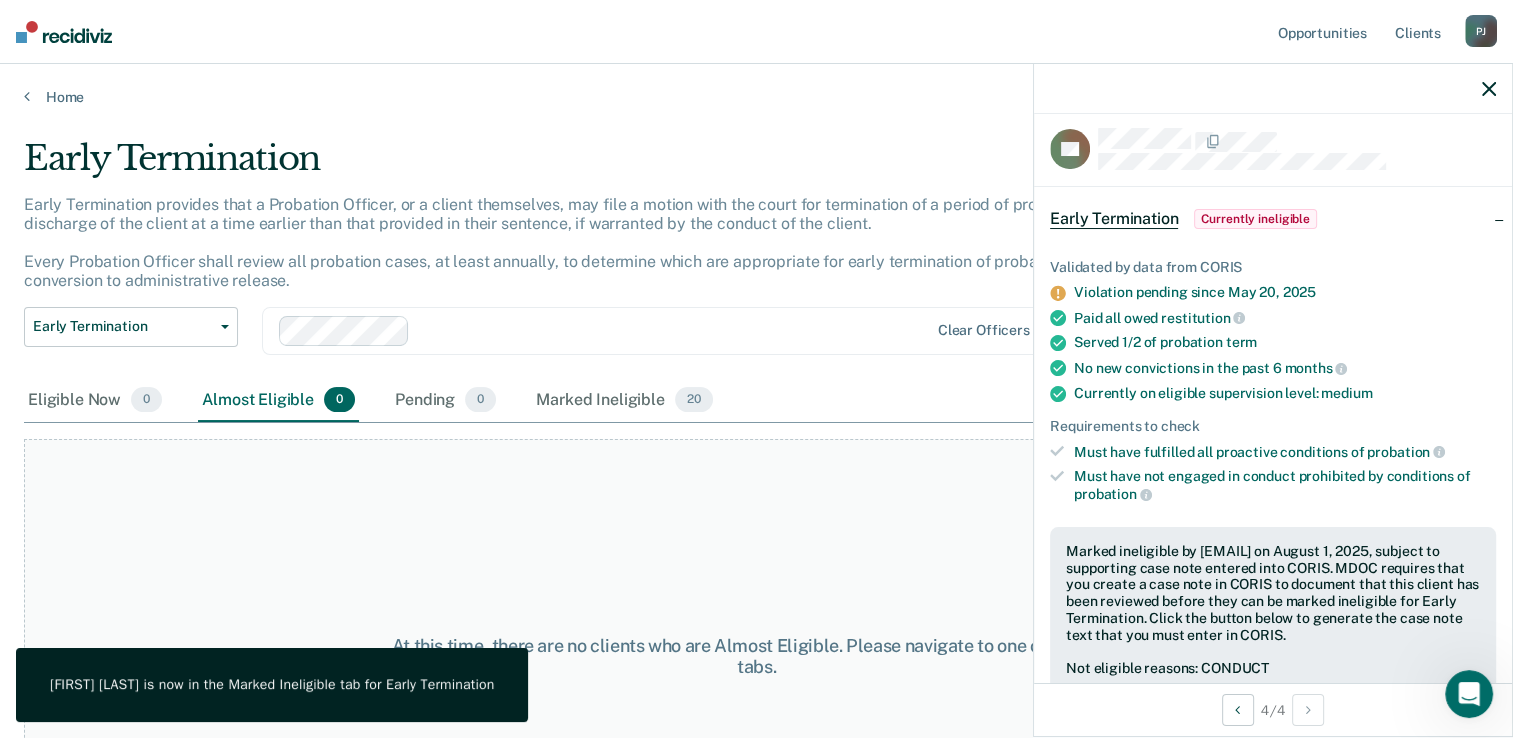 click 